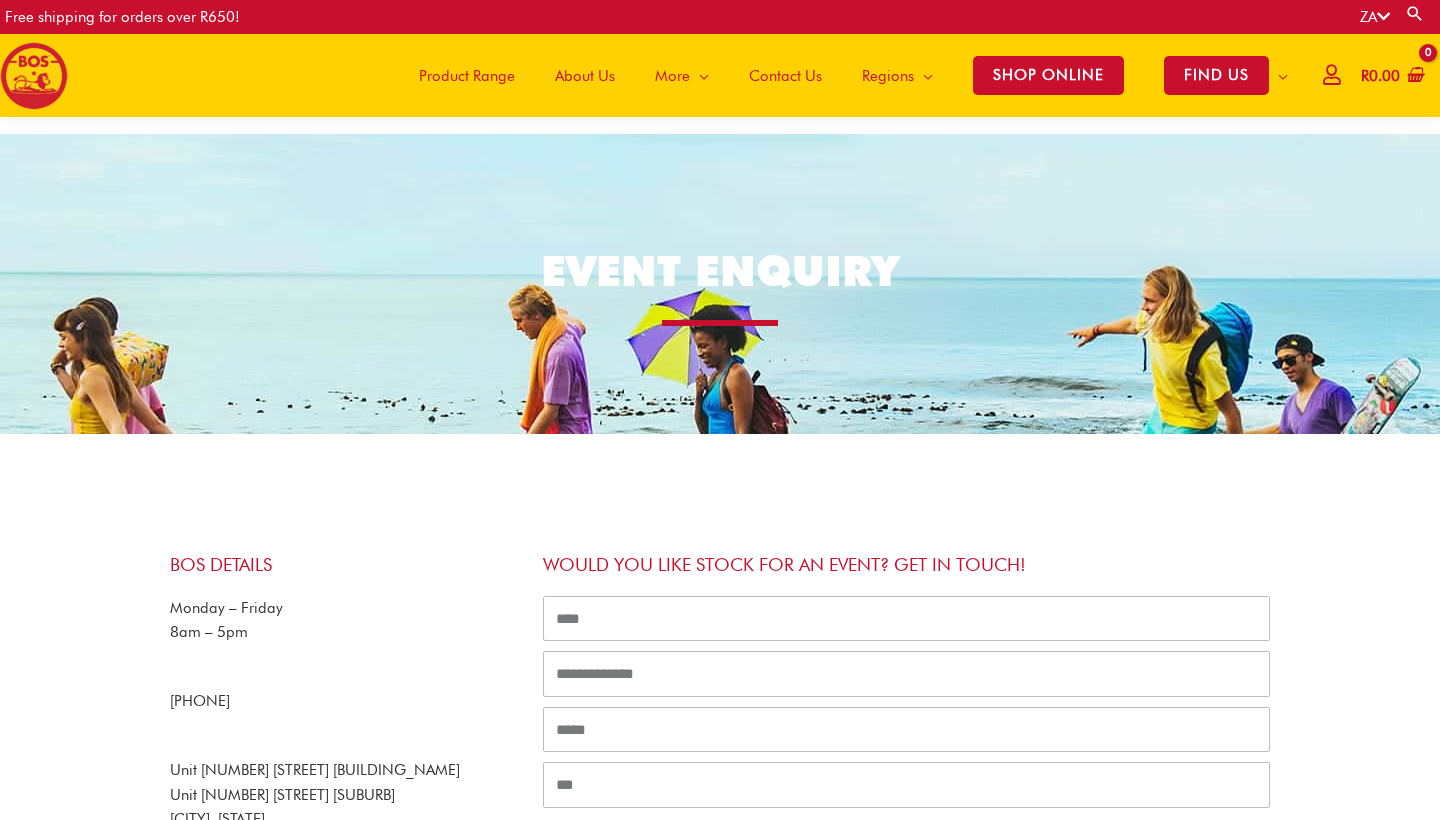 scroll, scrollTop: 363, scrollLeft: 0, axis: vertical 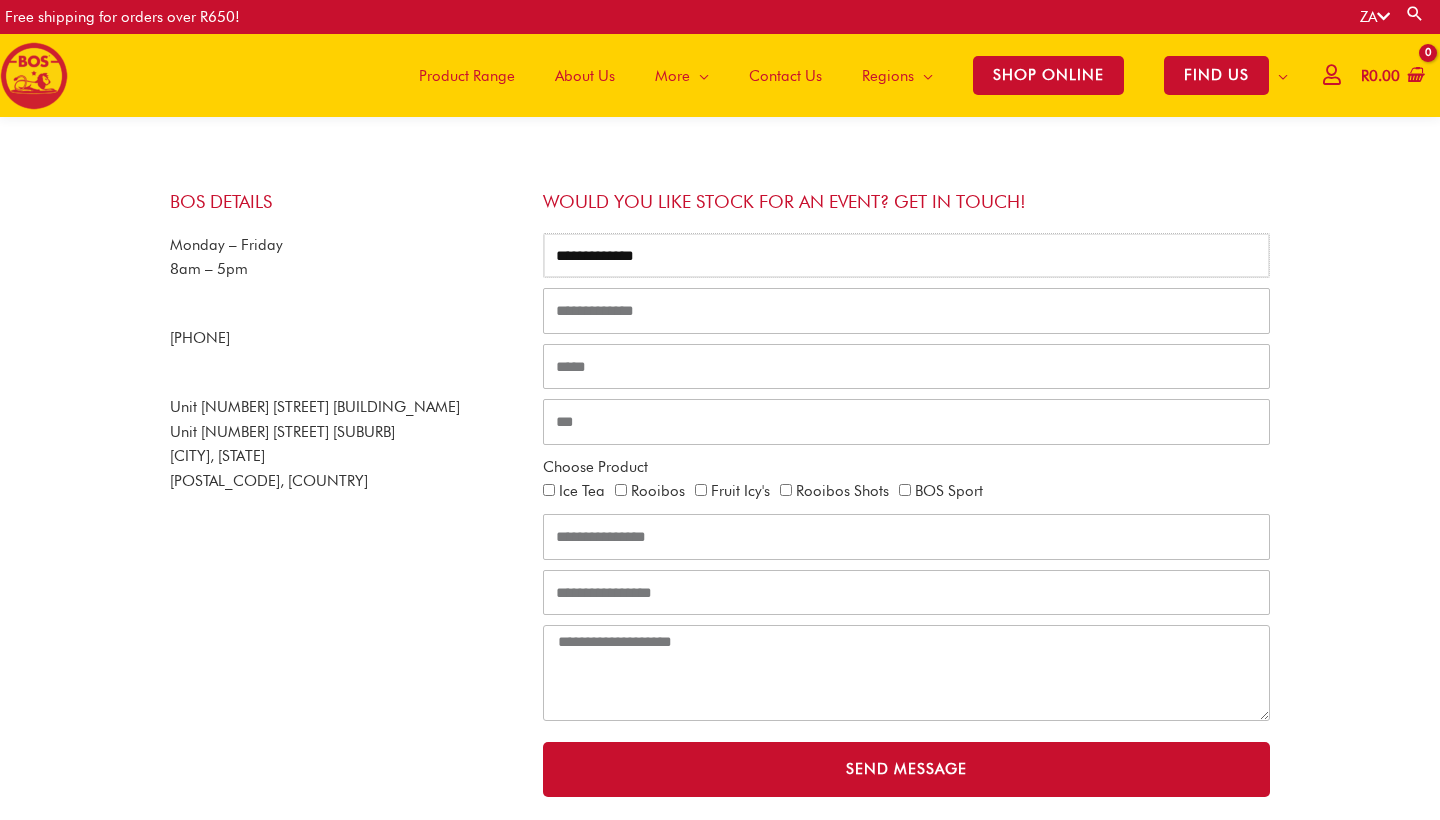 type on "**********" 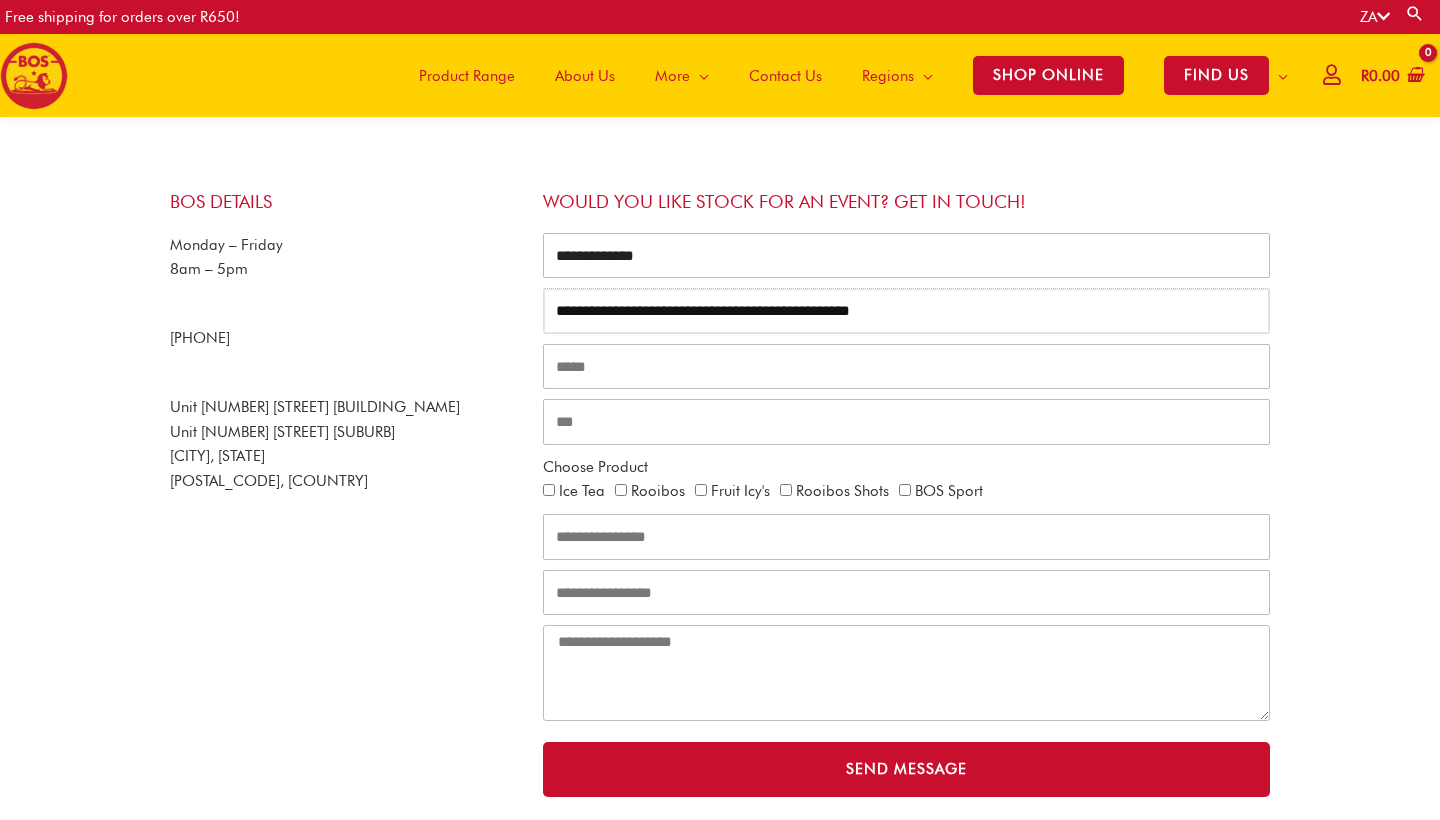 click on "**********" at bounding box center (906, 311) 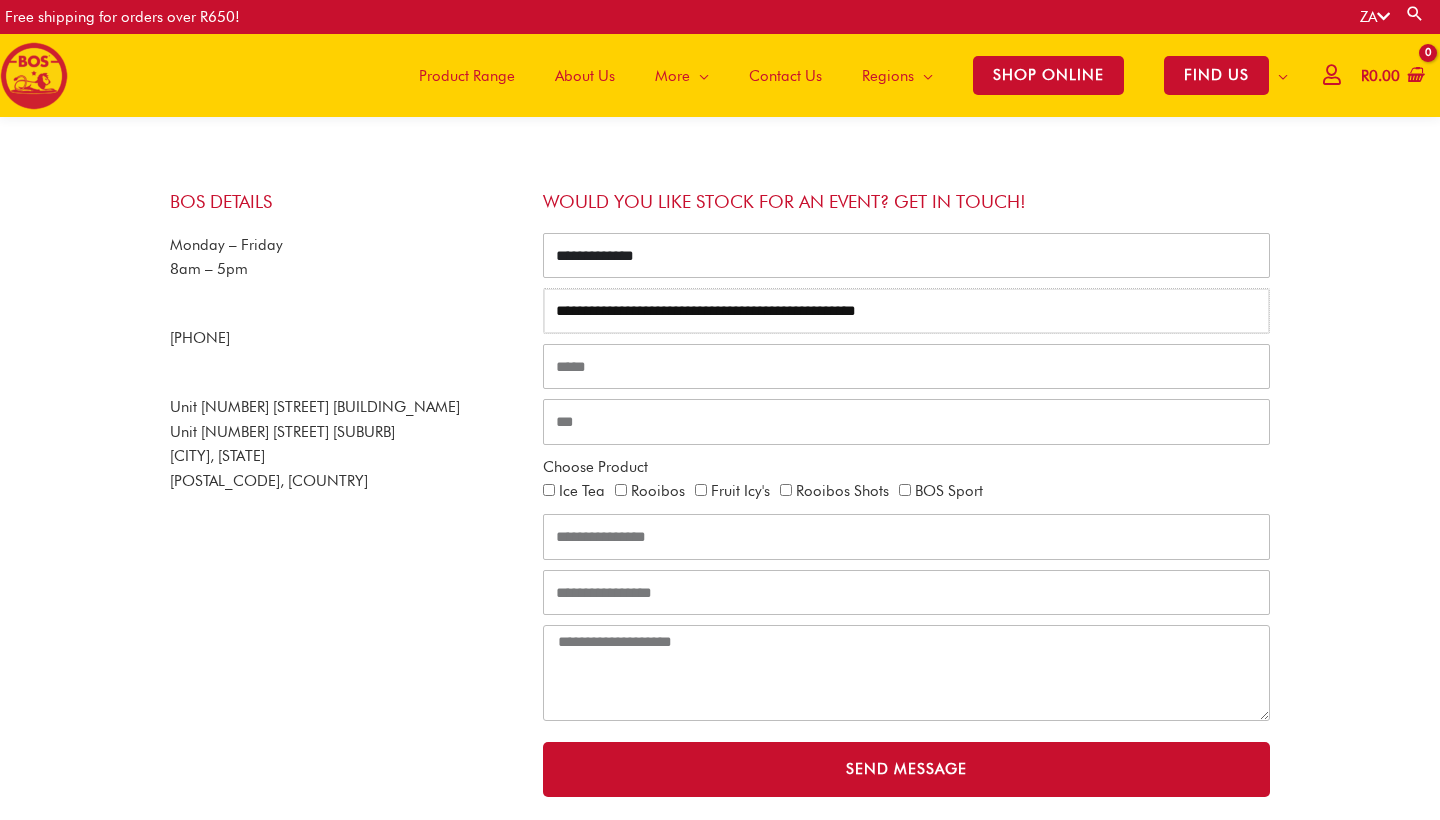 click on "**********" at bounding box center (906, 311) 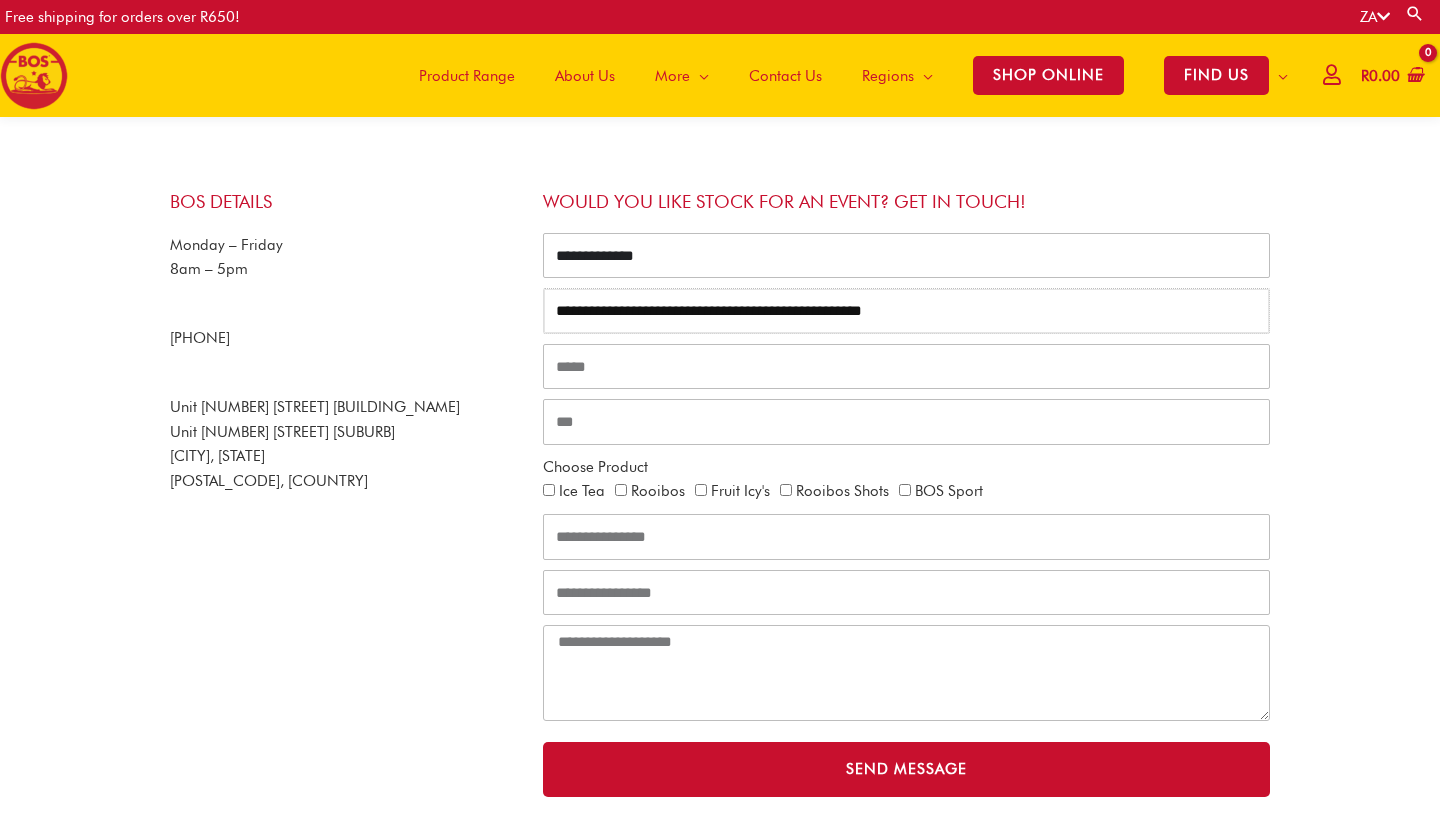 click on "**********" at bounding box center (906, 311) 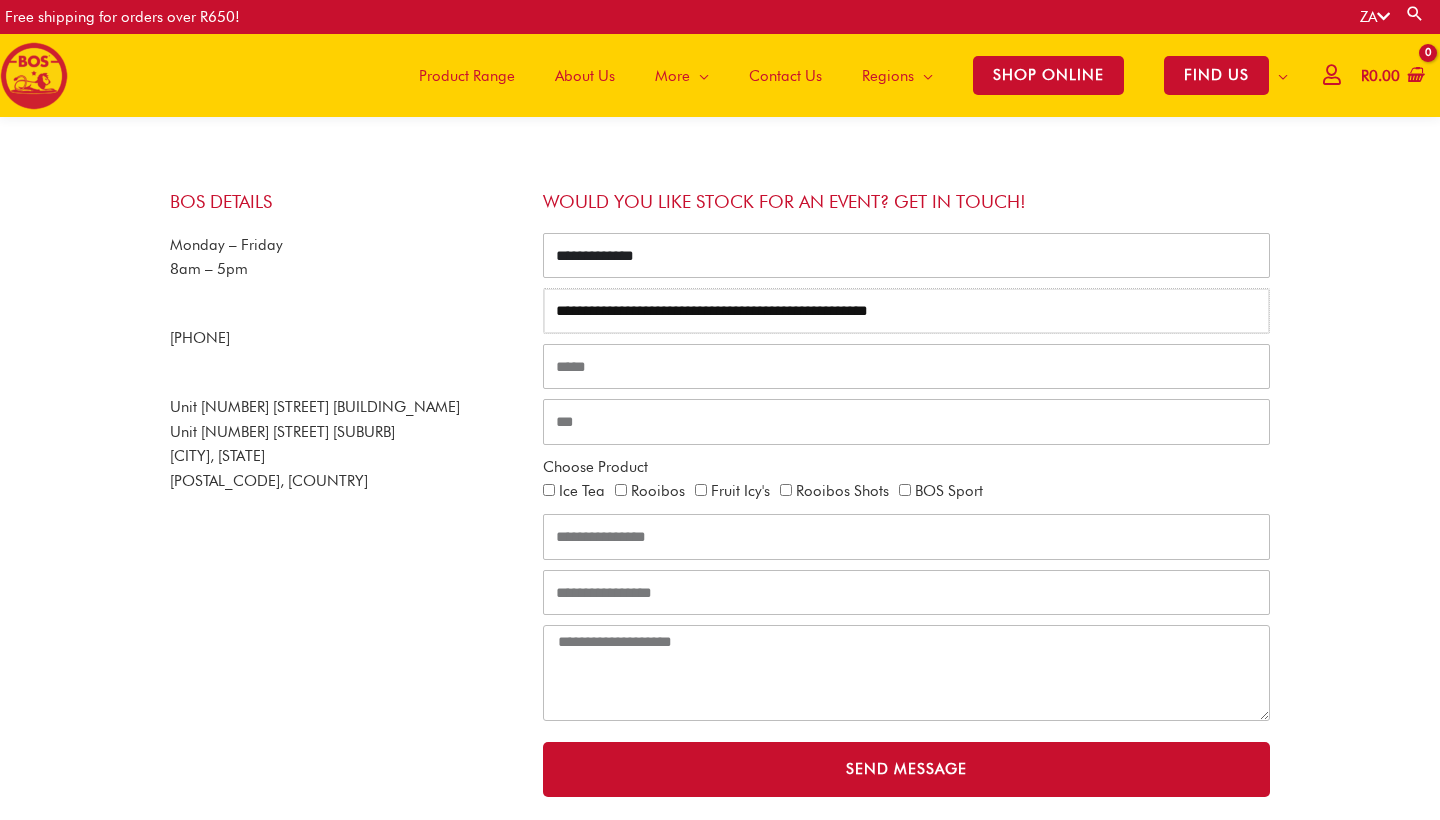 click on "**********" at bounding box center [906, 311] 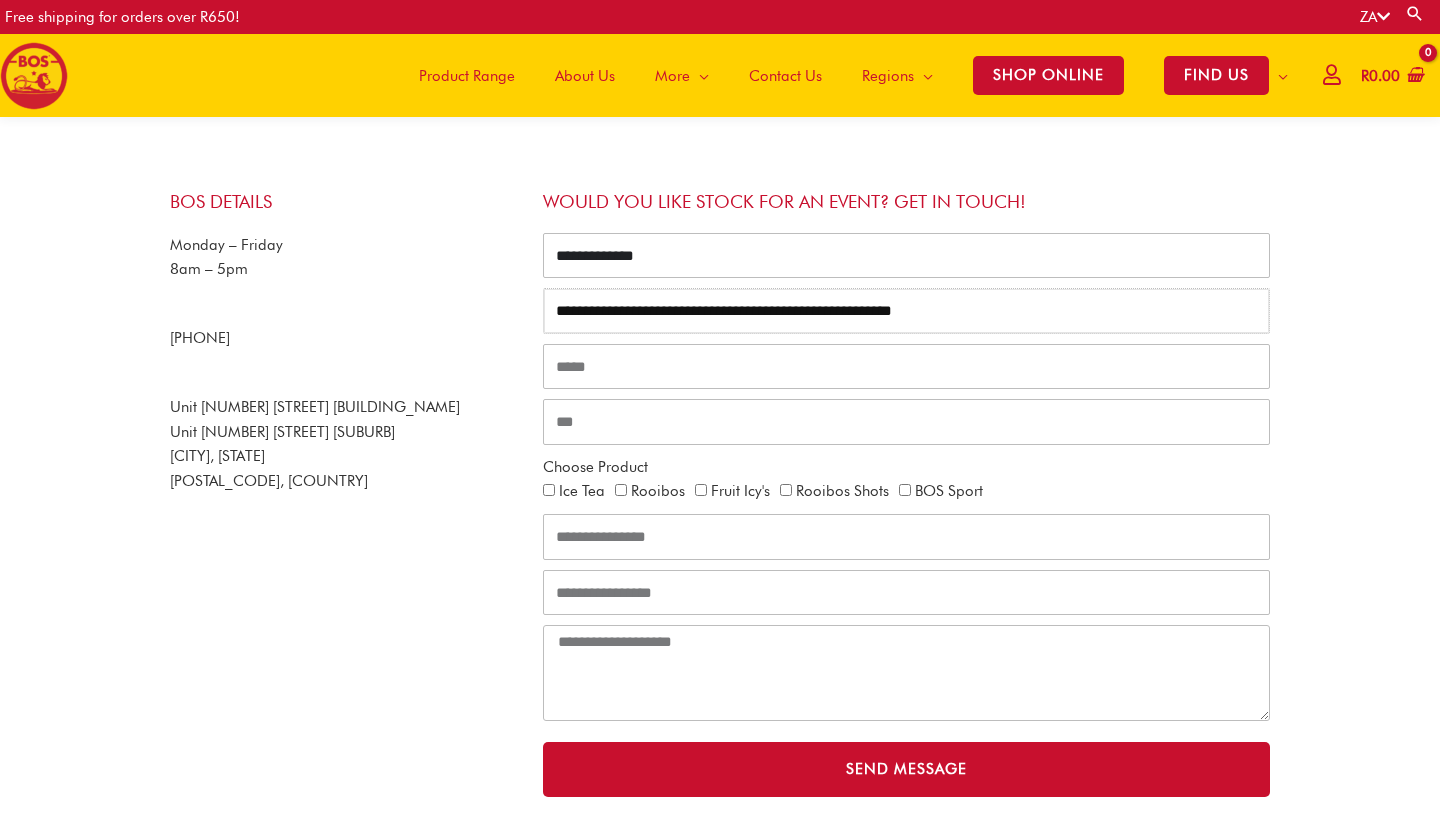 click on "**********" at bounding box center (906, 311) 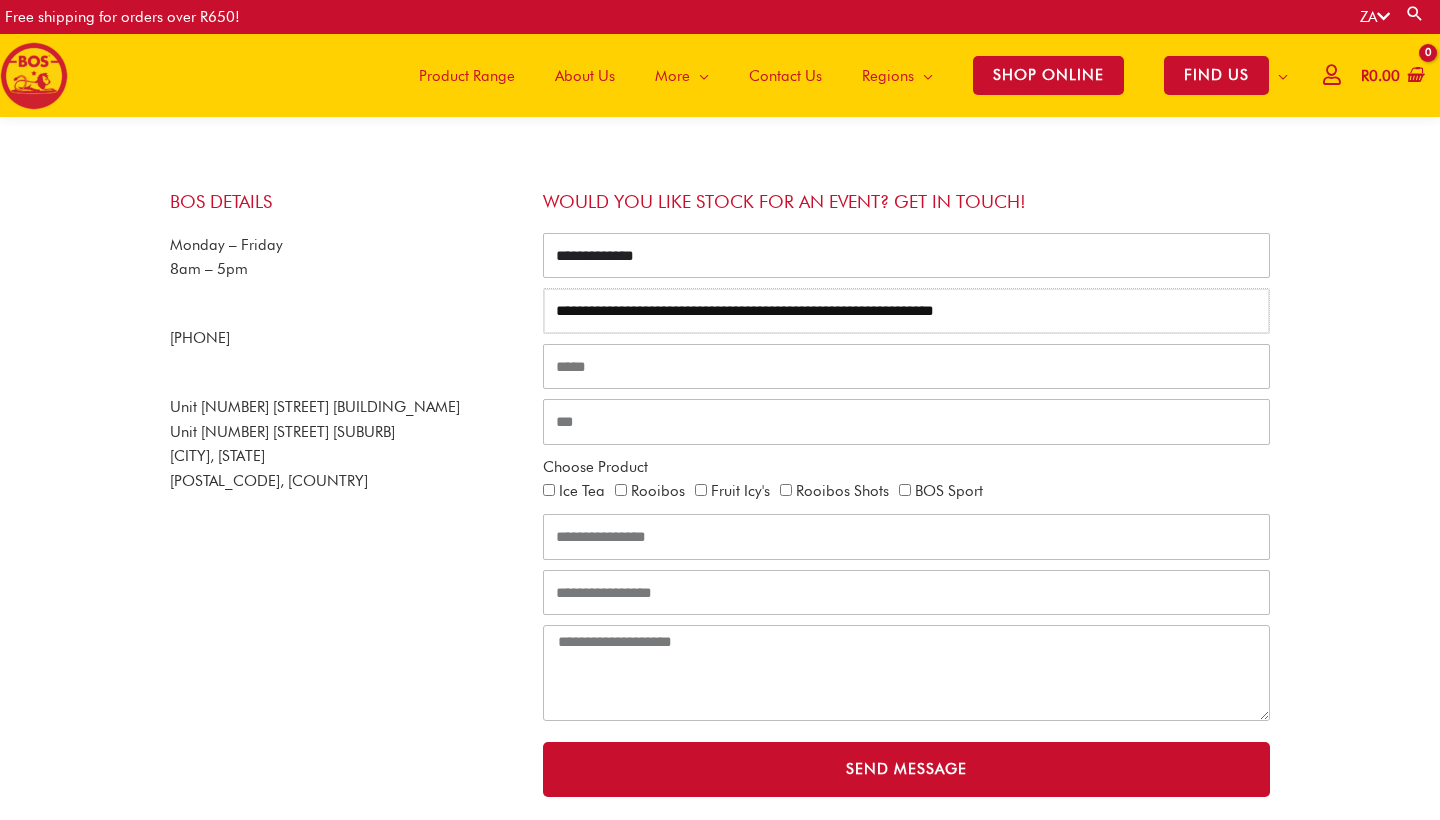 click on "**********" at bounding box center (906, 311) 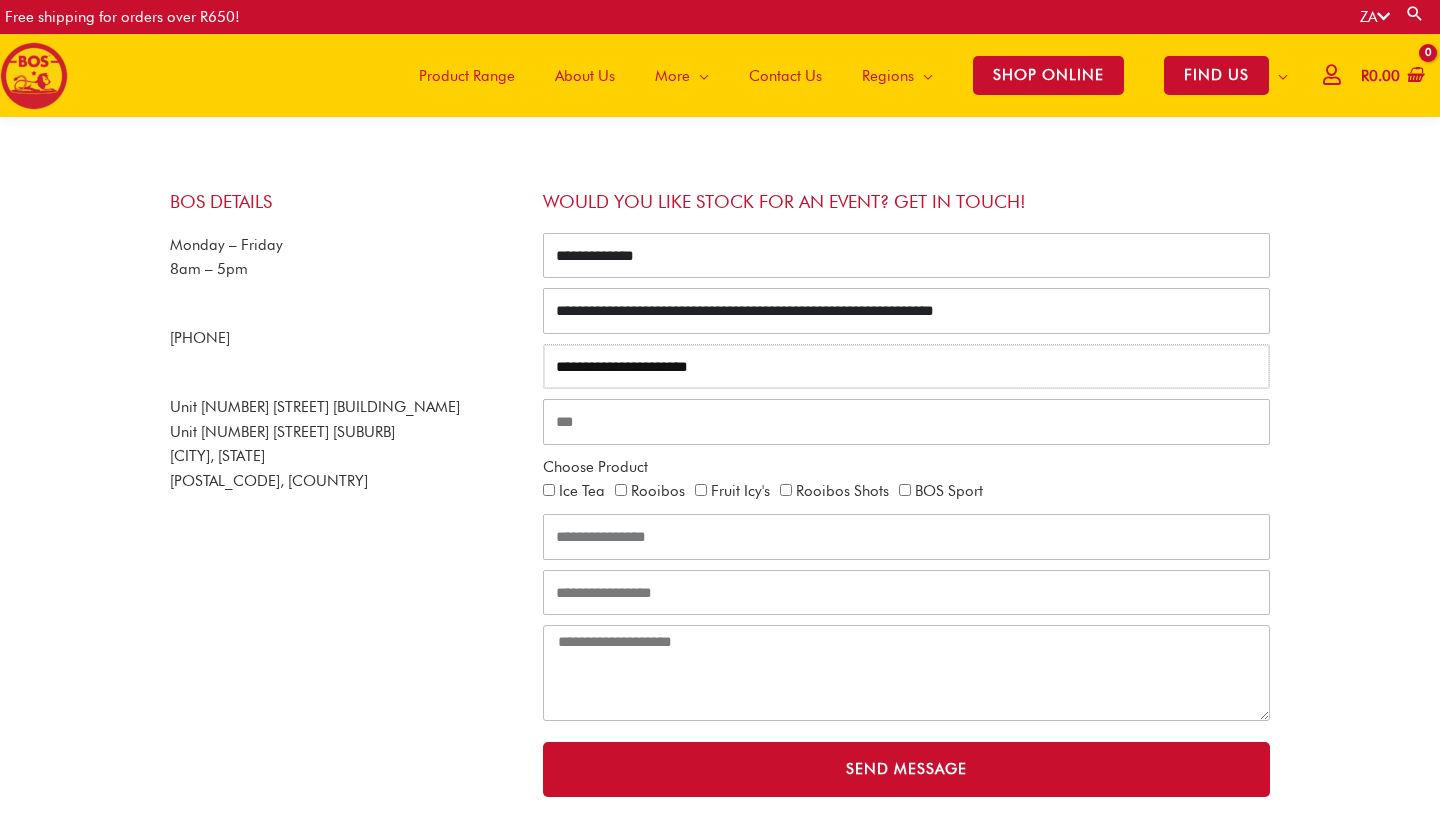 type on "**********" 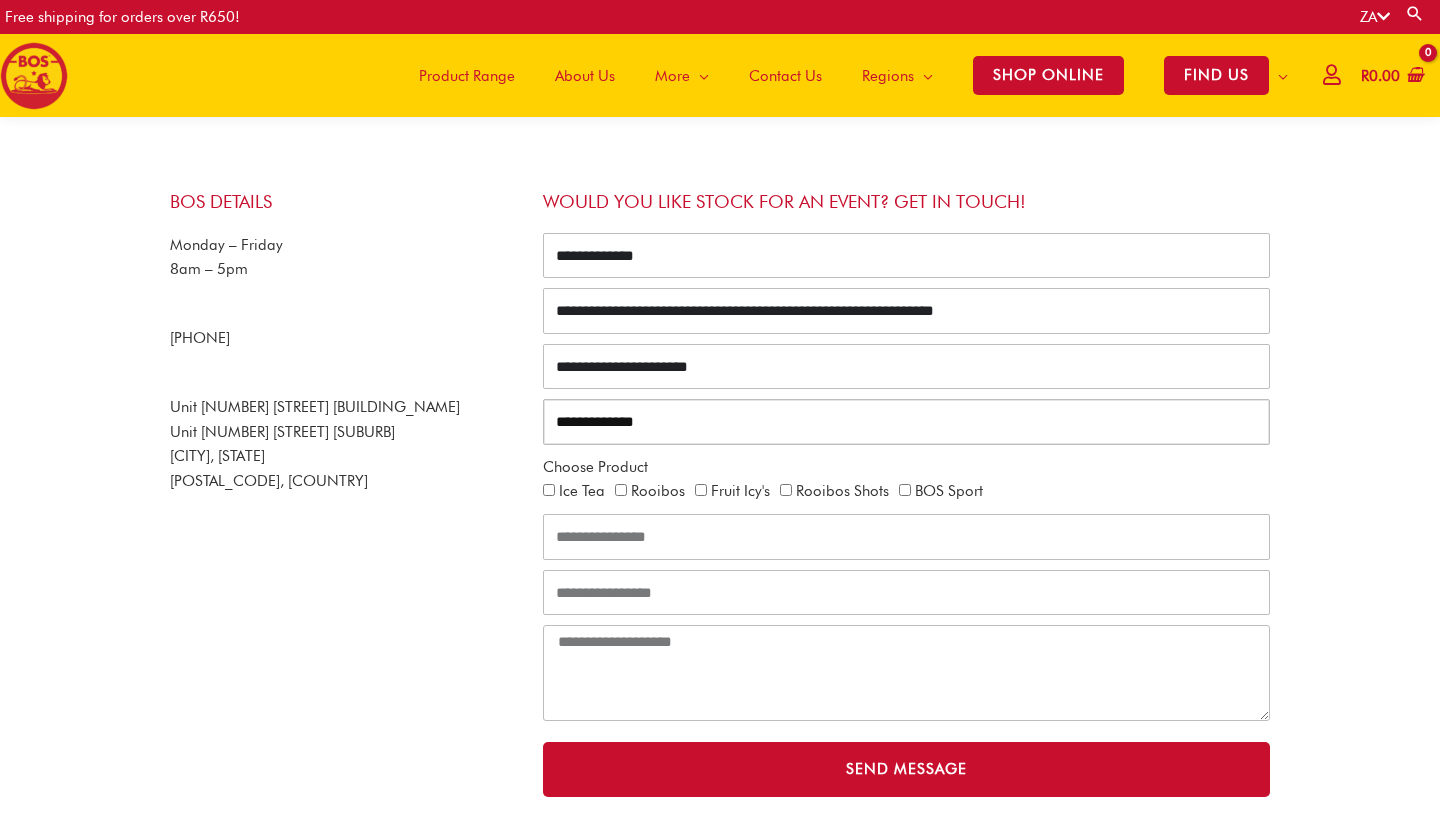 click on "**********" at bounding box center [906, 422] 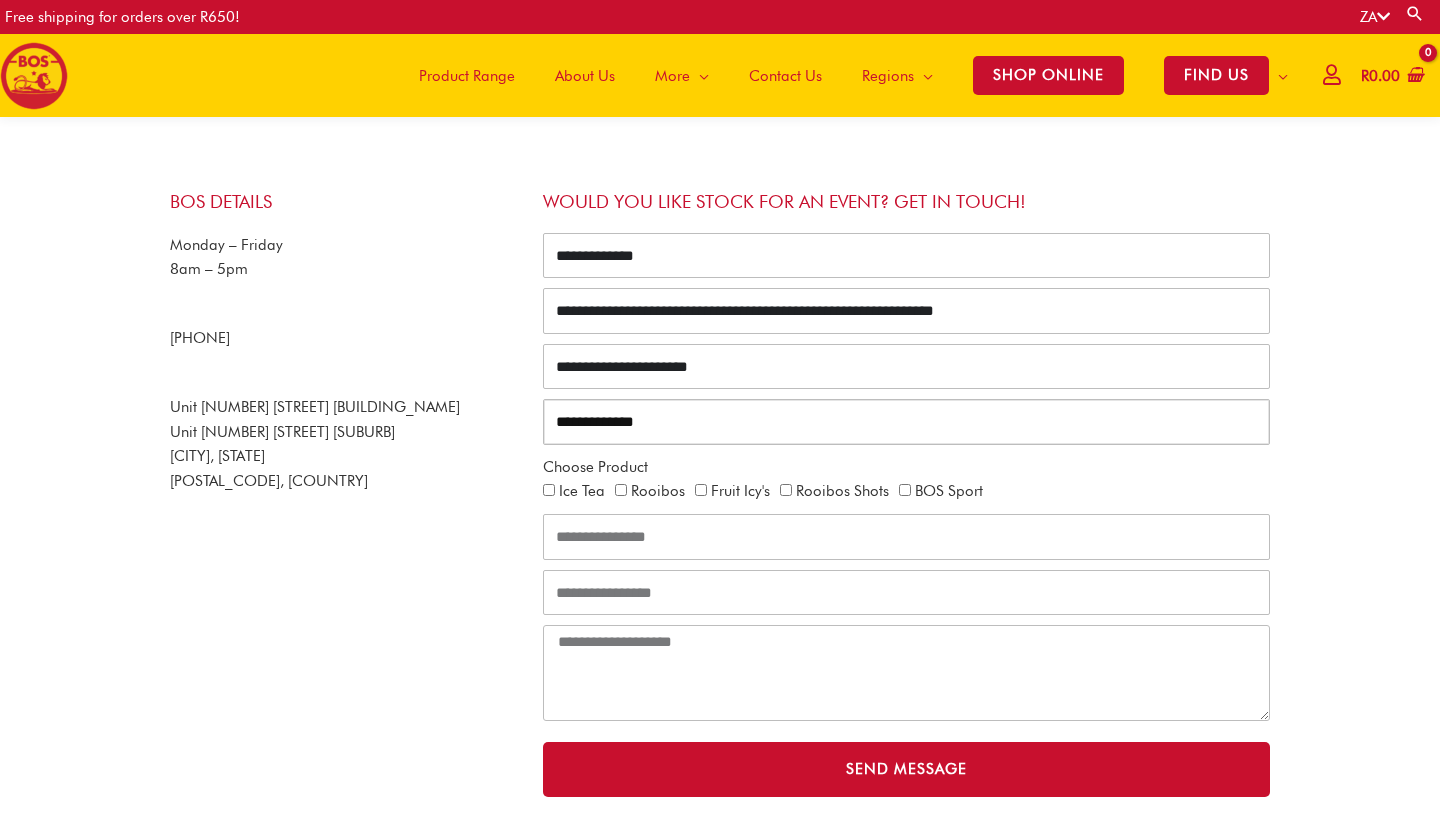 click on "**********" at bounding box center (906, 422) 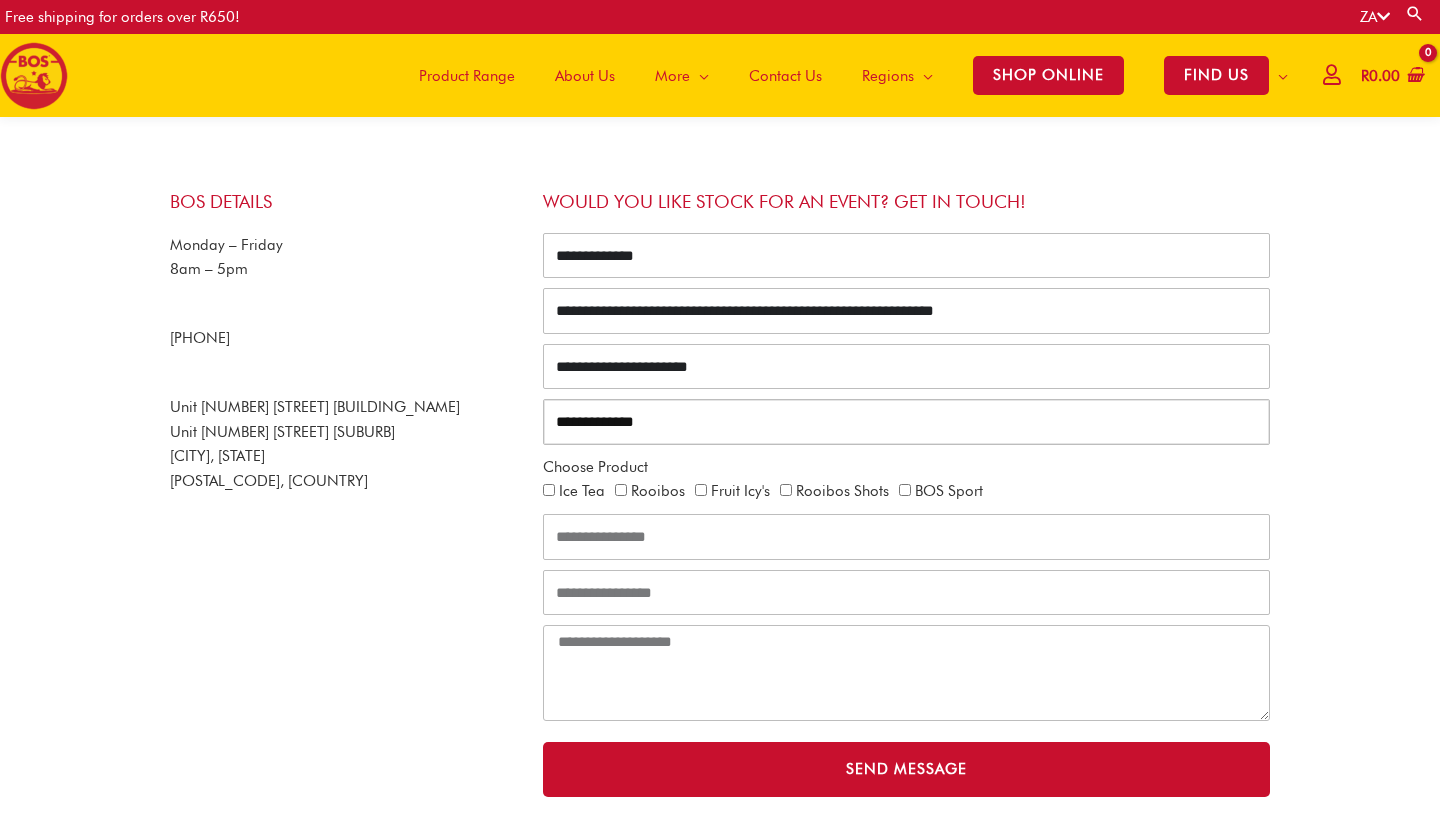 paste on "**********" 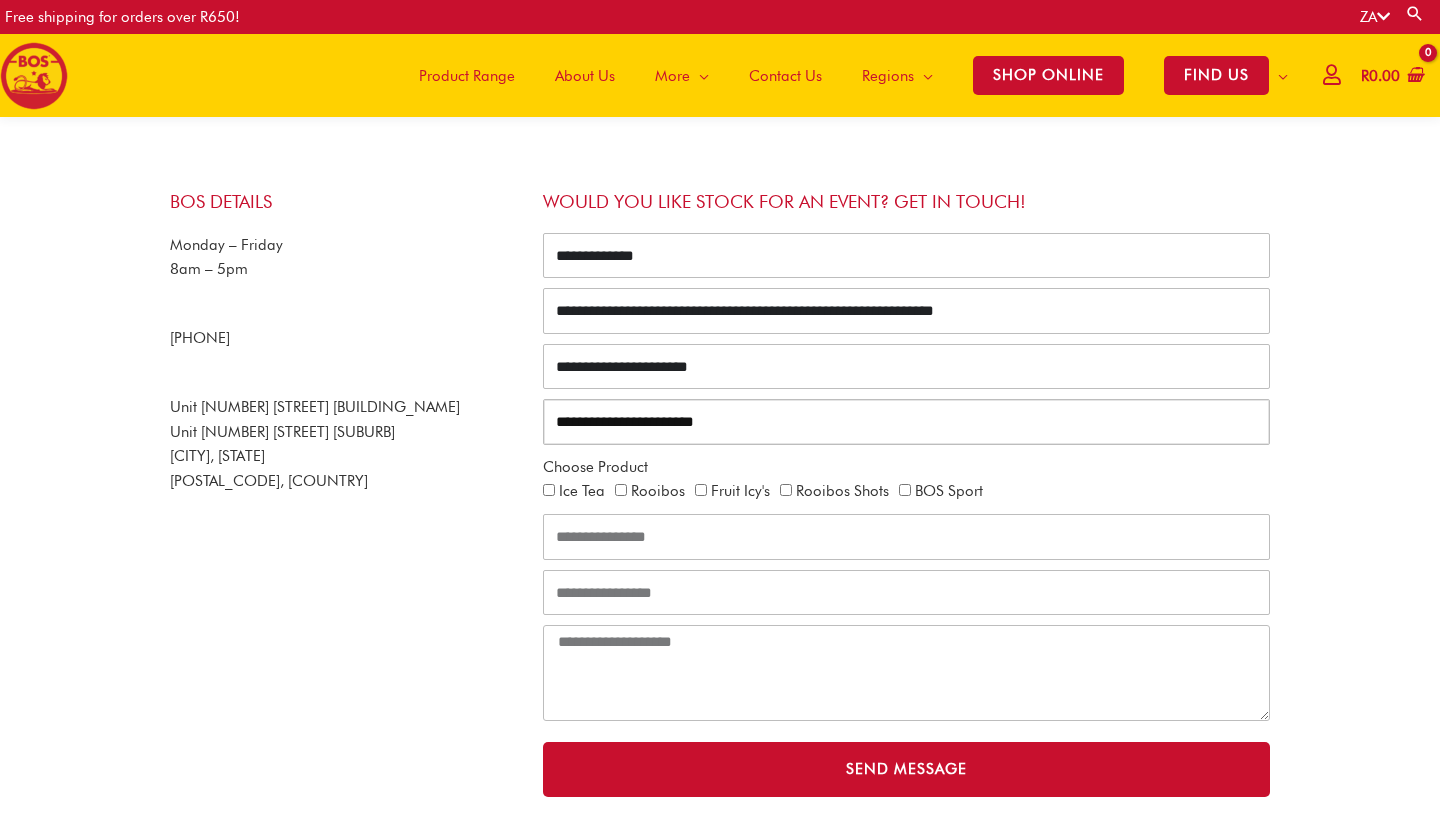 type on "**********" 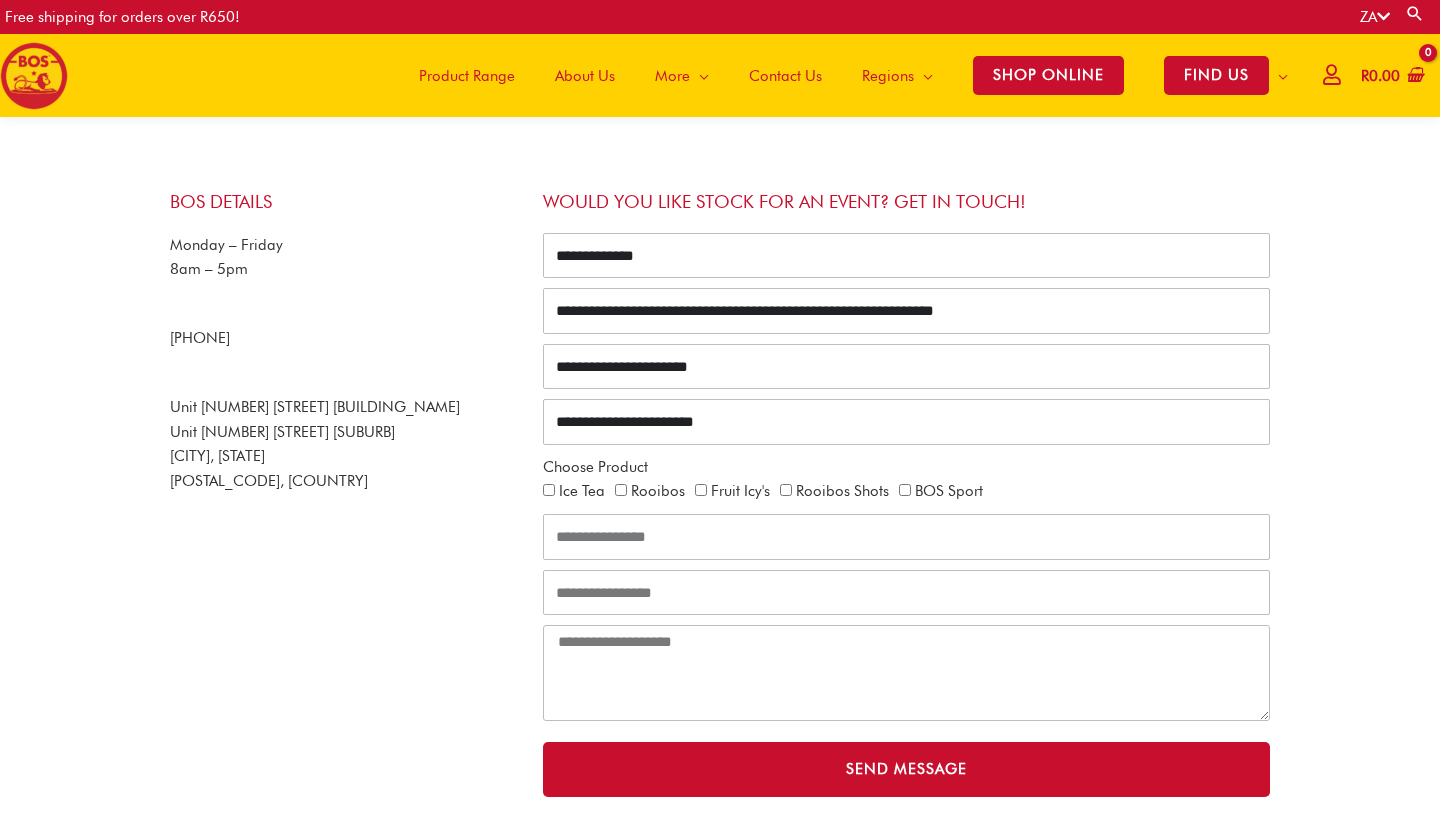 click on "Rooibos" at bounding box center [658, 491] 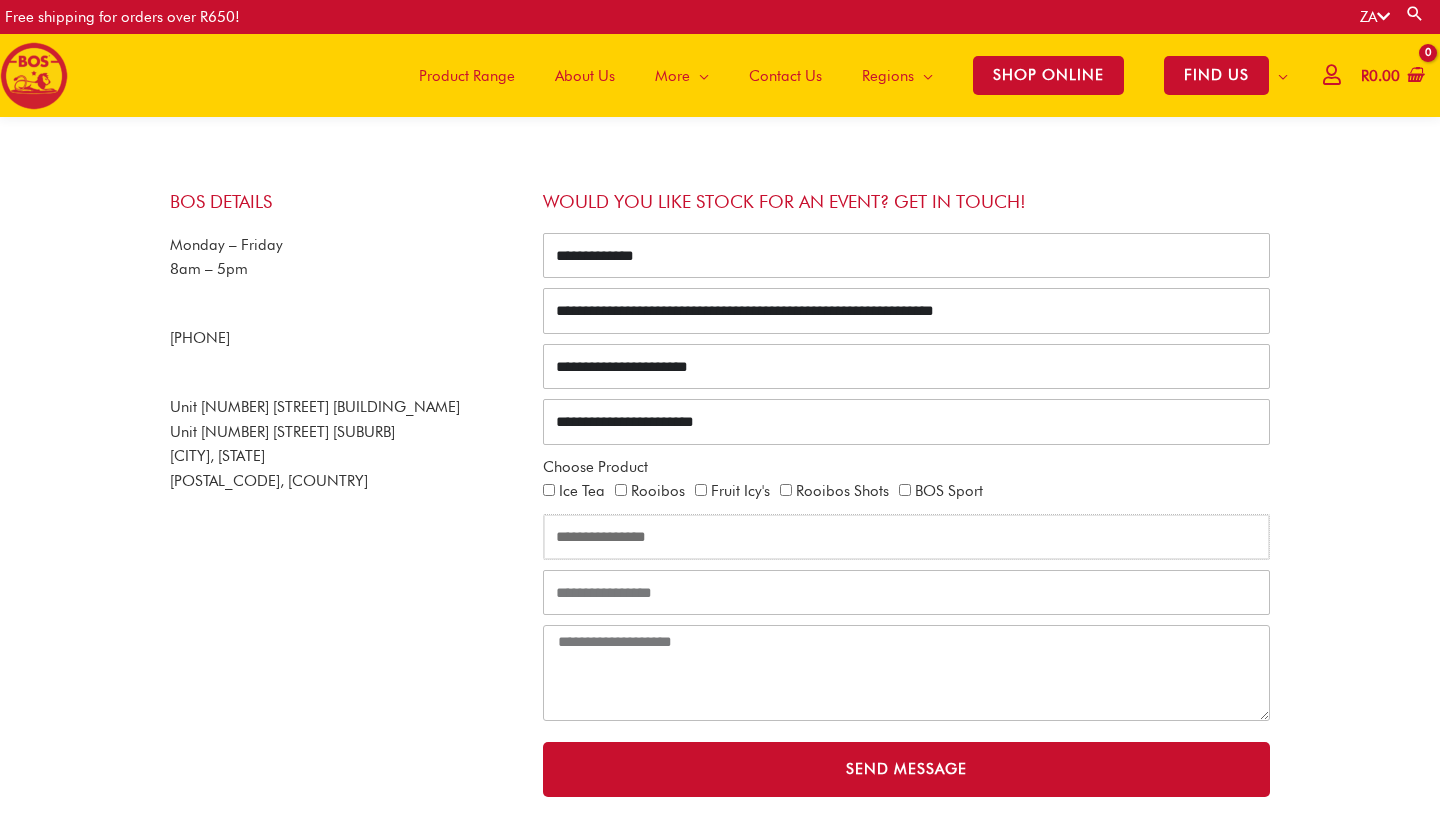 click at bounding box center (906, 537) 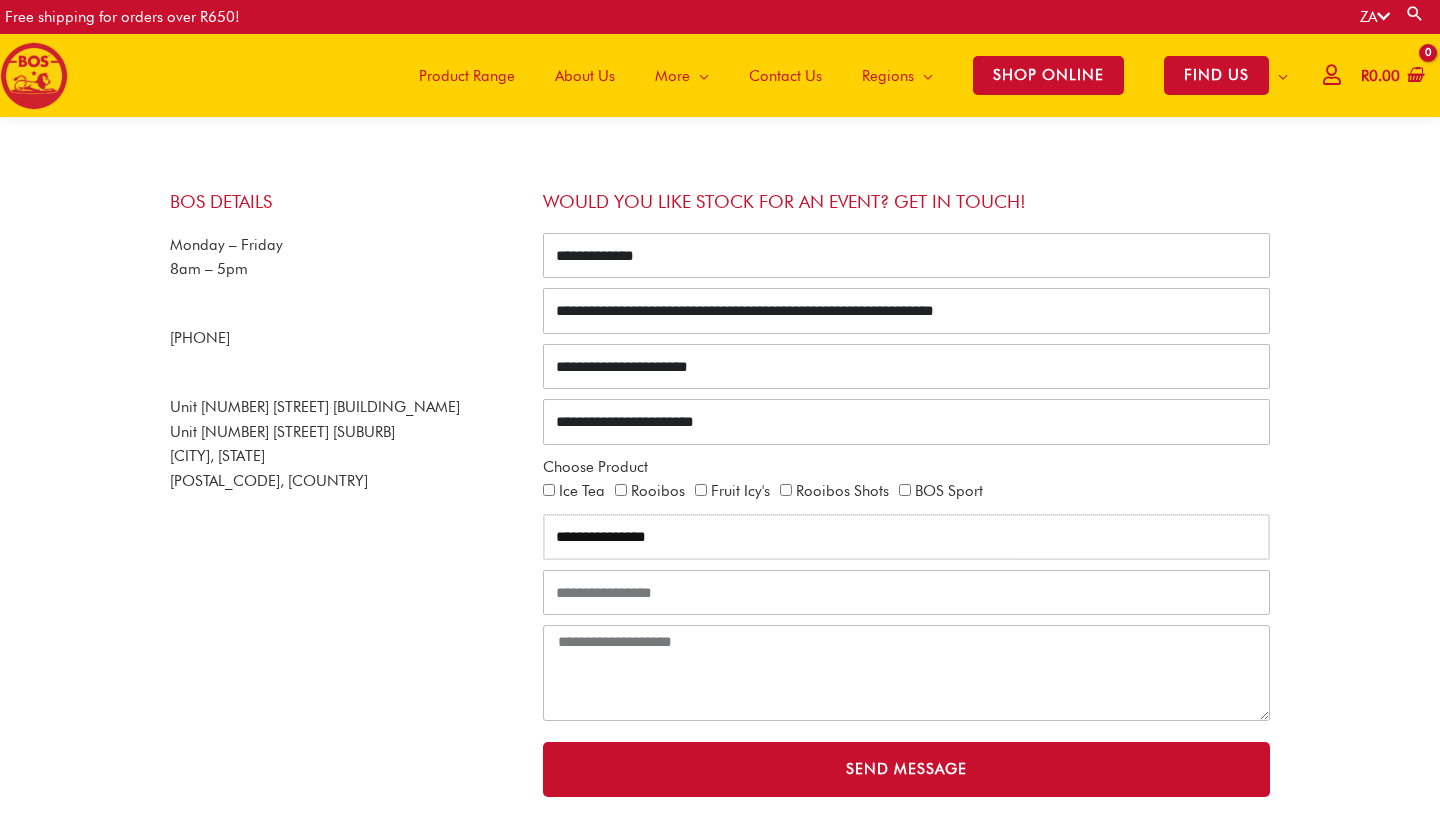 click on "**********" at bounding box center [906, 537] 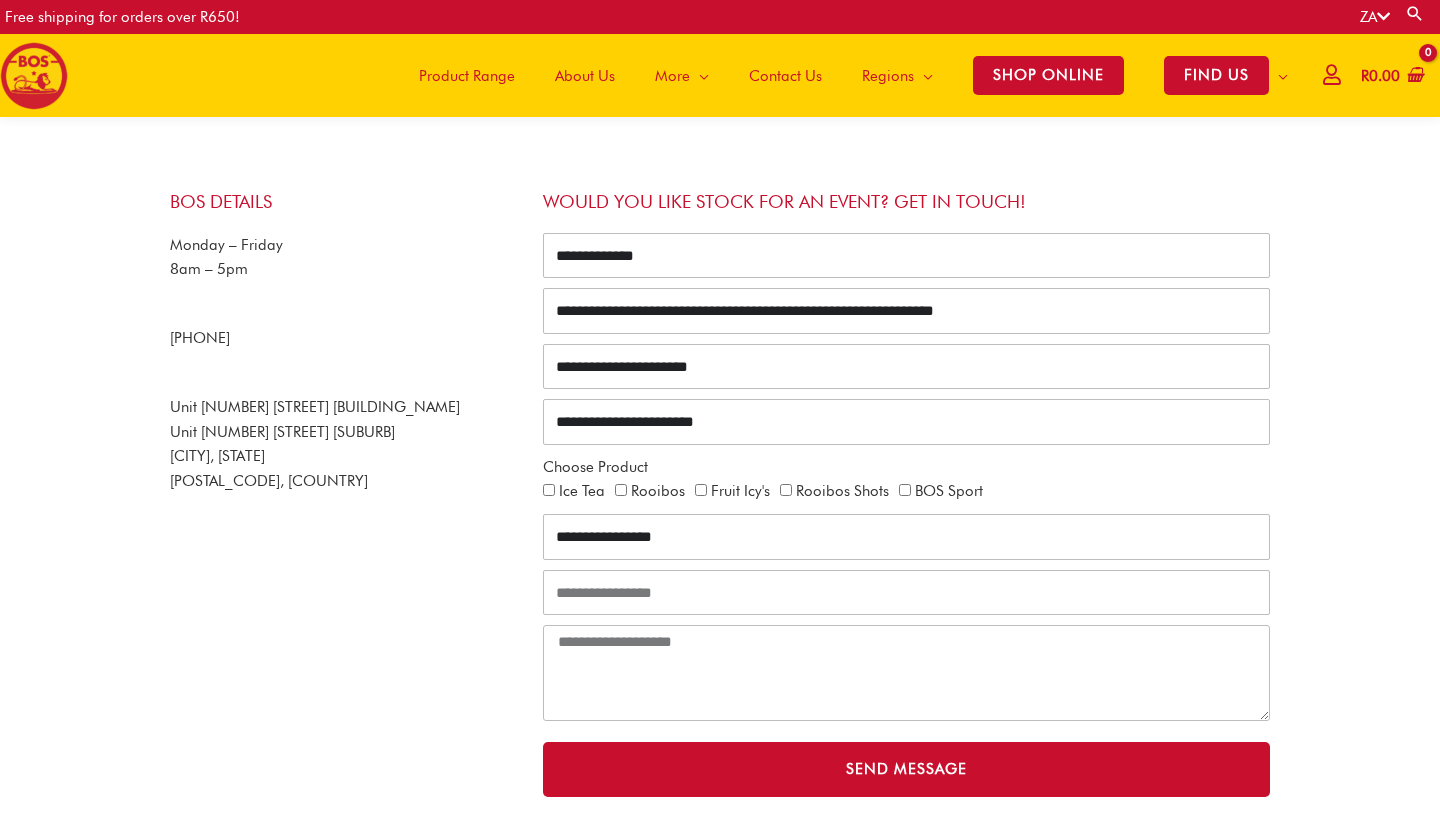 drag, startPoint x: 758, startPoint y: 209, endPoint x: 958, endPoint y: 197, distance: 200.35968 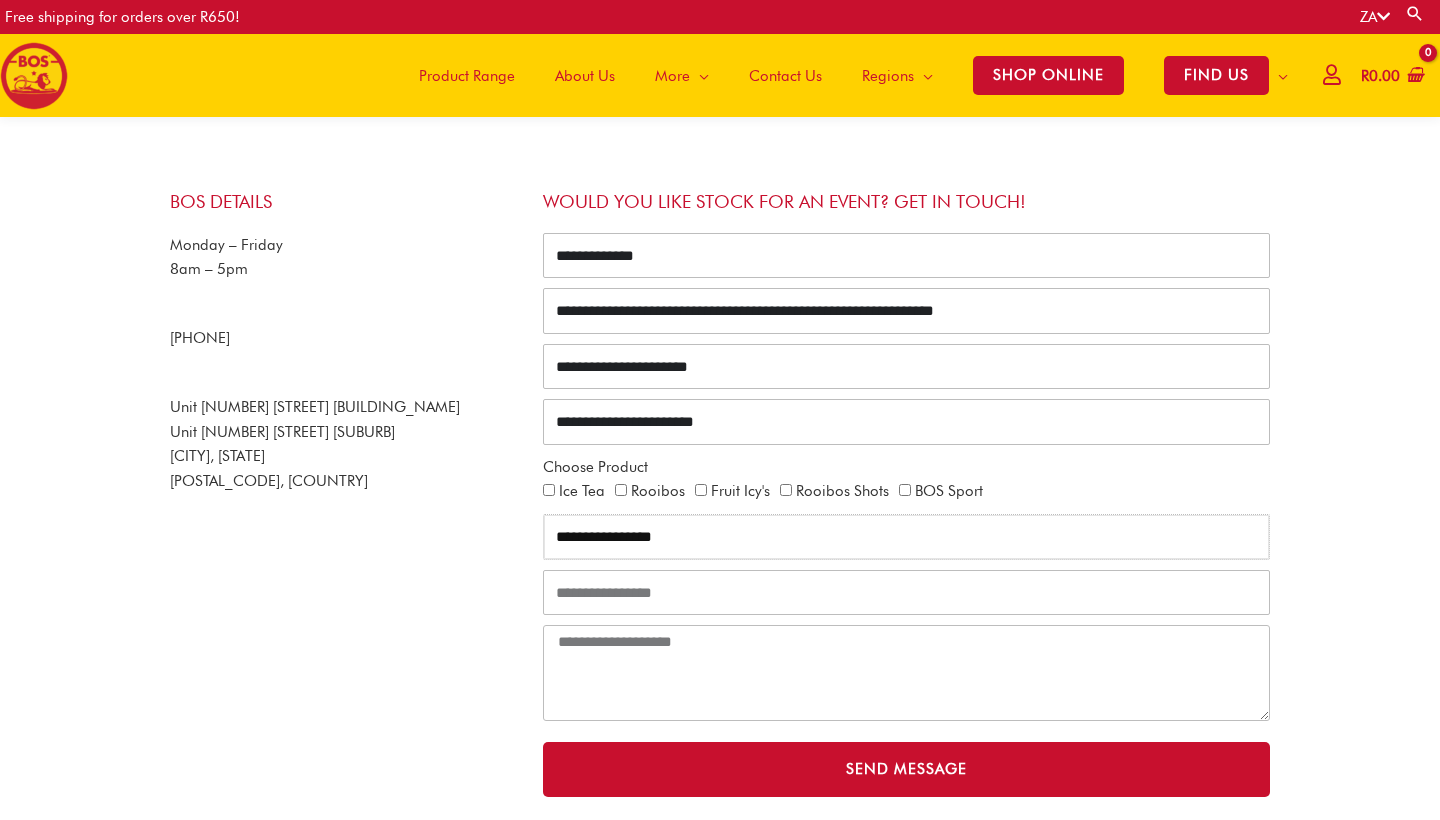 click on "**********" at bounding box center (906, 537) 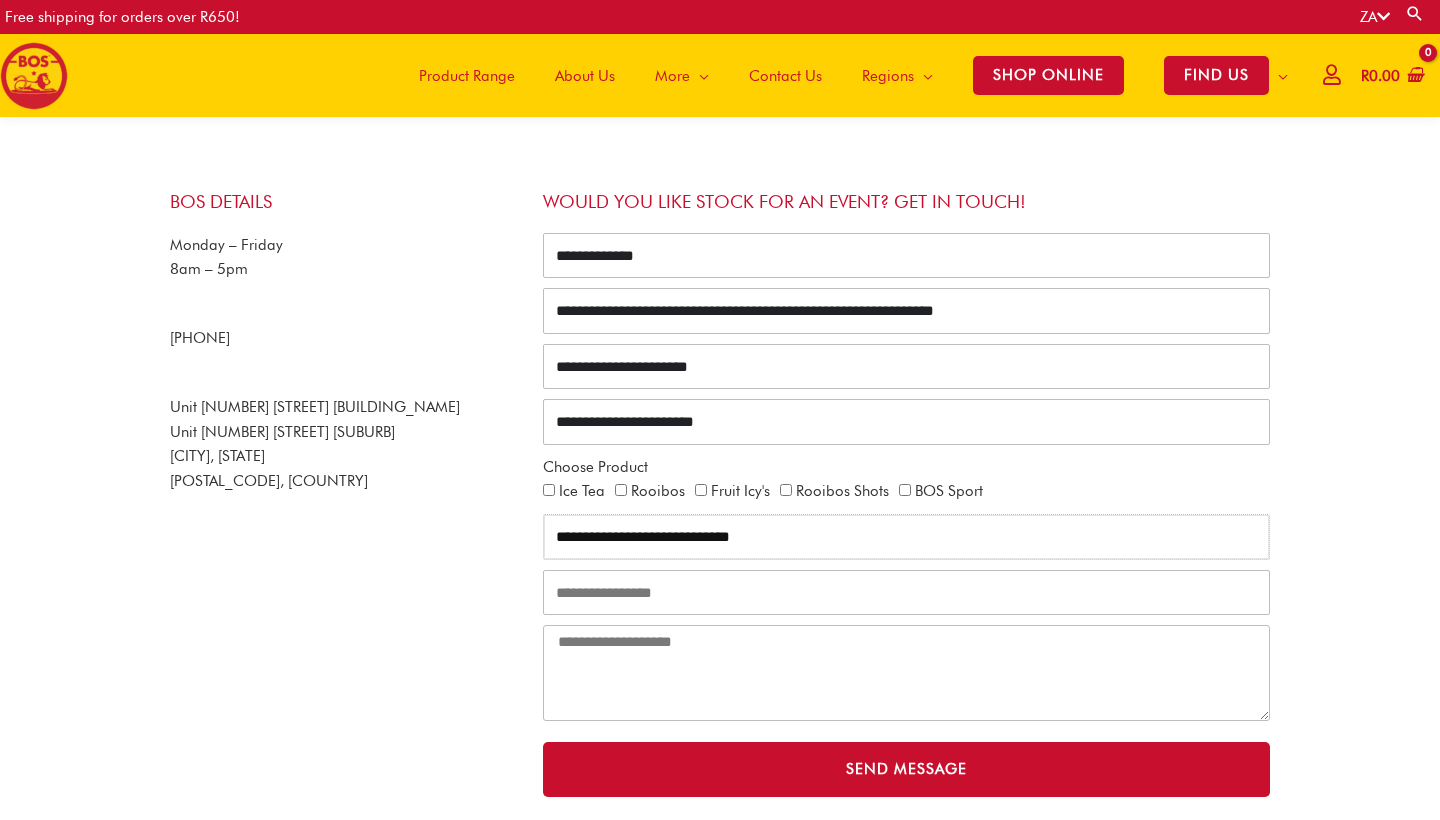 click on "**********" at bounding box center (906, 537) 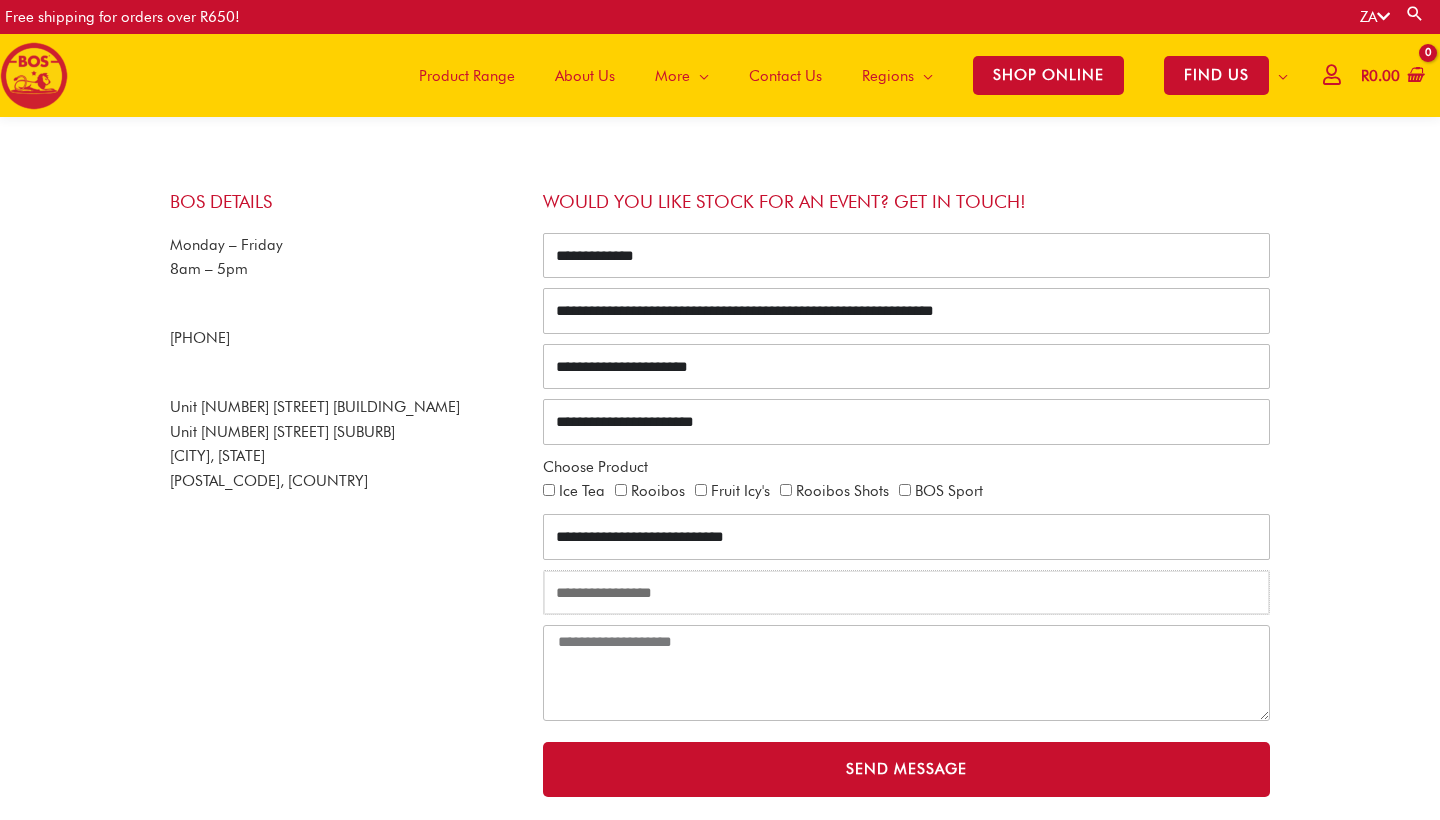 click at bounding box center [906, 593] 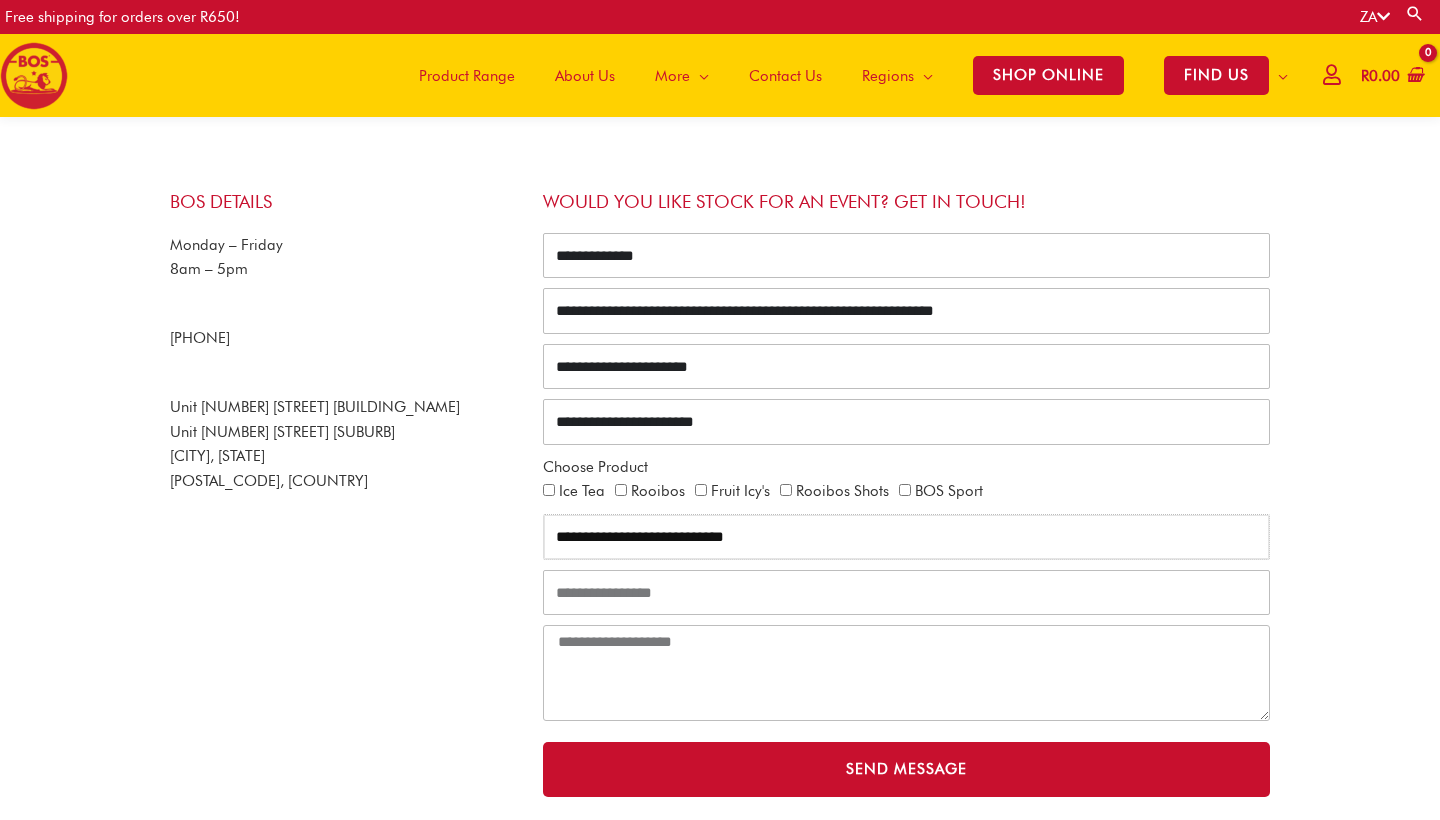 click on "**********" at bounding box center (906, 537) 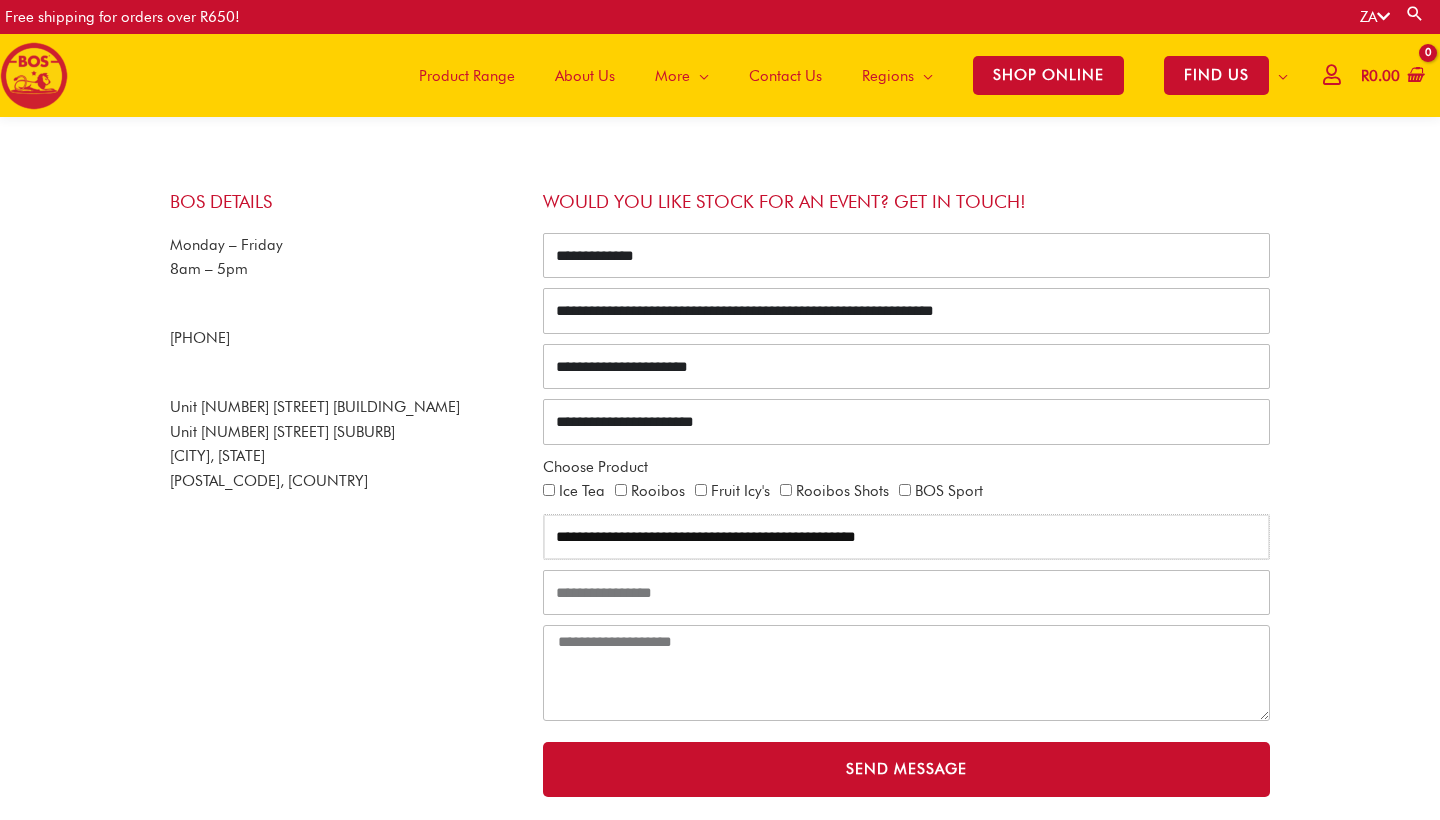 click on "**********" at bounding box center [906, 537] 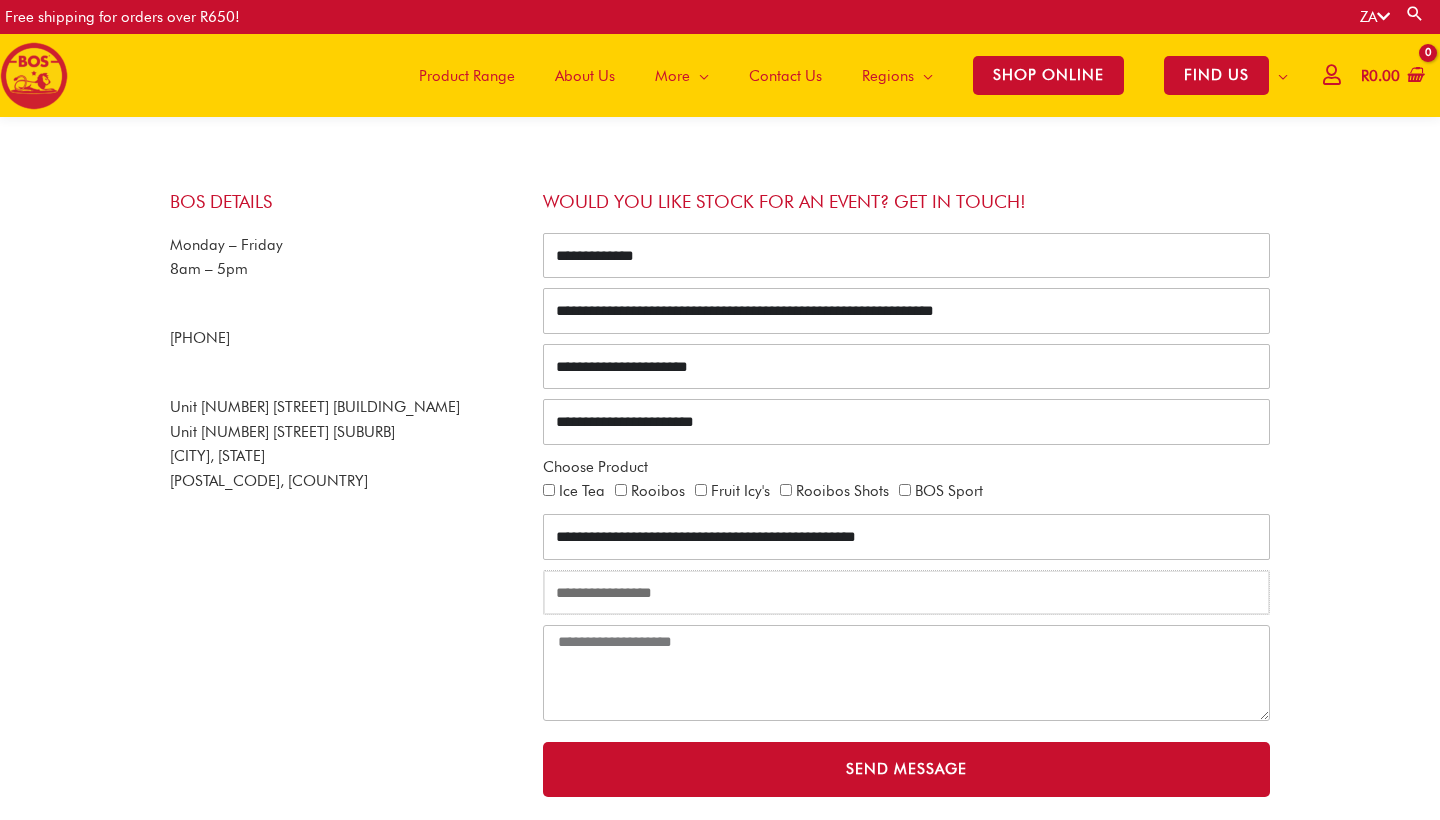 click at bounding box center (906, 593) 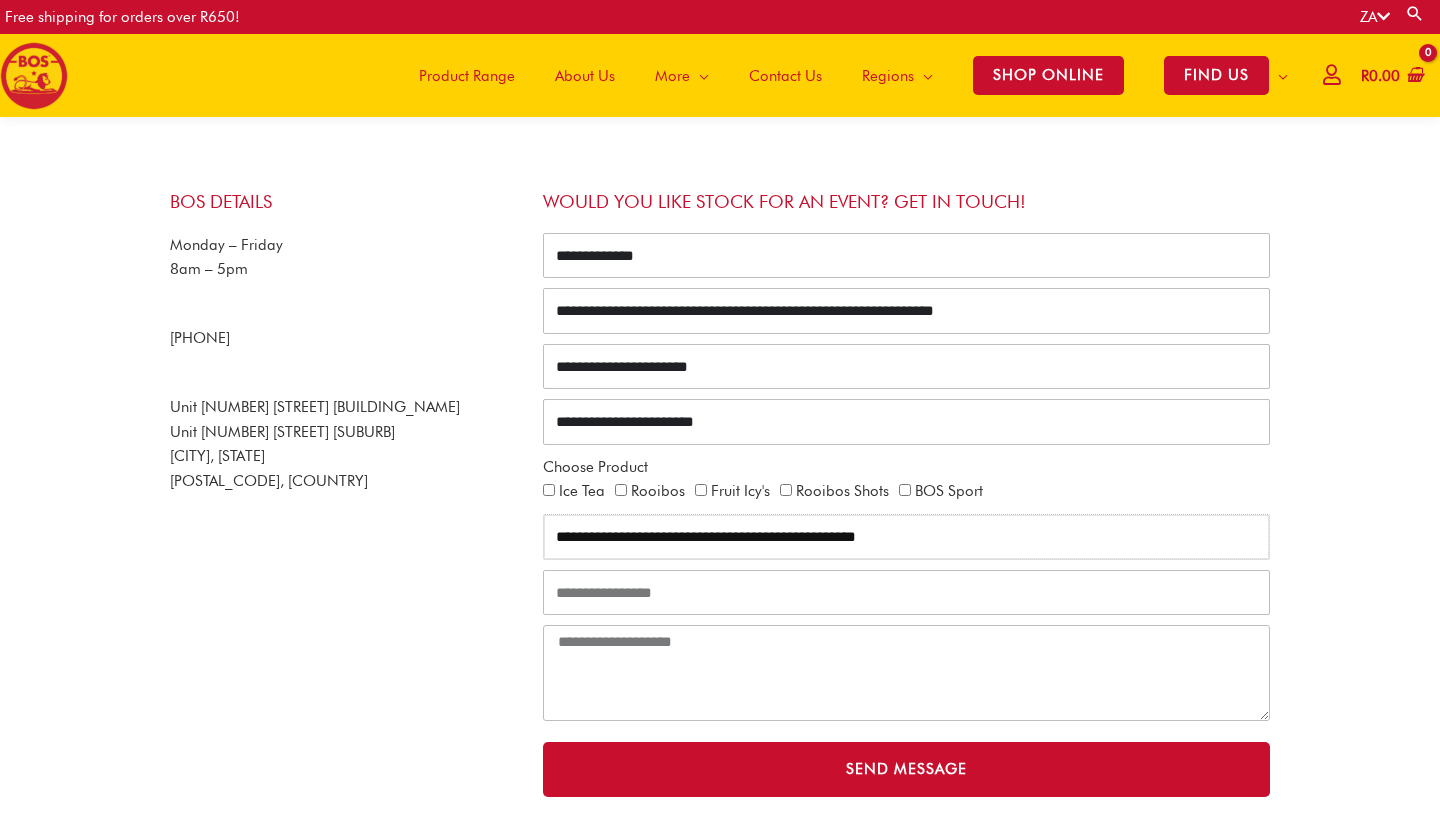 click on "**********" at bounding box center (906, 537) 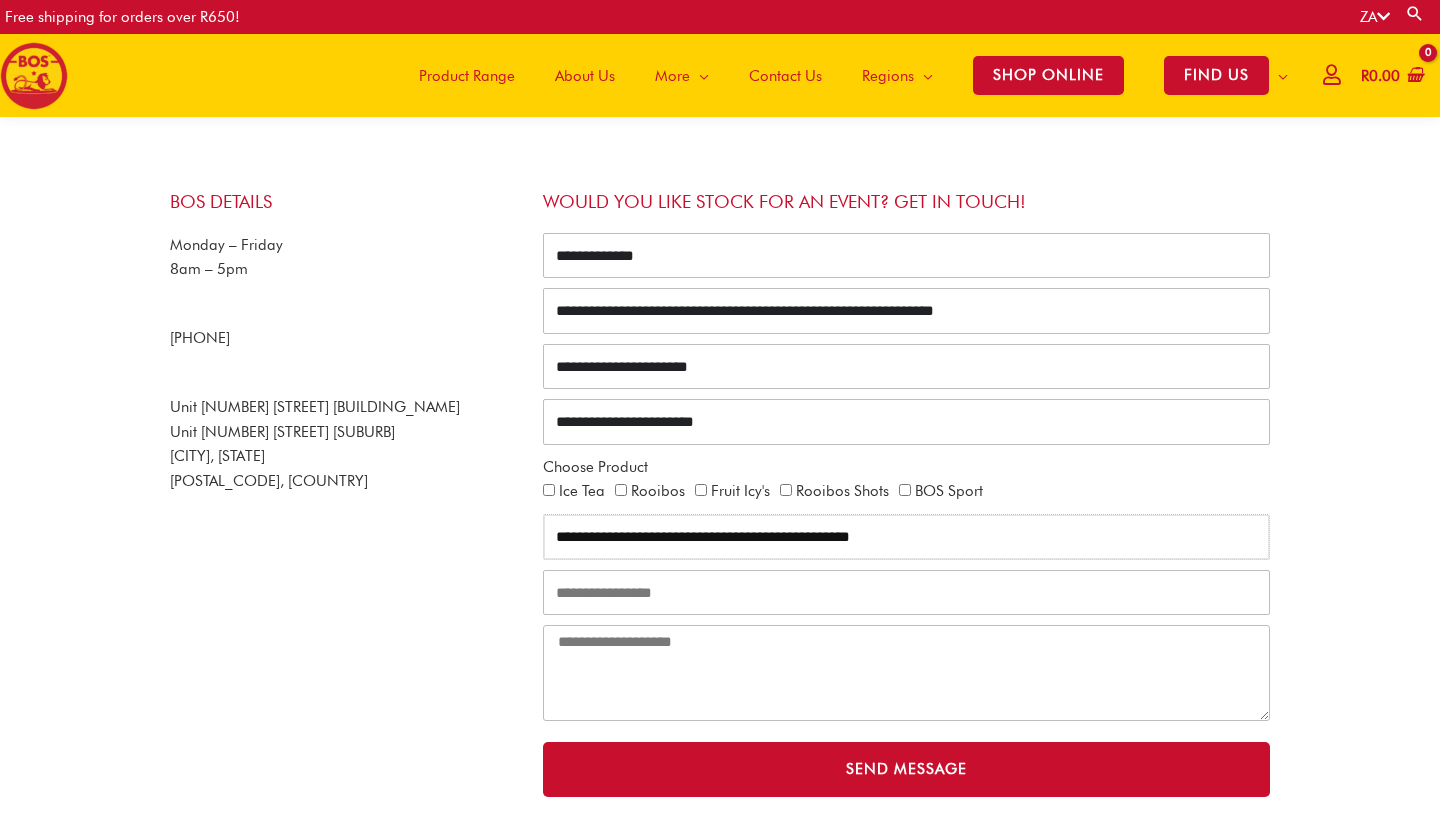 type on "**********" 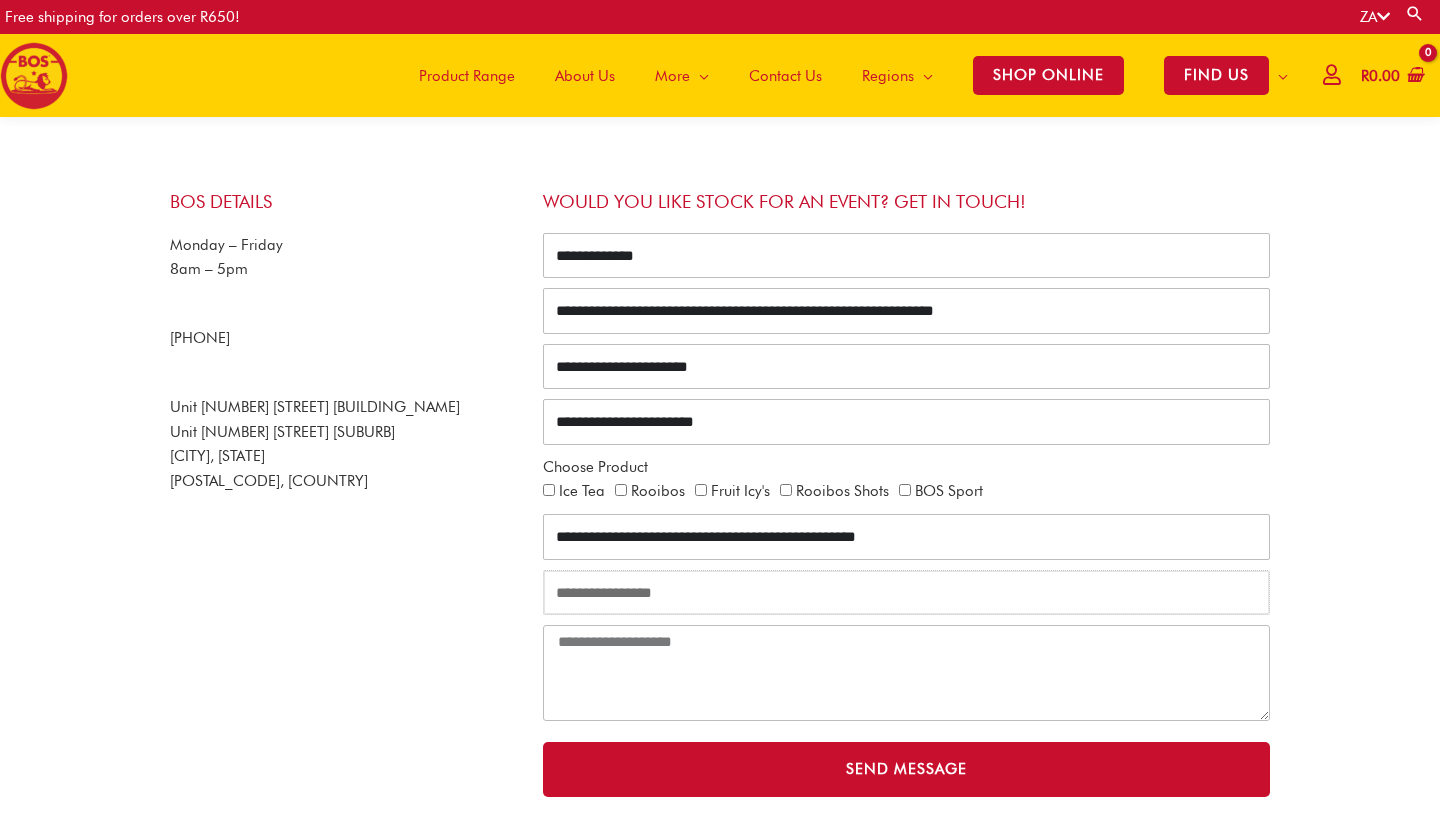 click at bounding box center (906, 593) 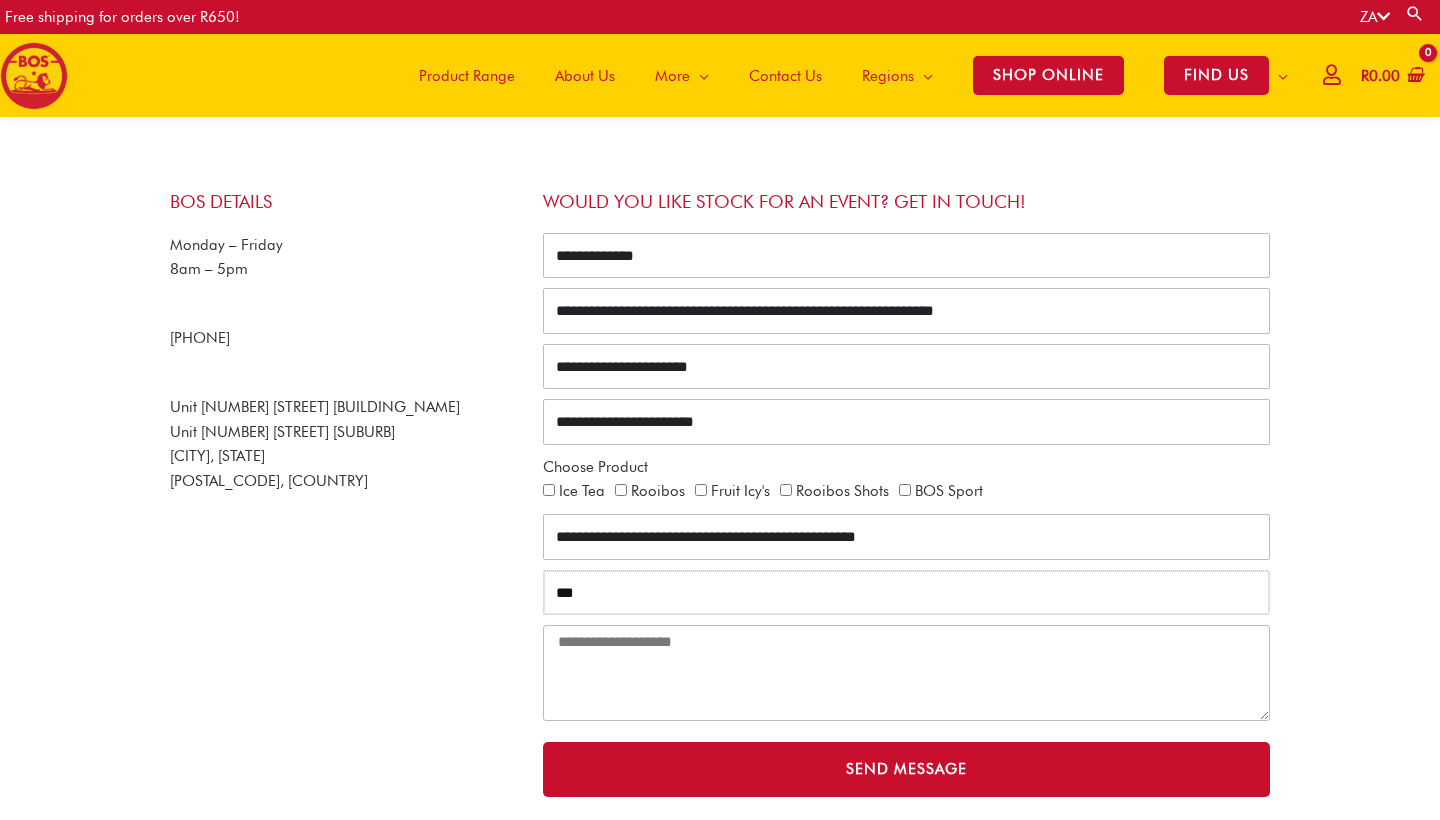 type on "***" 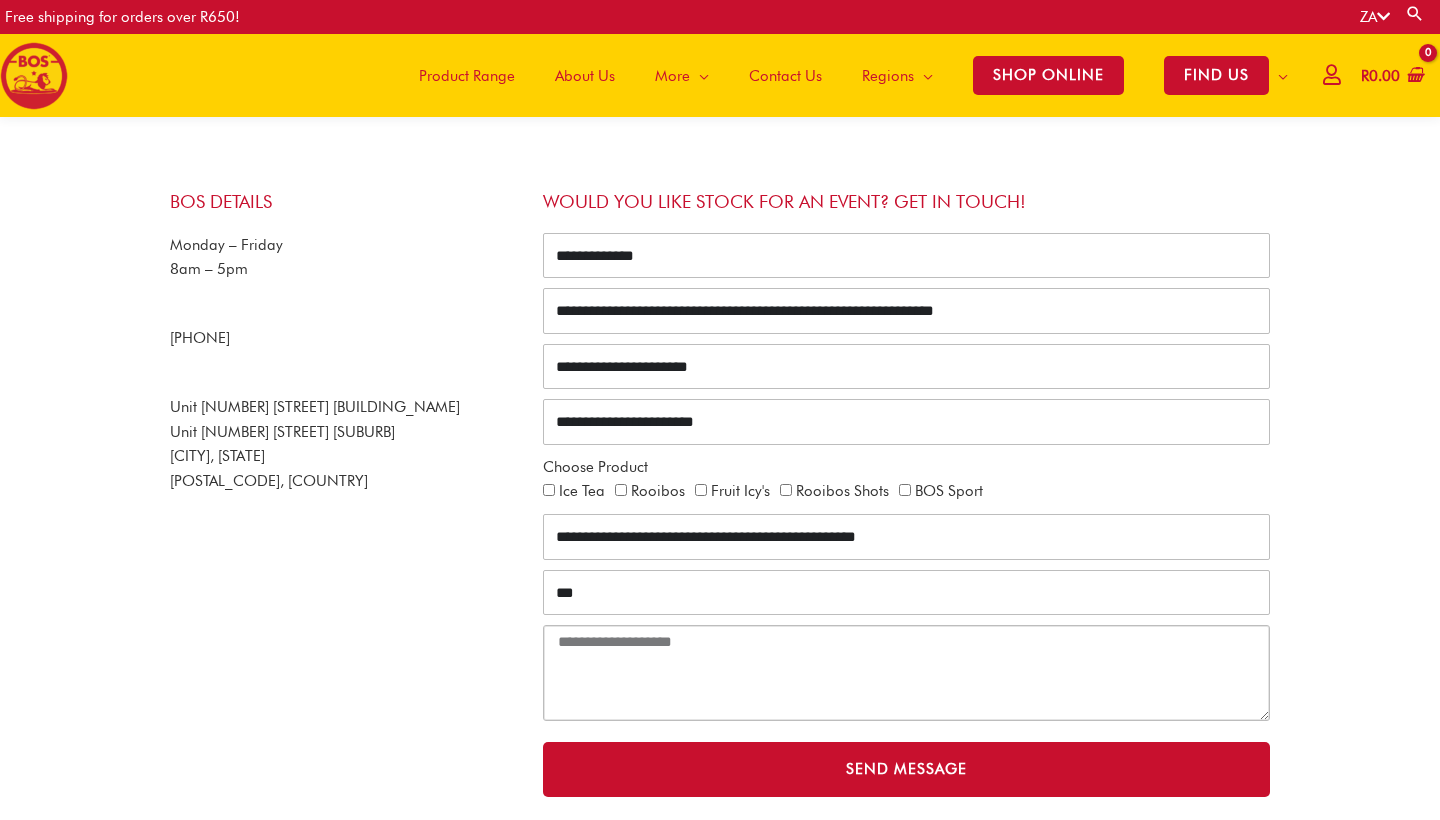 click at bounding box center [906, 673] 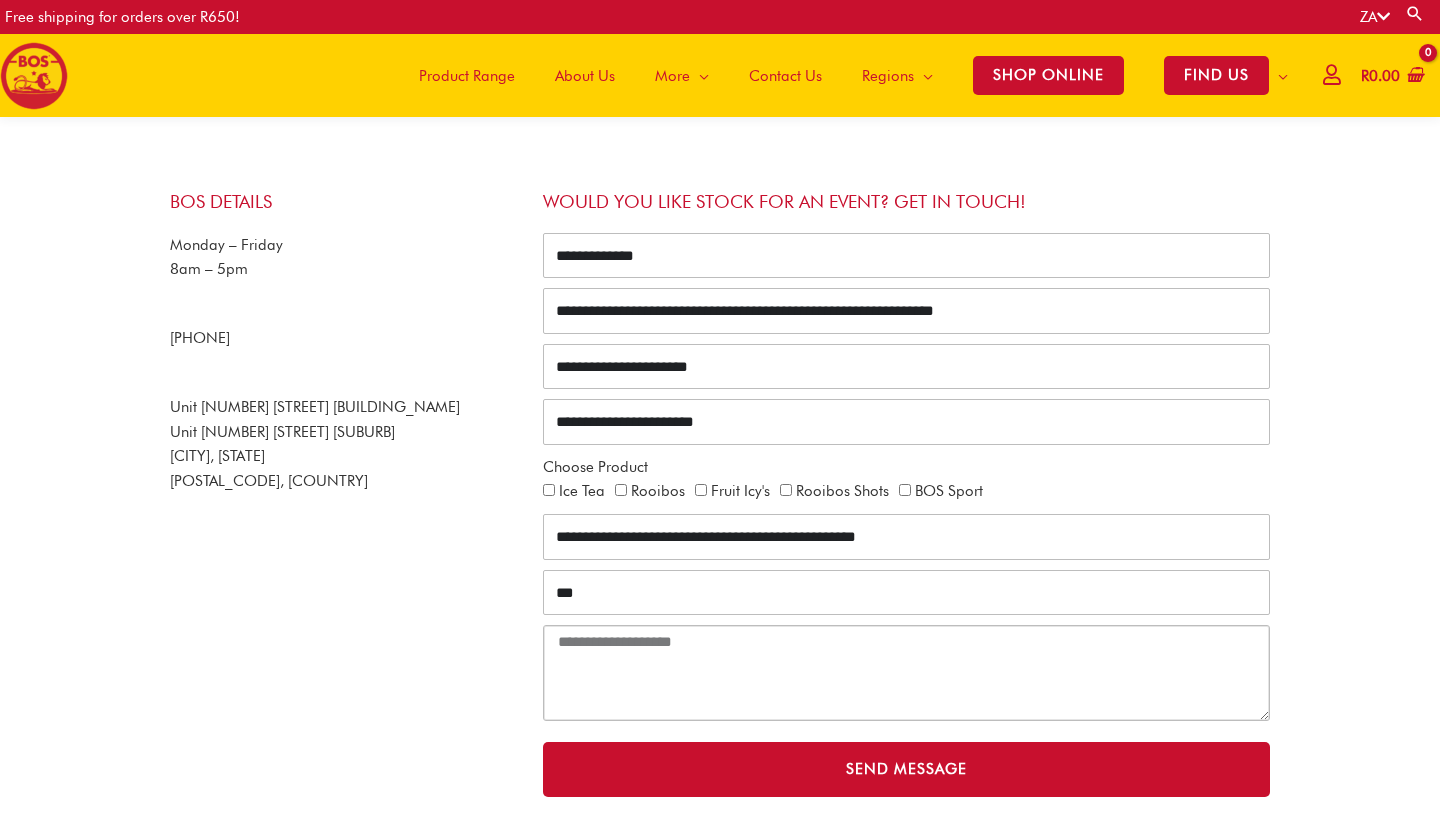 paste on "**********" 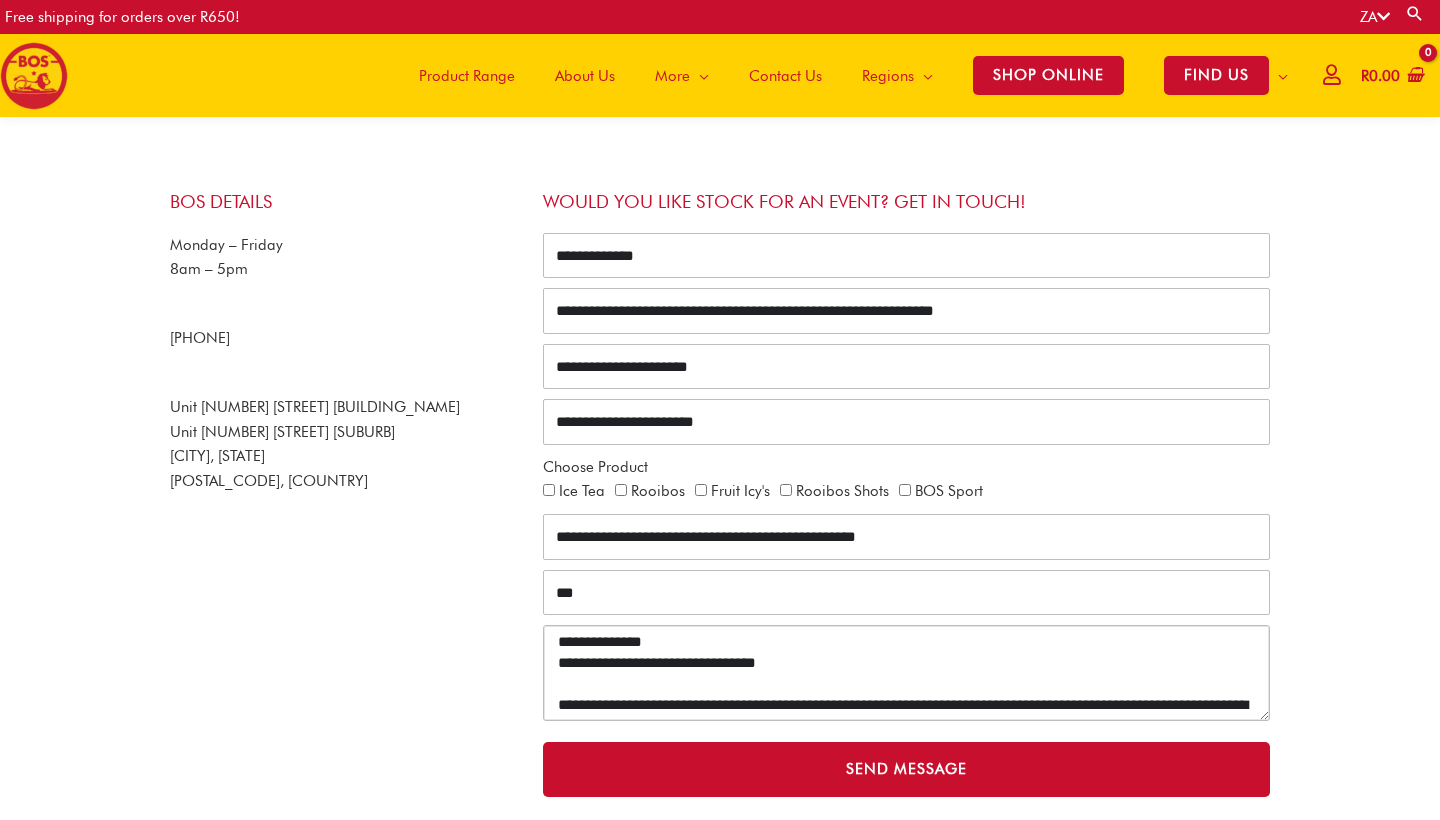 scroll, scrollTop: 546, scrollLeft: 0, axis: vertical 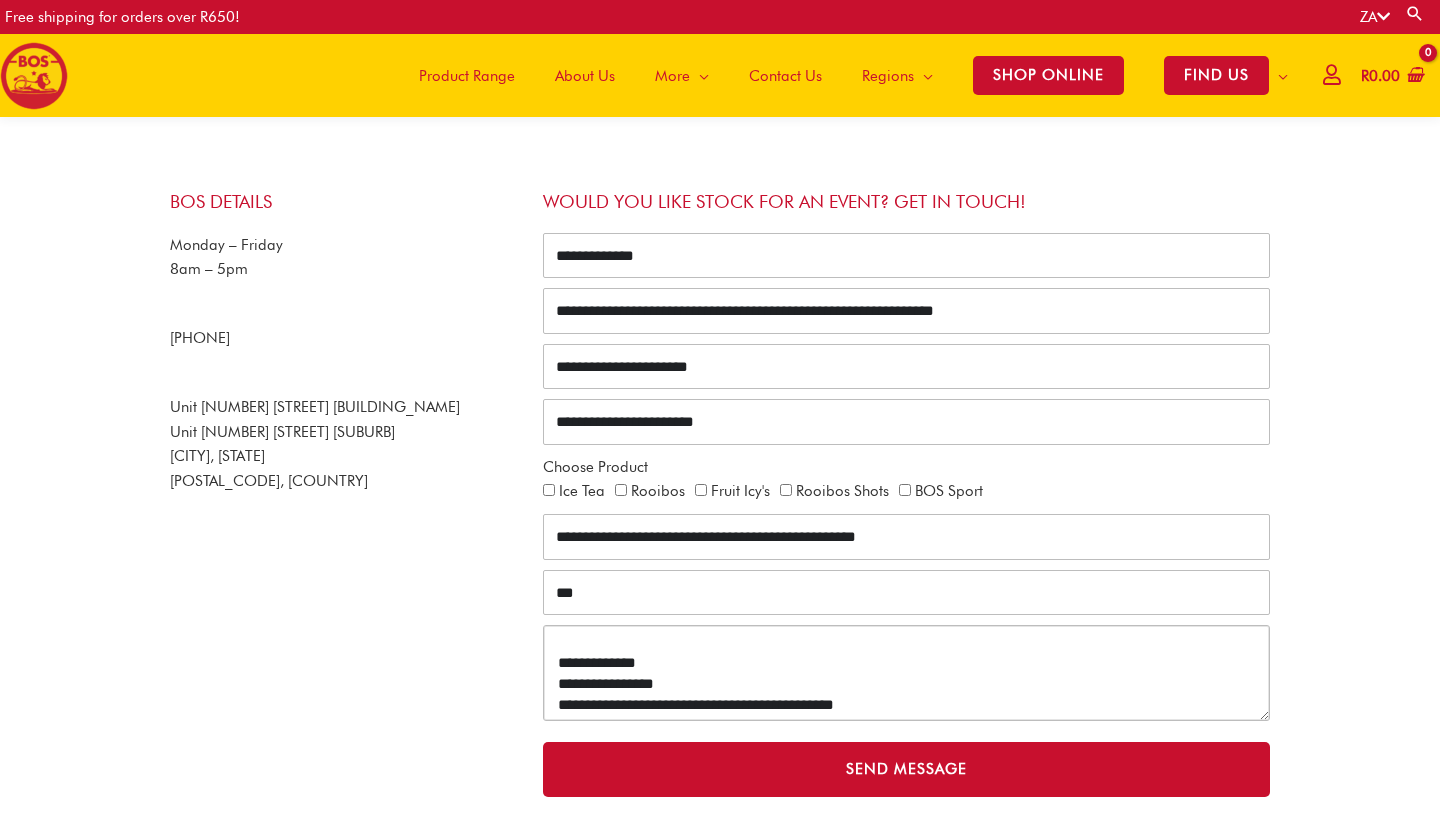 drag, startPoint x: 678, startPoint y: 679, endPoint x: 558, endPoint y: 680, distance: 120.004166 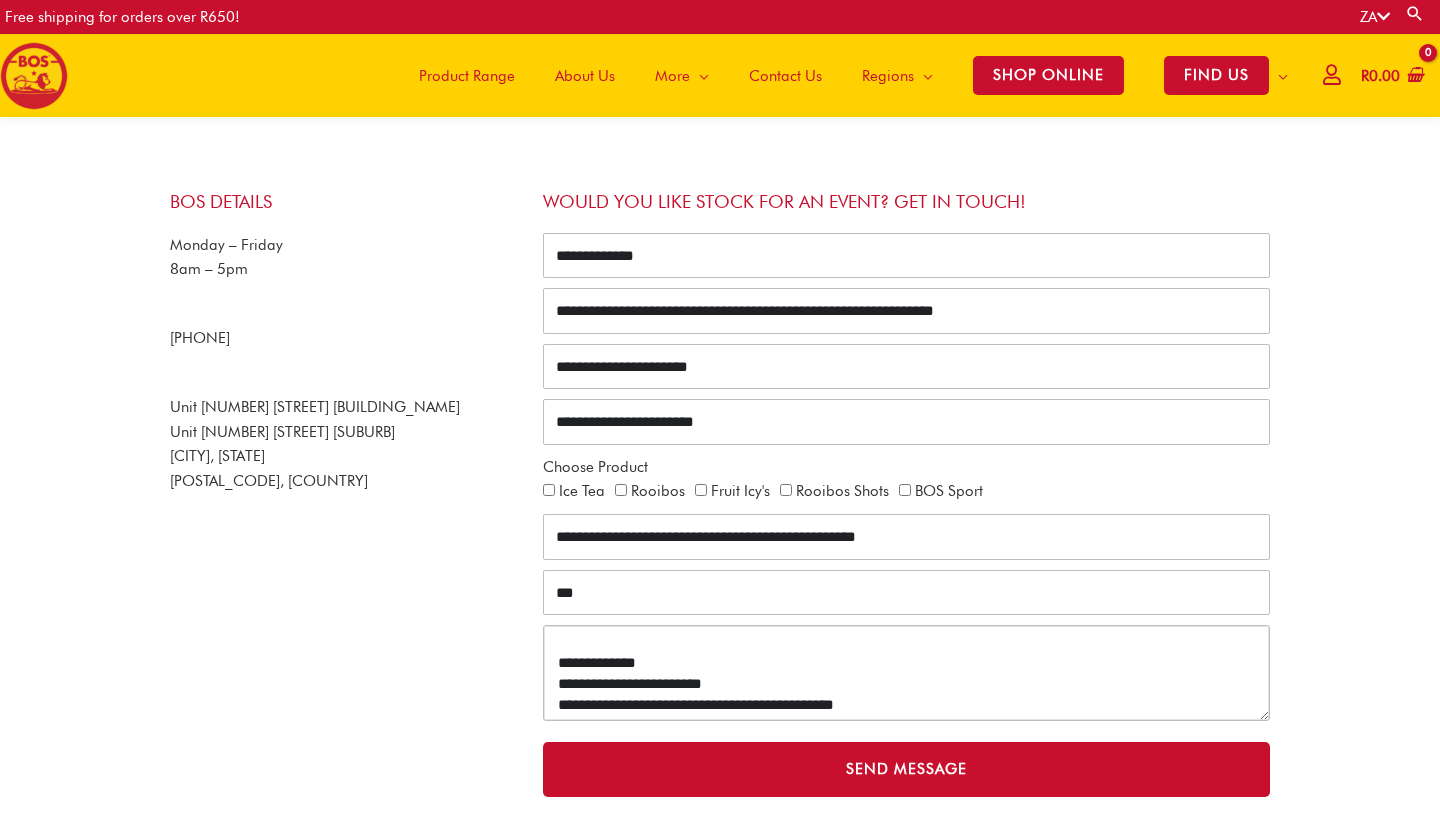 click at bounding box center [906, 673] 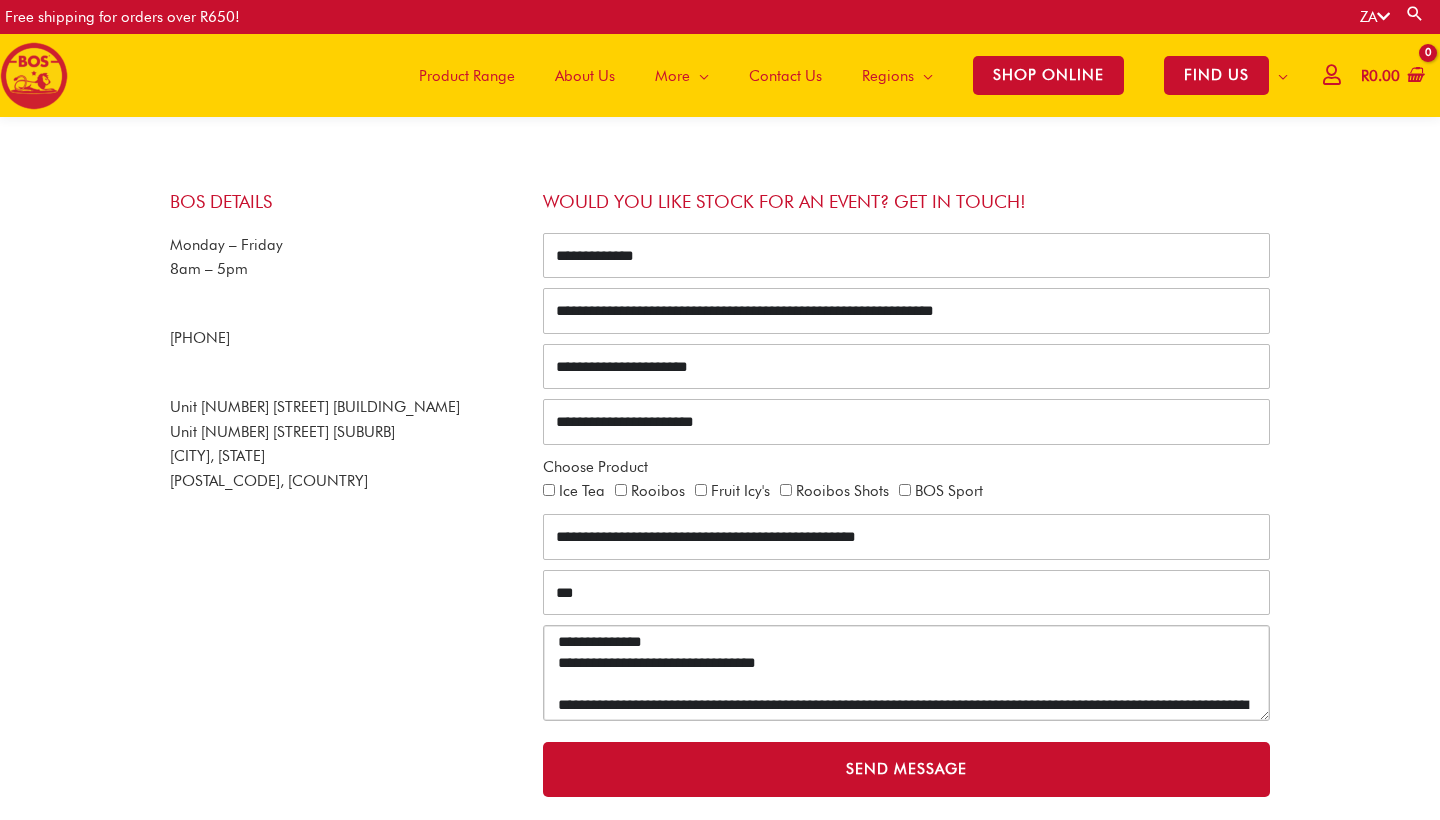 scroll, scrollTop: 0, scrollLeft: 0, axis: both 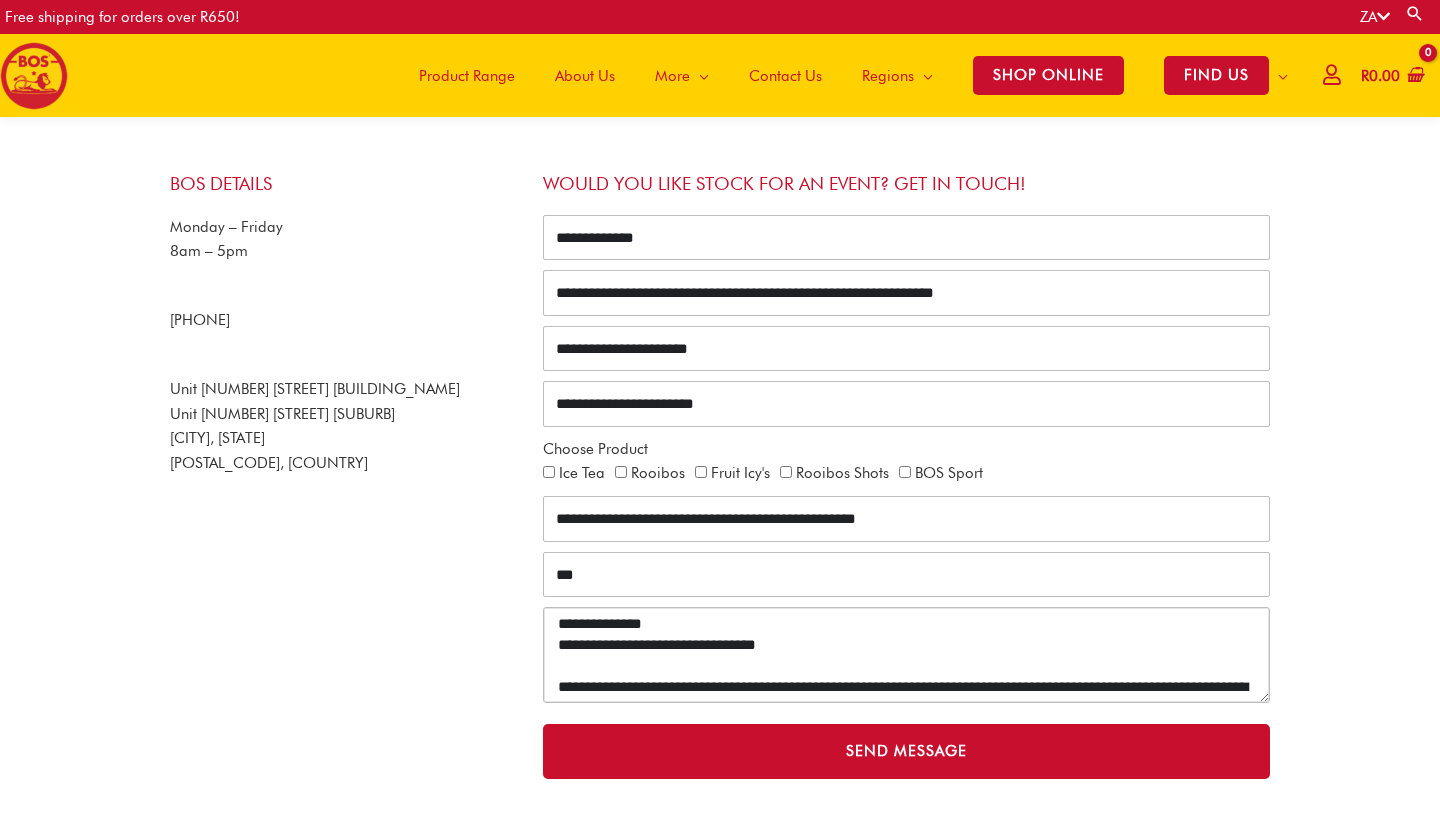 drag, startPoint x: 720, startPoint y: 687, endPoint x: 637, endPoint y: 685, distance: 83.02409 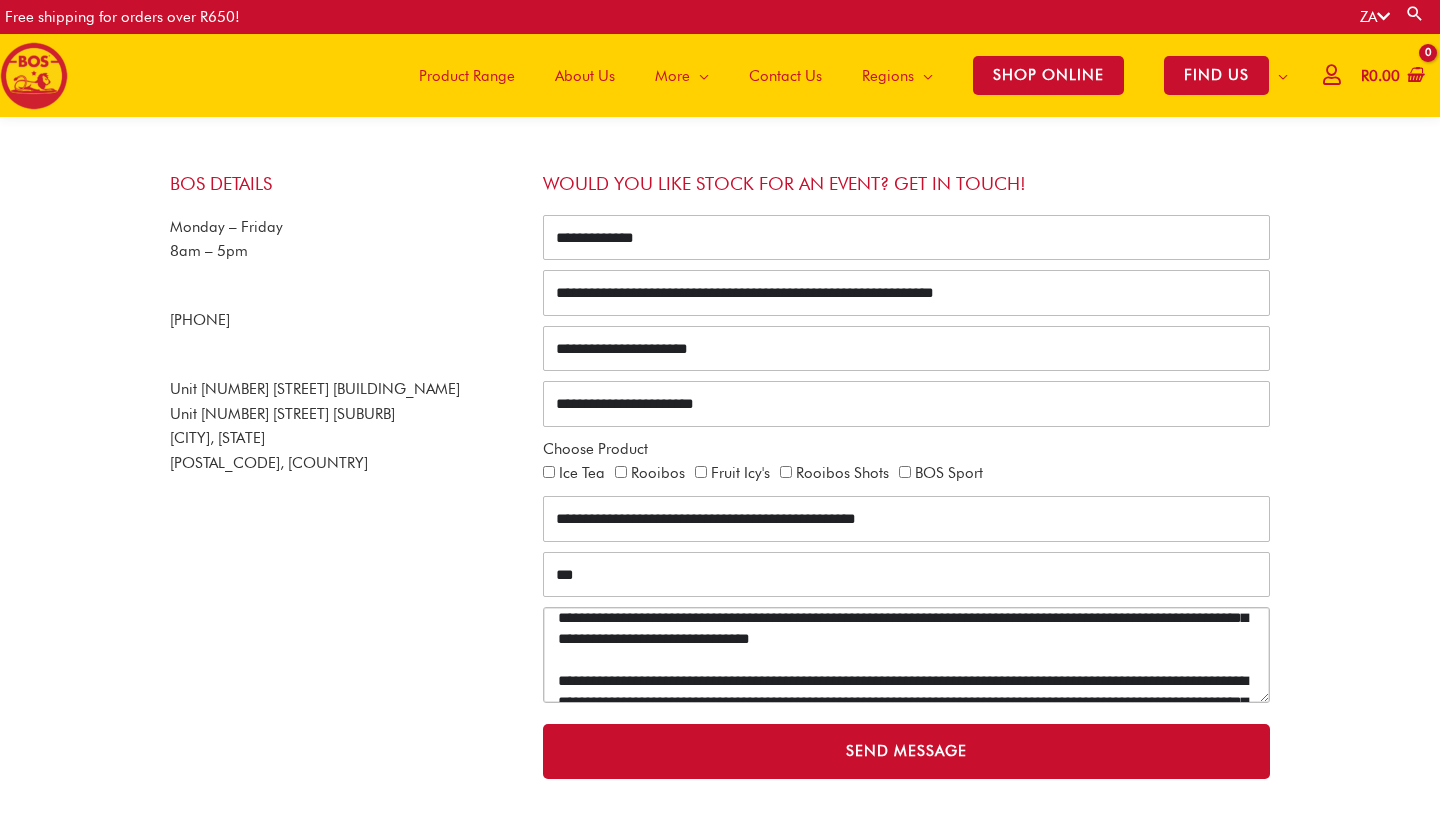 scroll, scrollTop: 198, scrollLeft: 0, axis: vertical 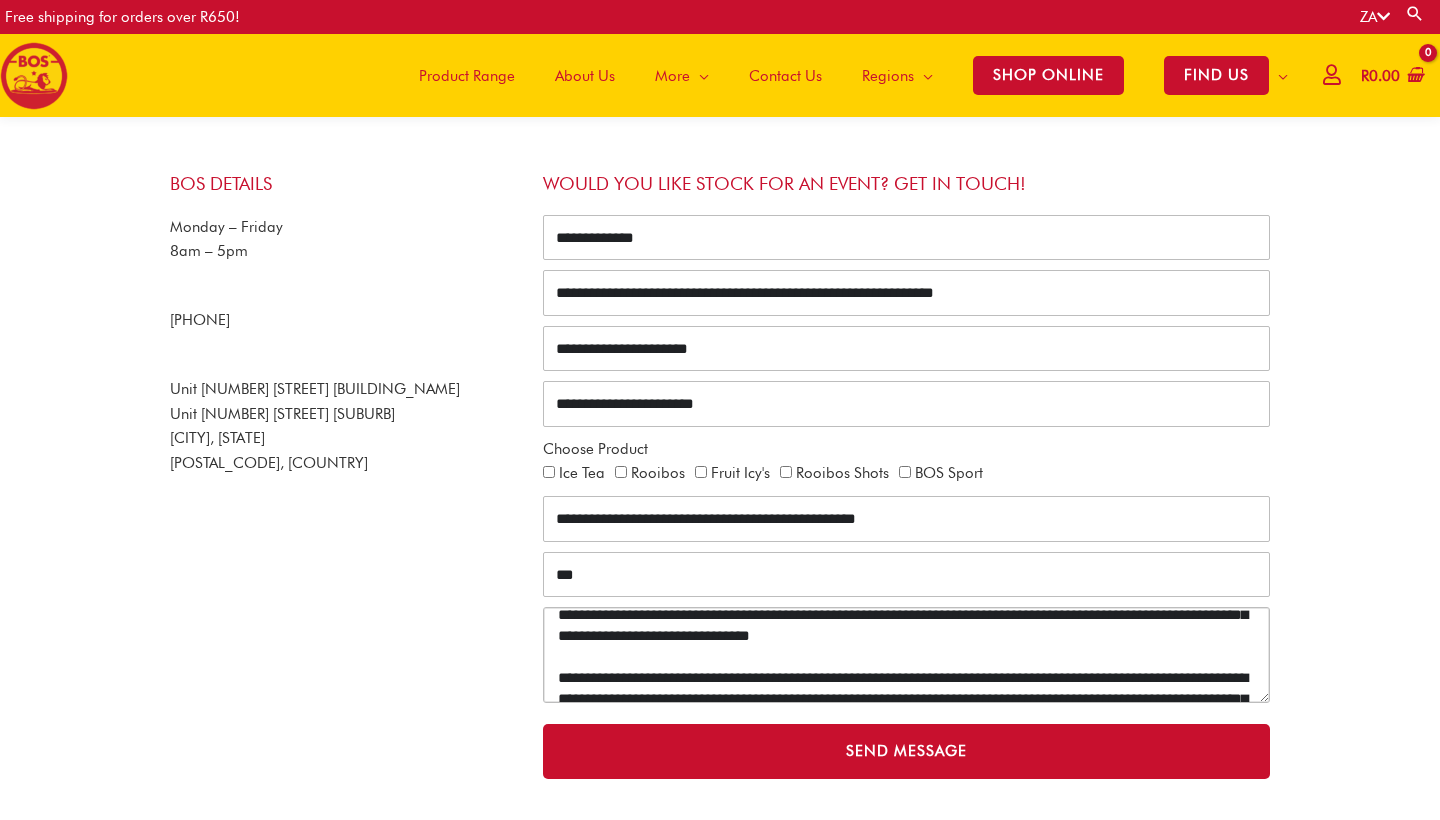 click at bounding box center [906, 655] 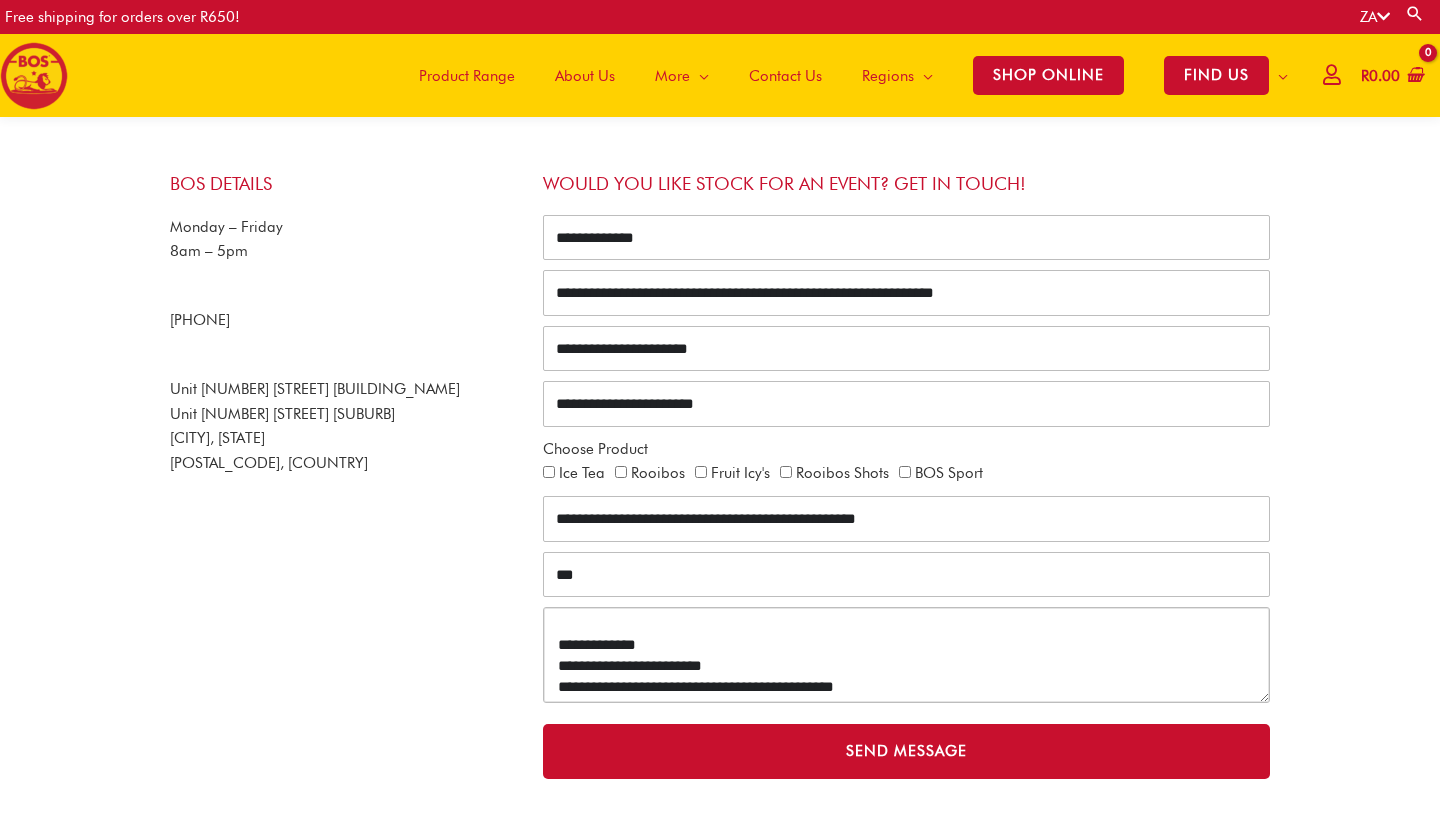 scroll, scrollTop: 546, scrollLeft: 0, axis: vertical 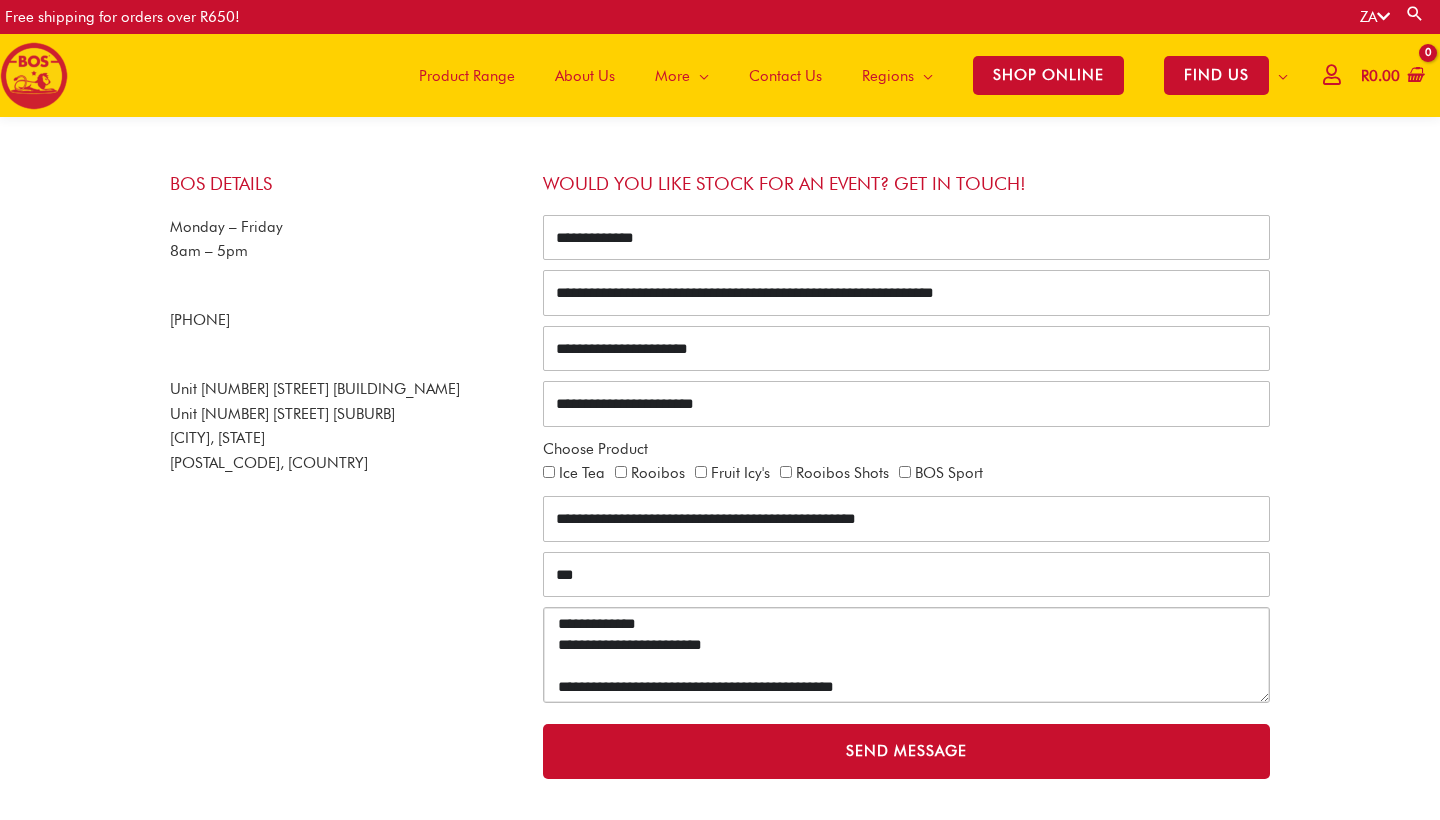 paste on "**********" 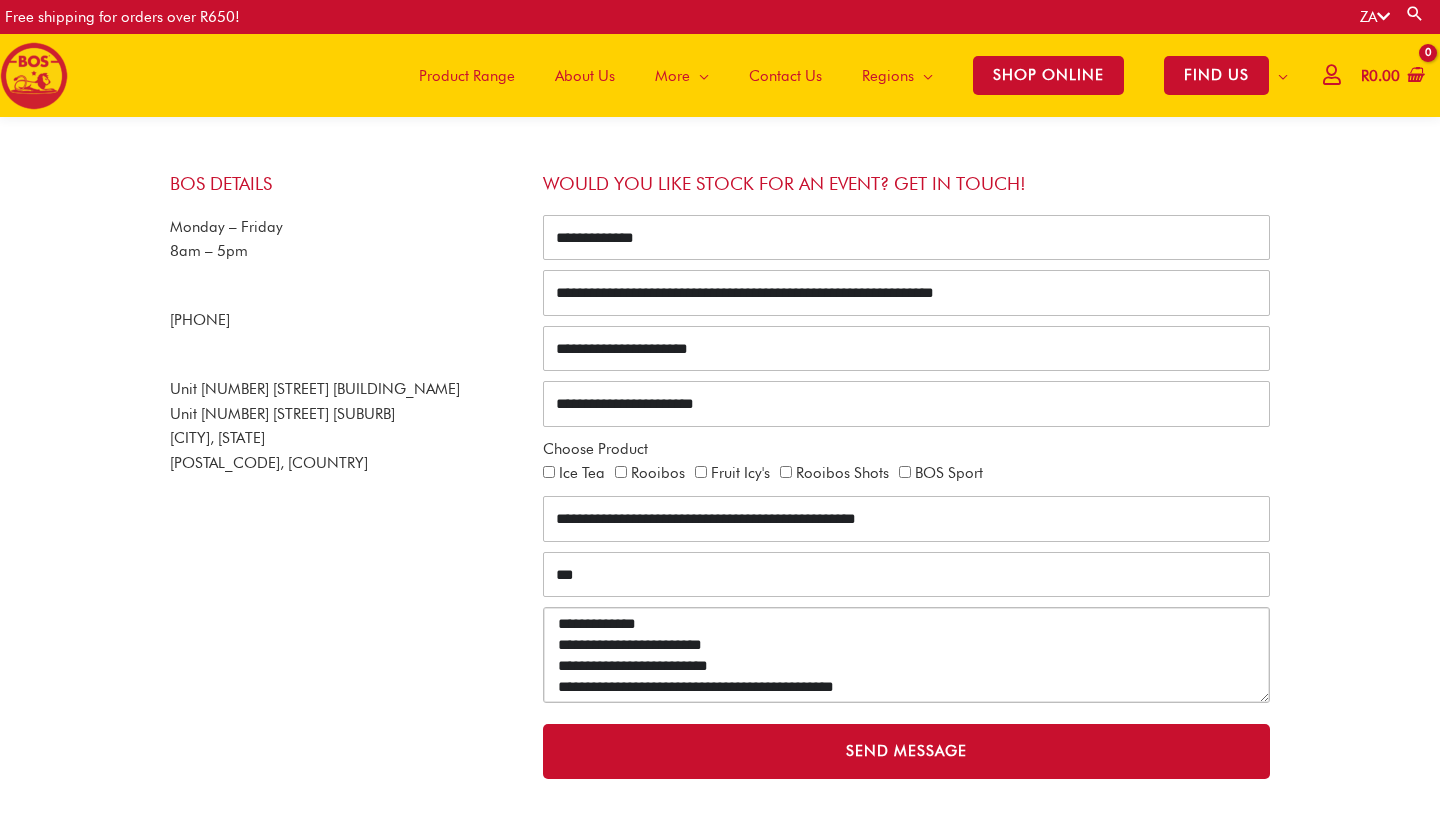 scroll, scrollTop: 567, scrollLeft: 0, axis: vertical 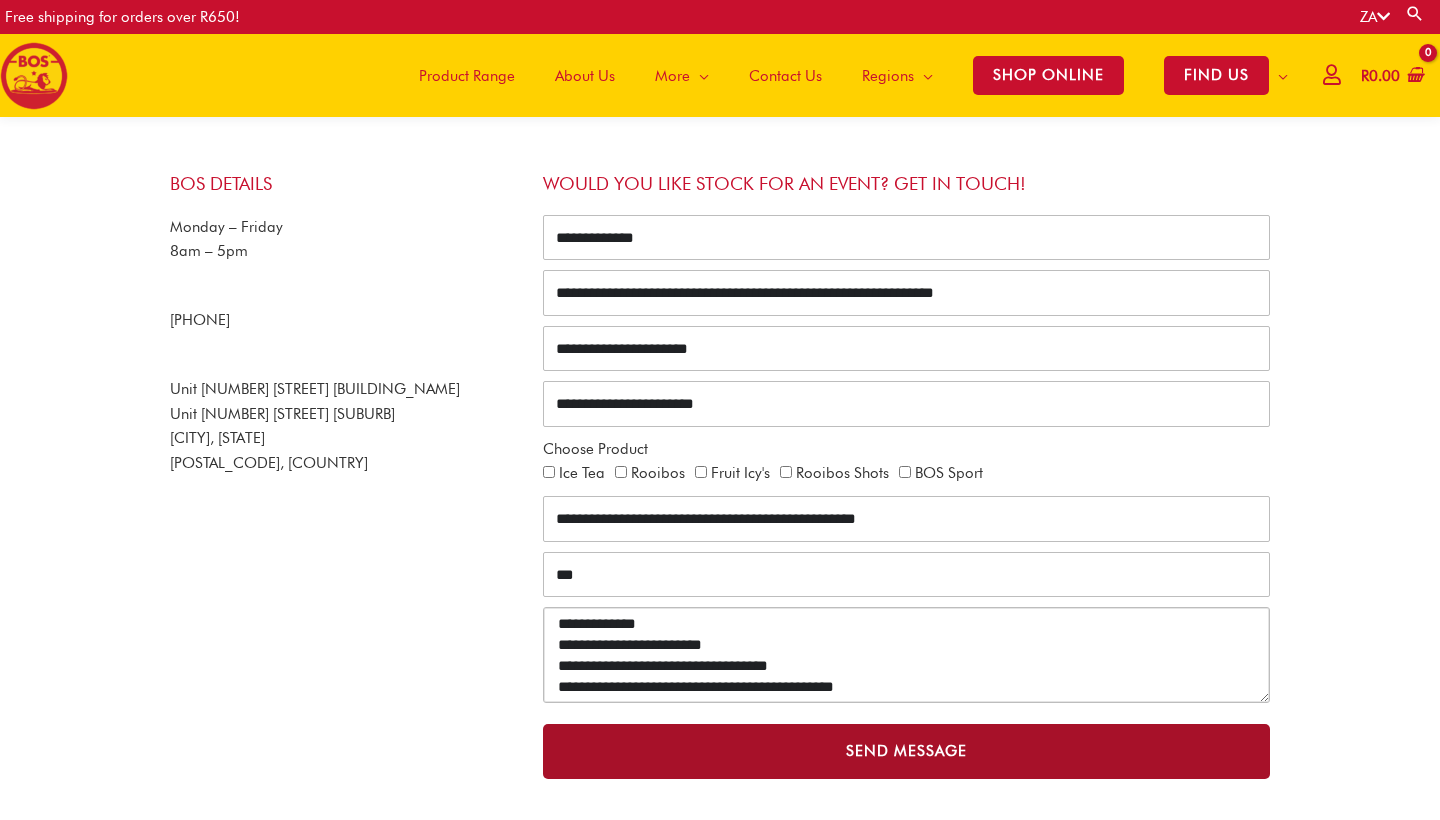 type on "**********" 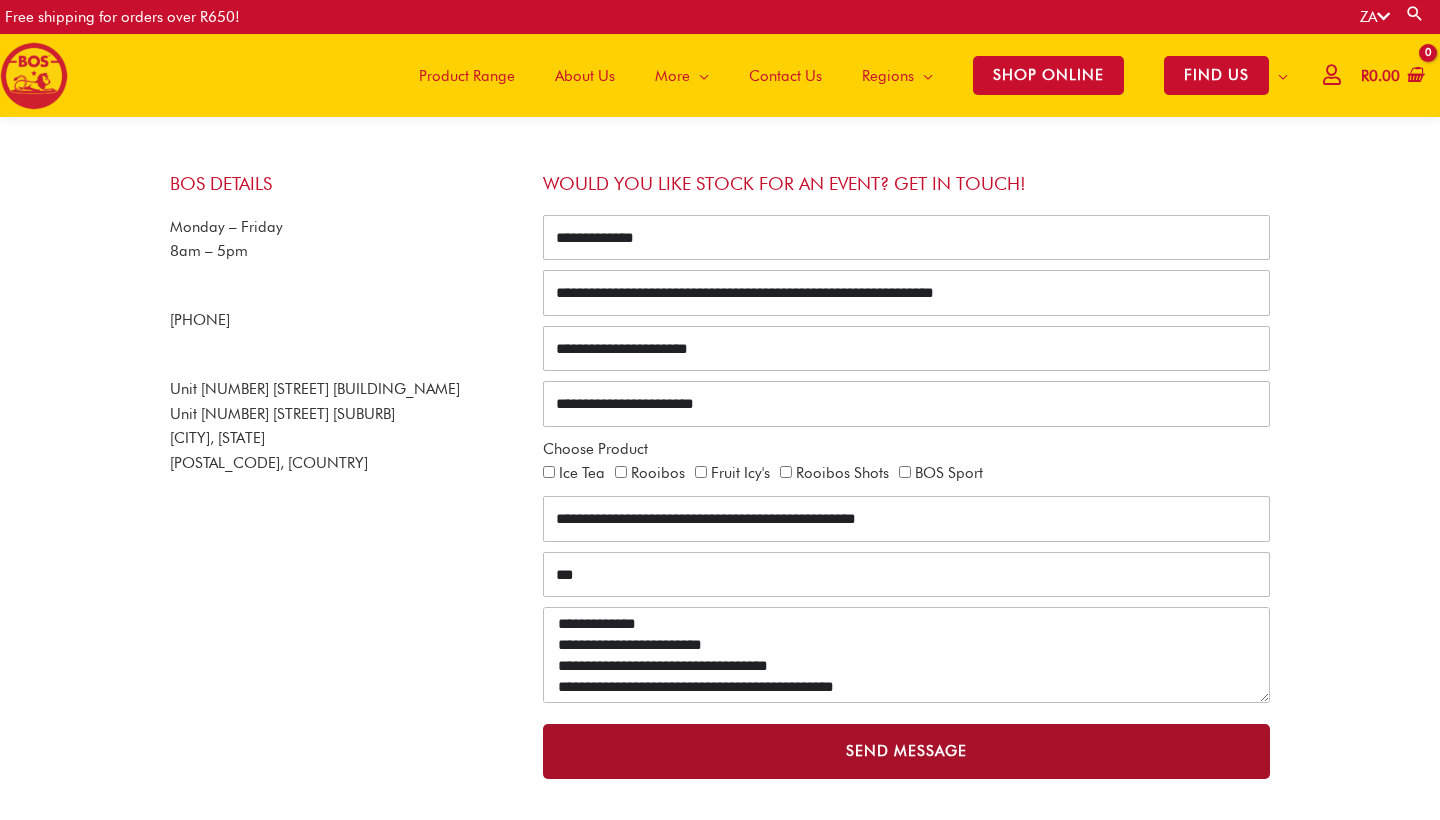 click on "Send Message" at bounding box center [906, 751] 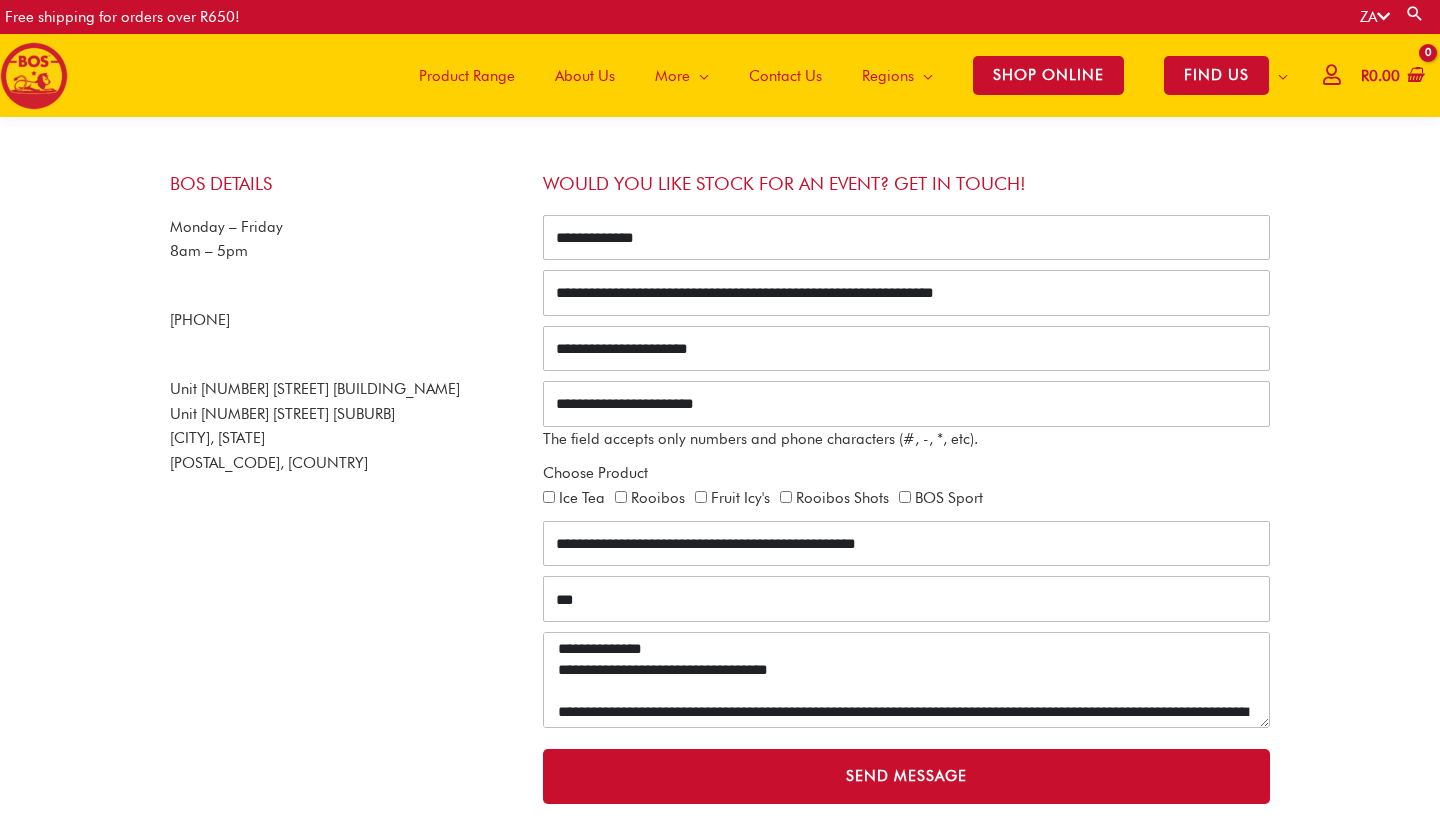 scroll, scrollTop: 0, scrollLeft: 0, axis: both 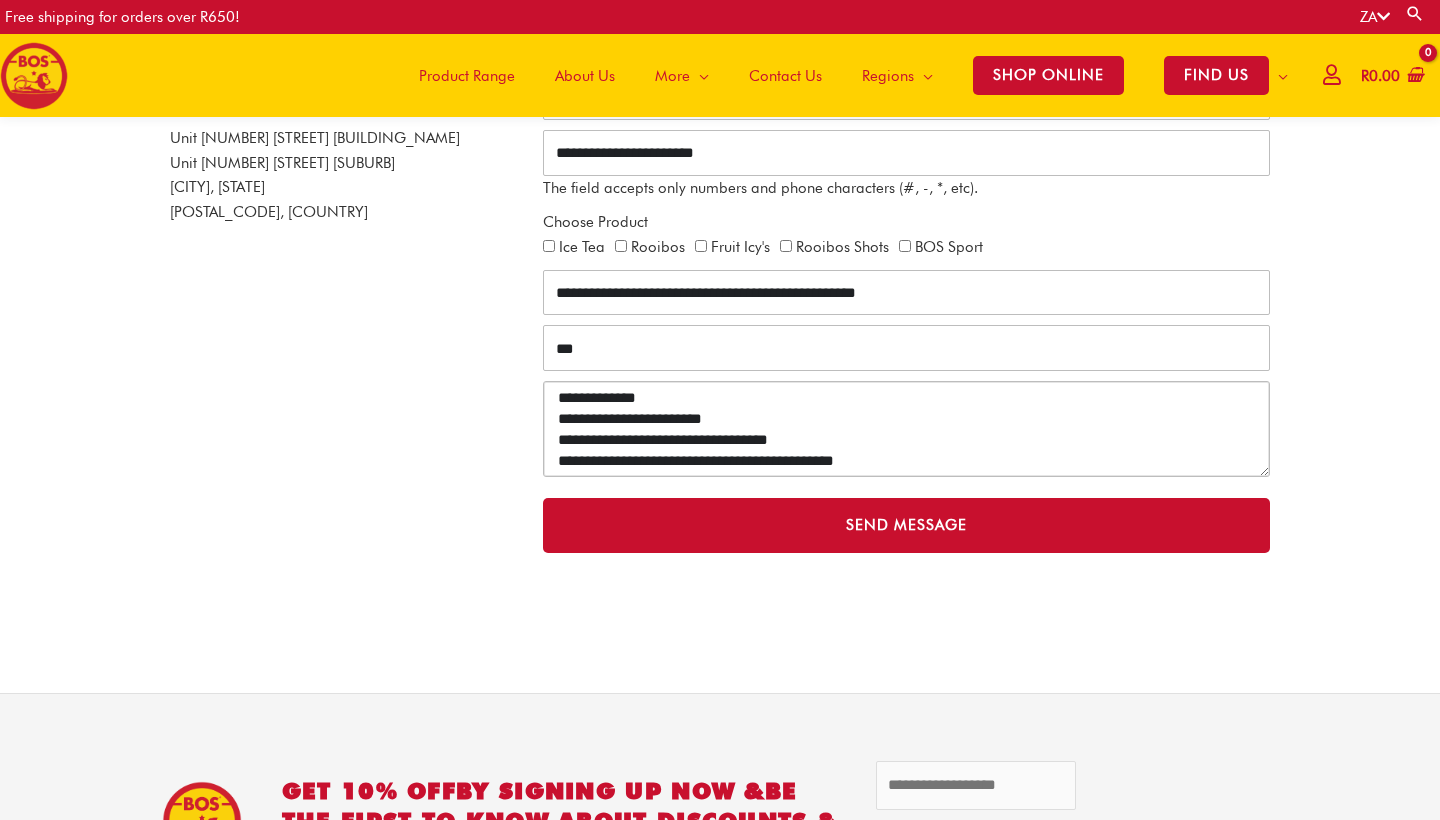 drag, startPoint x: 561, startPoint y: 645, endPoint x: 886, endPoint y: 471, distance: 368.64752 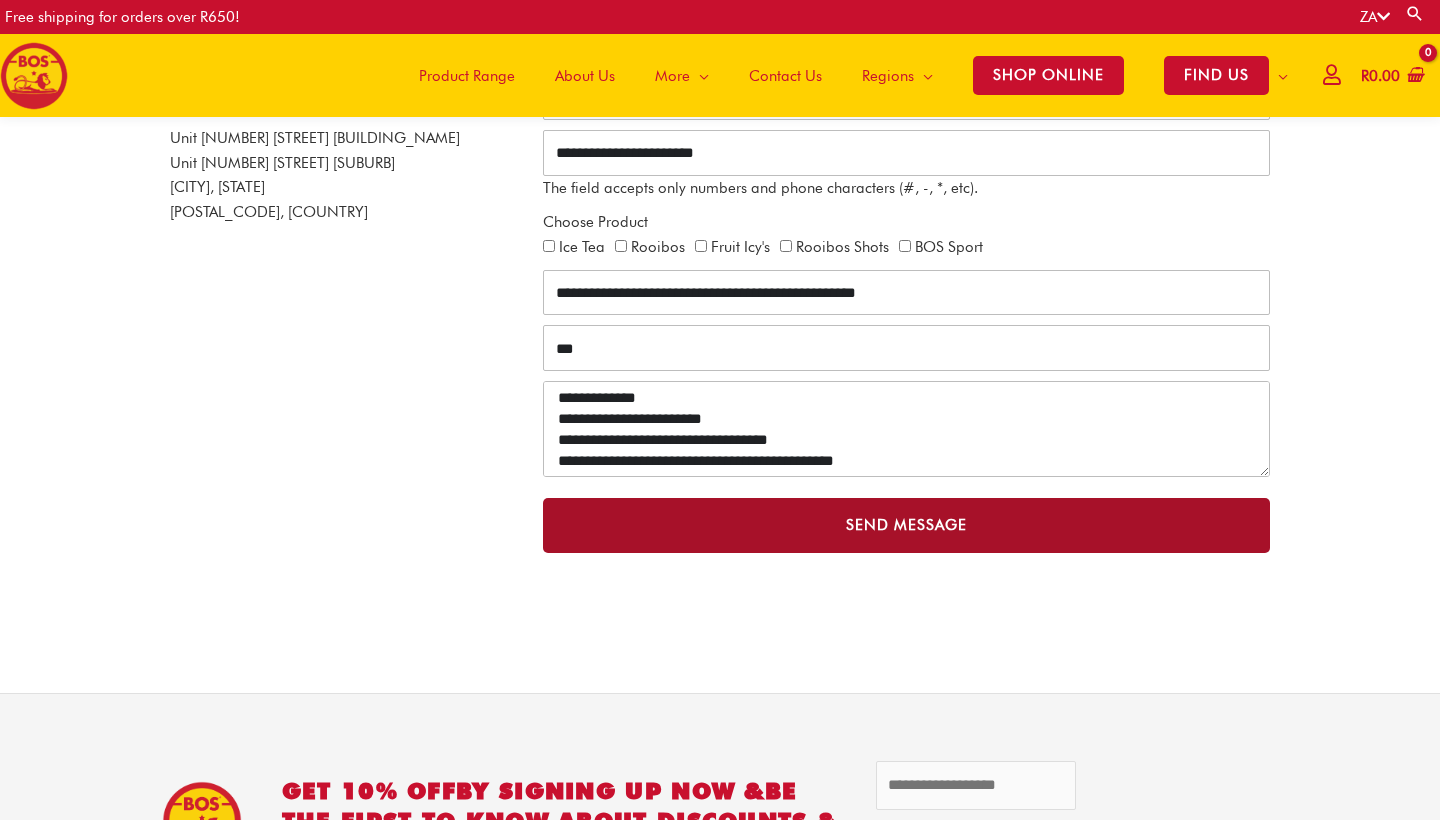 click on "Send Message" at bounding box center [906, 525] 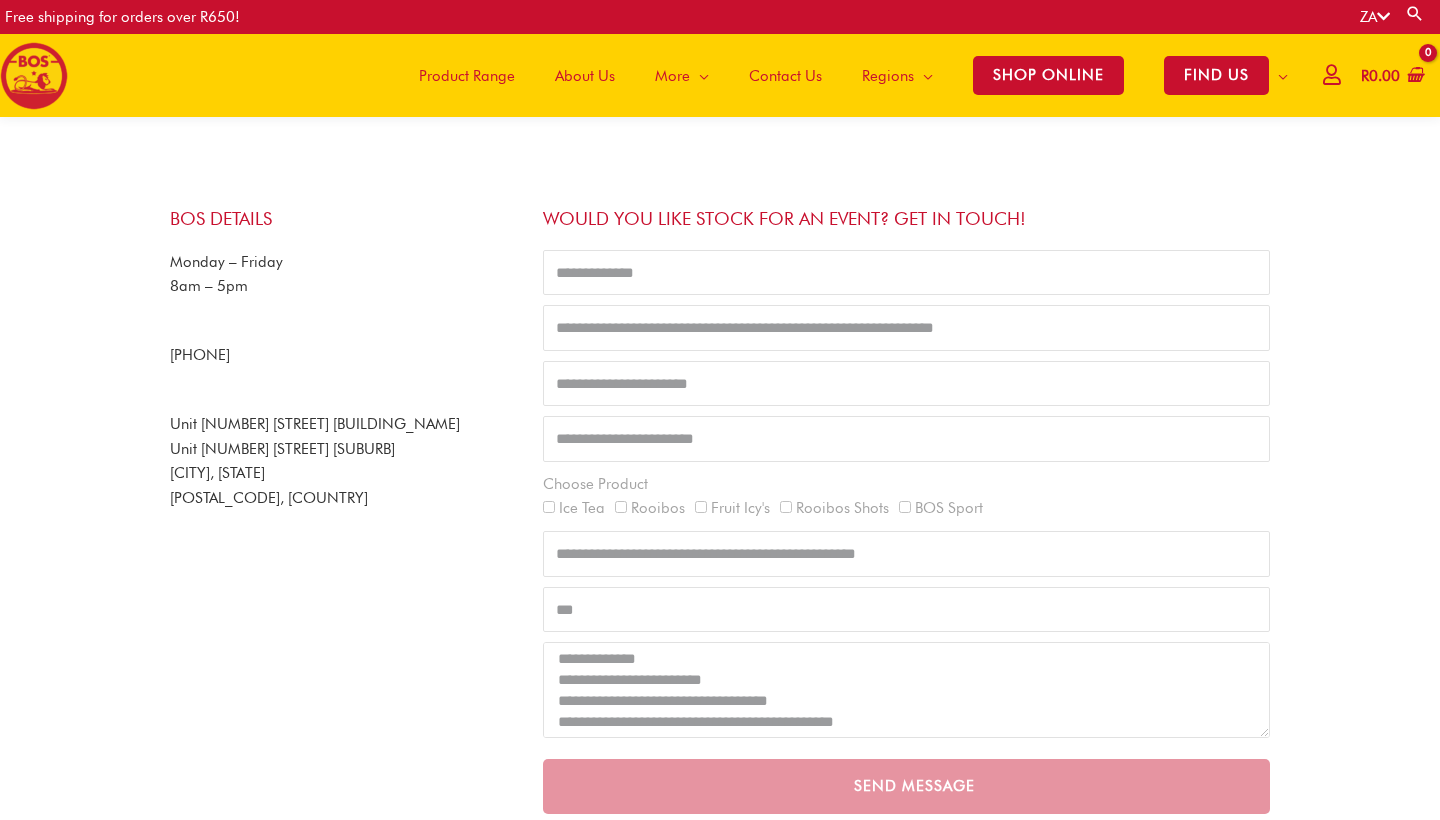 scroll, scrollTop: 329, scrollLeft: 0, axis: vertical 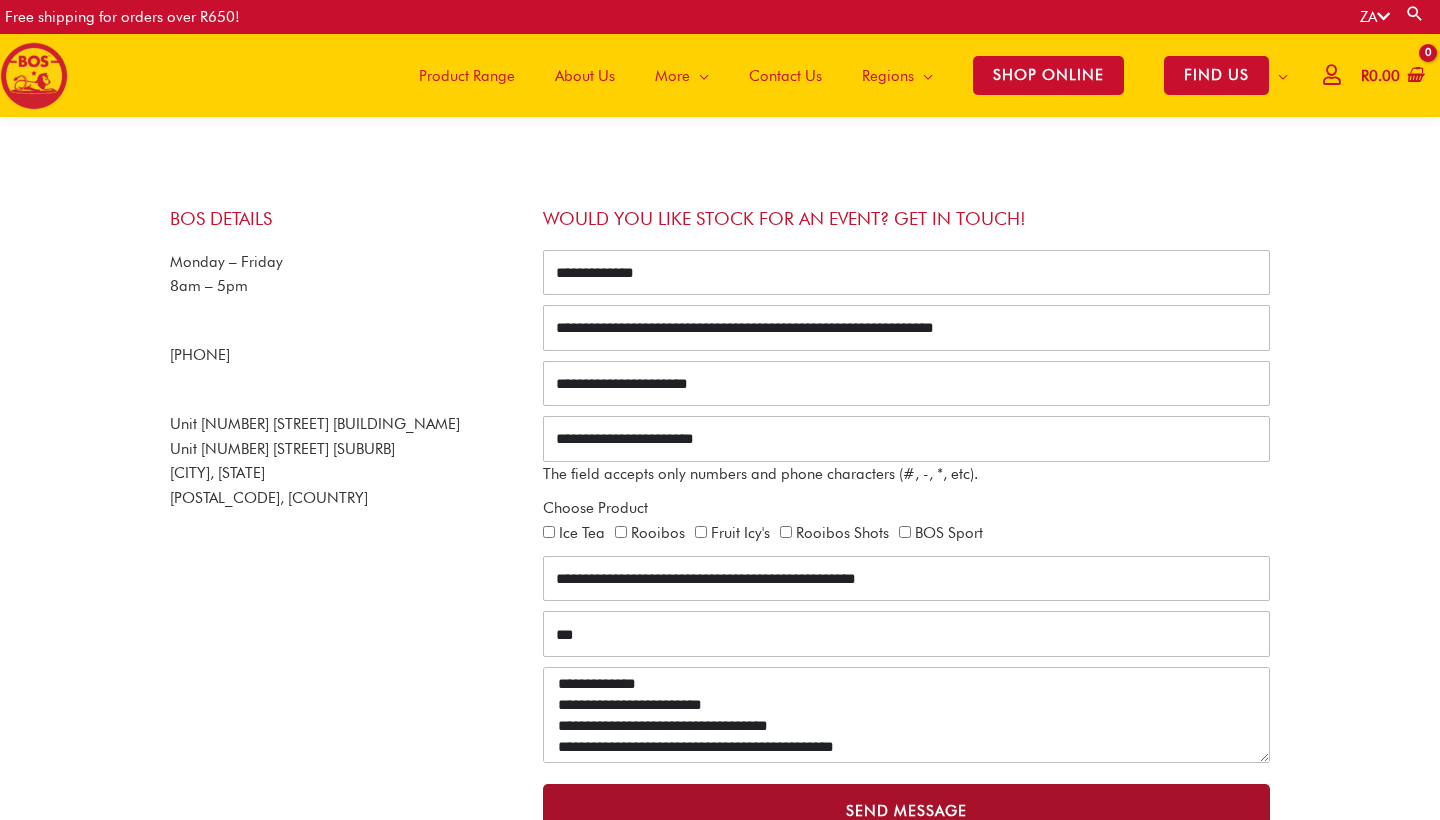 click on "Send Message" at bounding box center (906, 811) 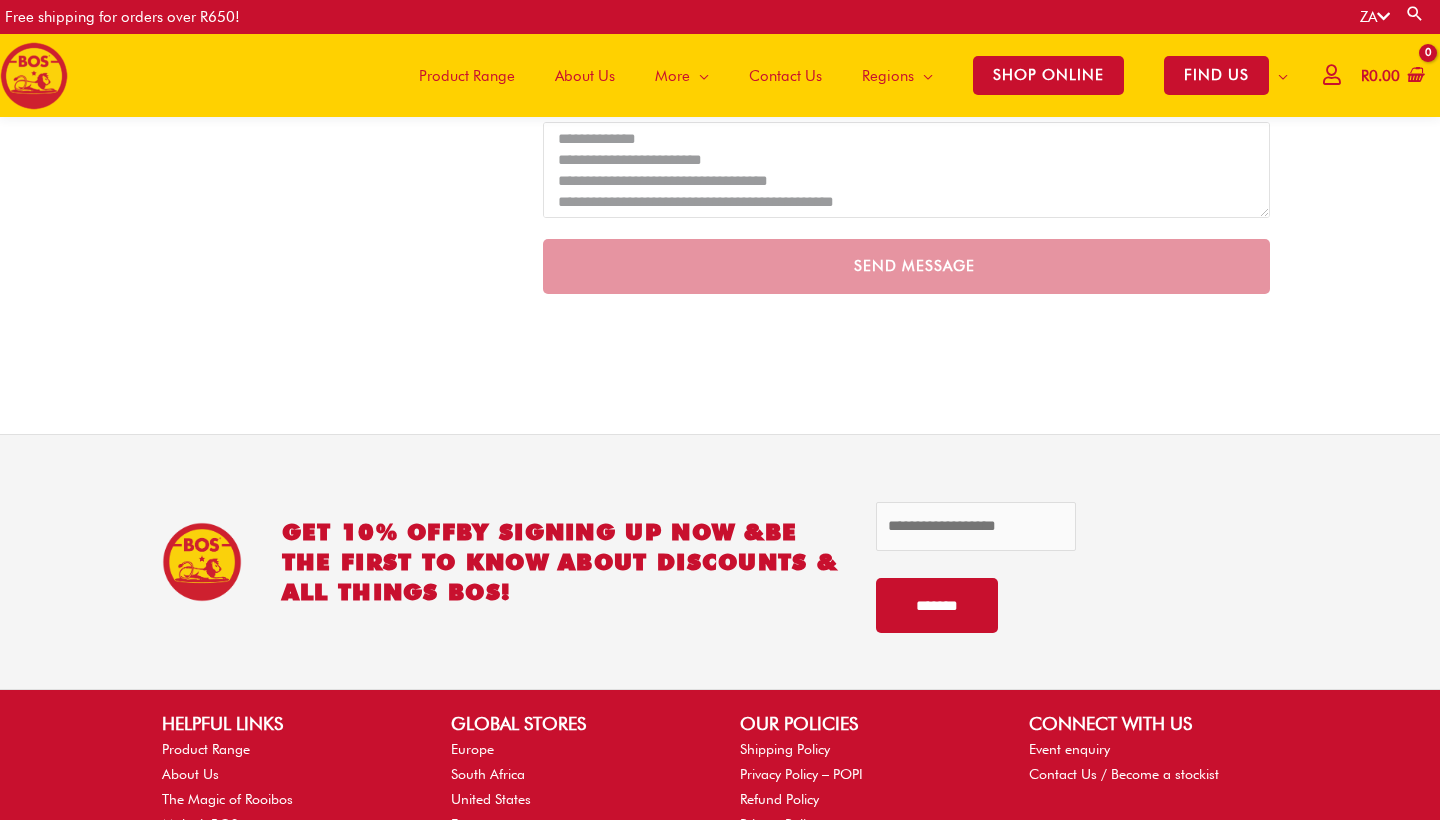 scroll, scrollTop: 850, scrollLeft: 0, axis: vertical 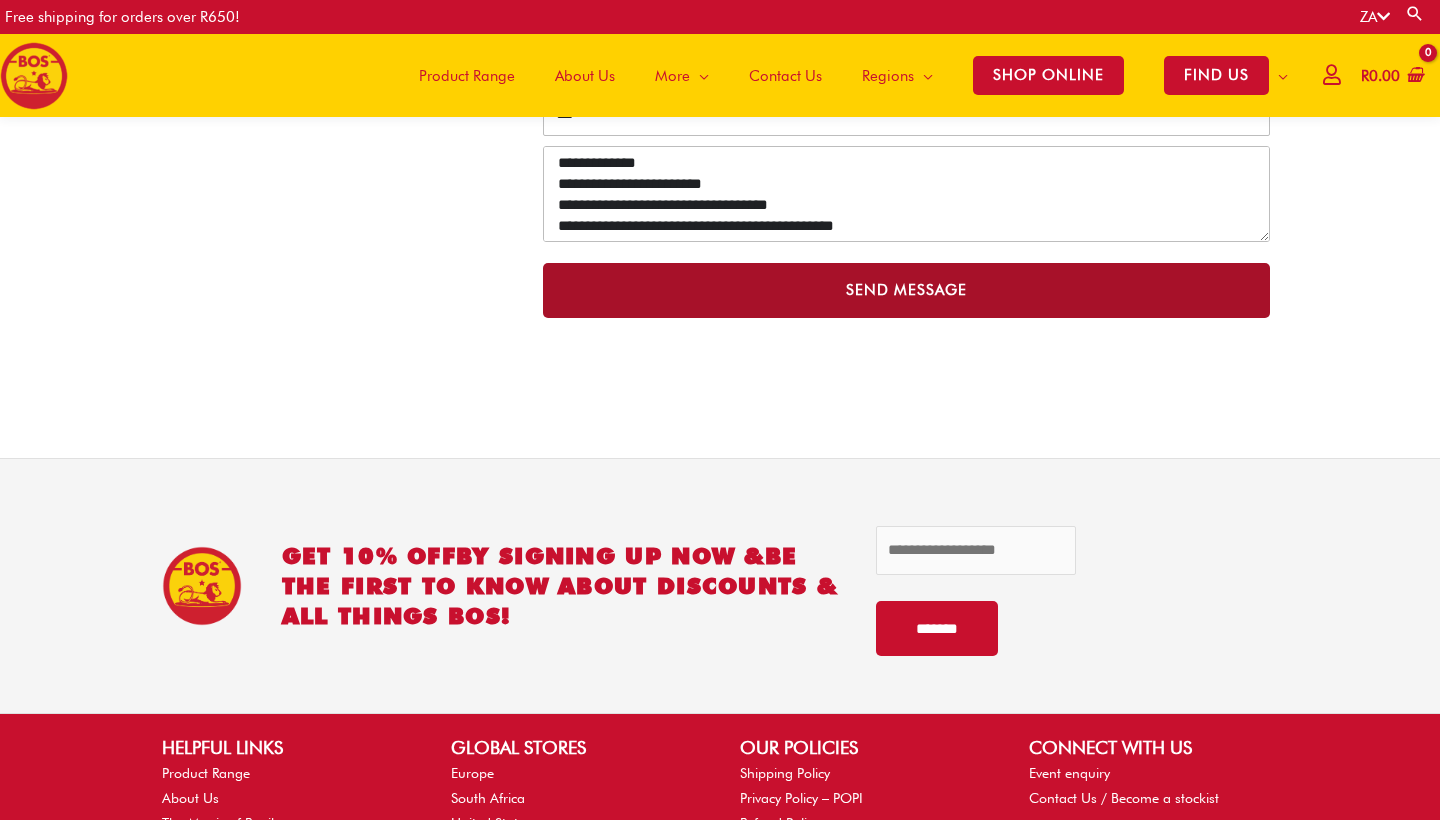 click on "Send Message" at bounding box center [906, 290] 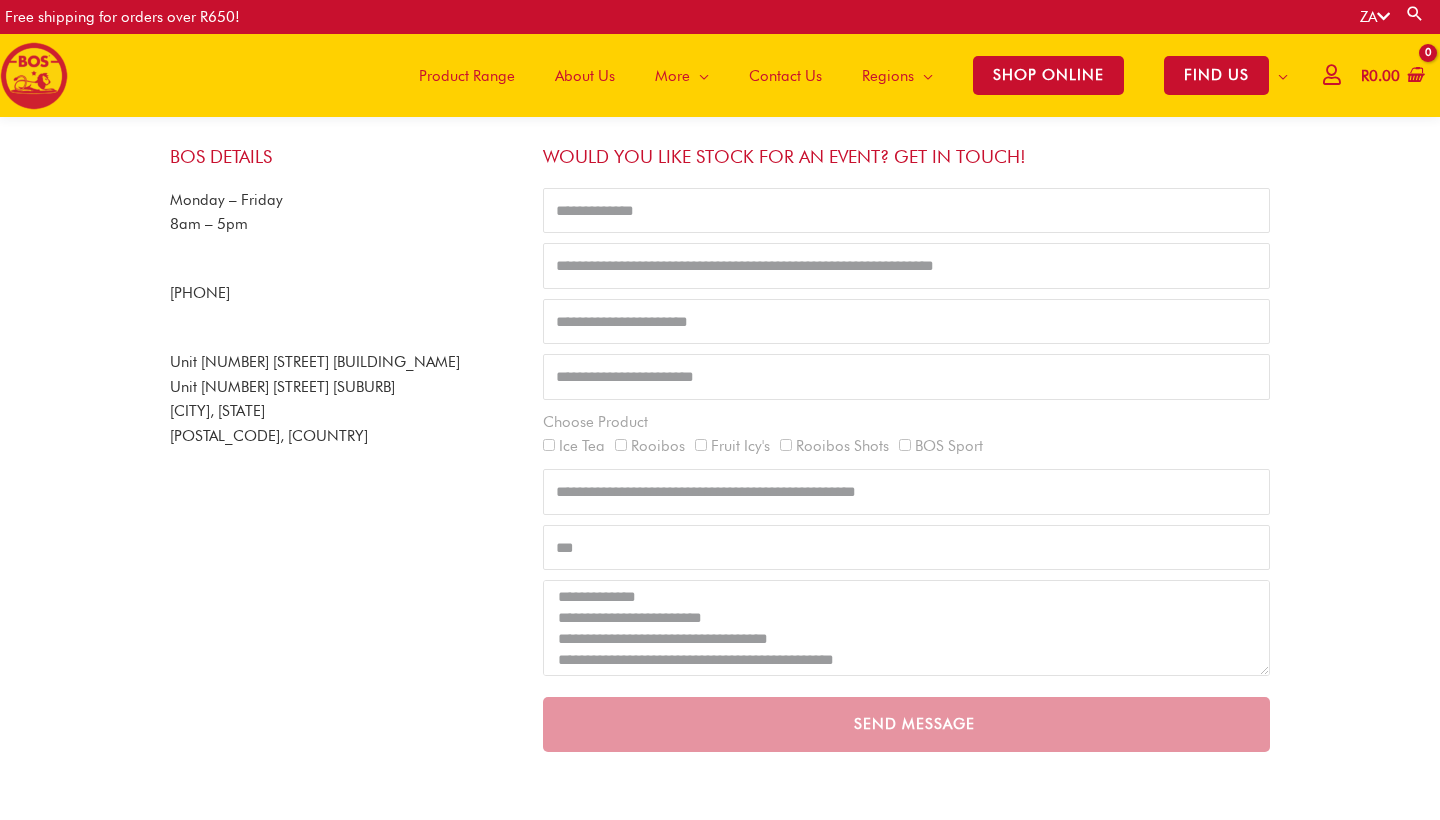 scroll, scrollTop: 401, scrollLeft: 0, axis: vertical 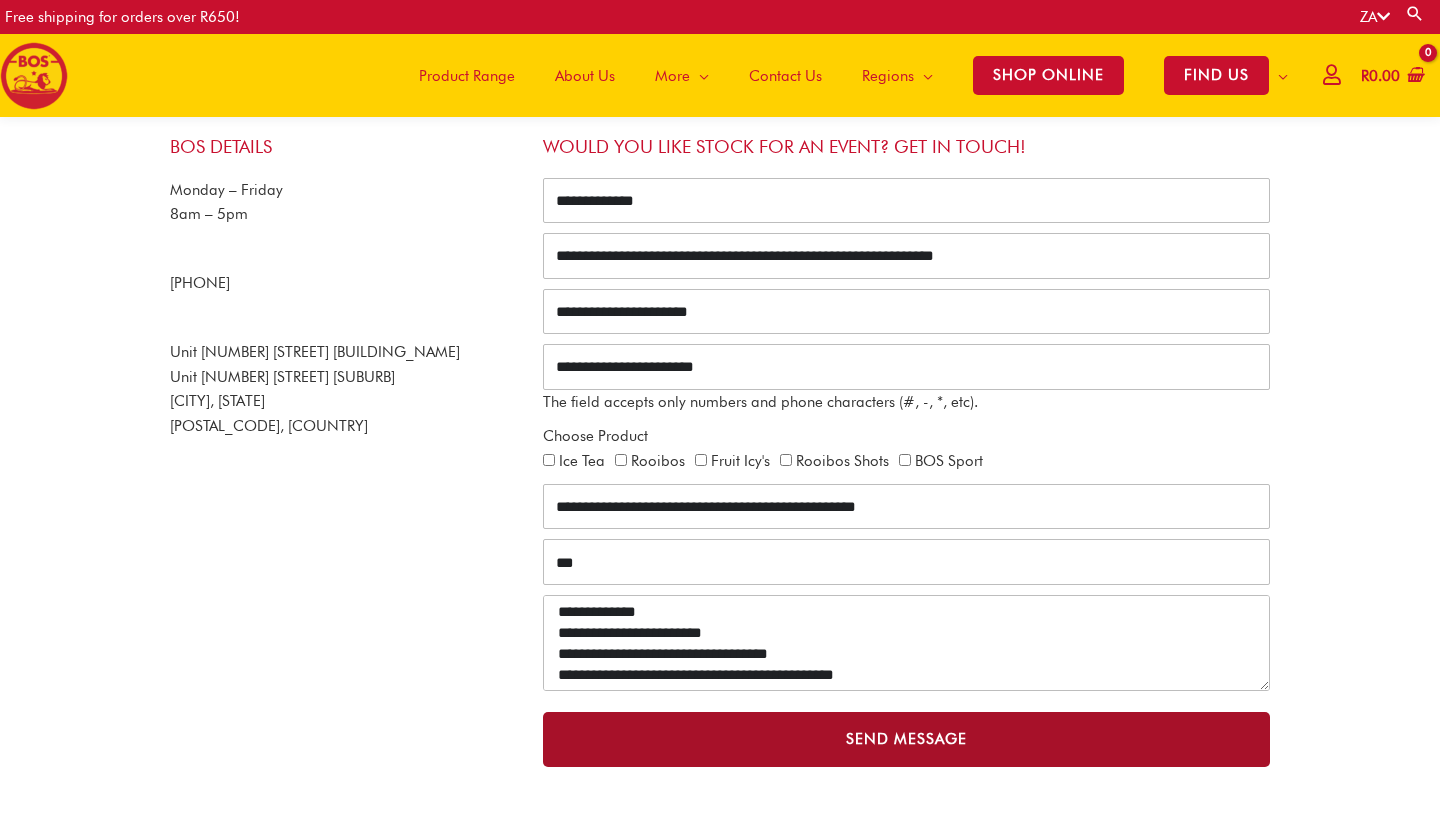 click on "Send Message" at bounding box center [906, 739] 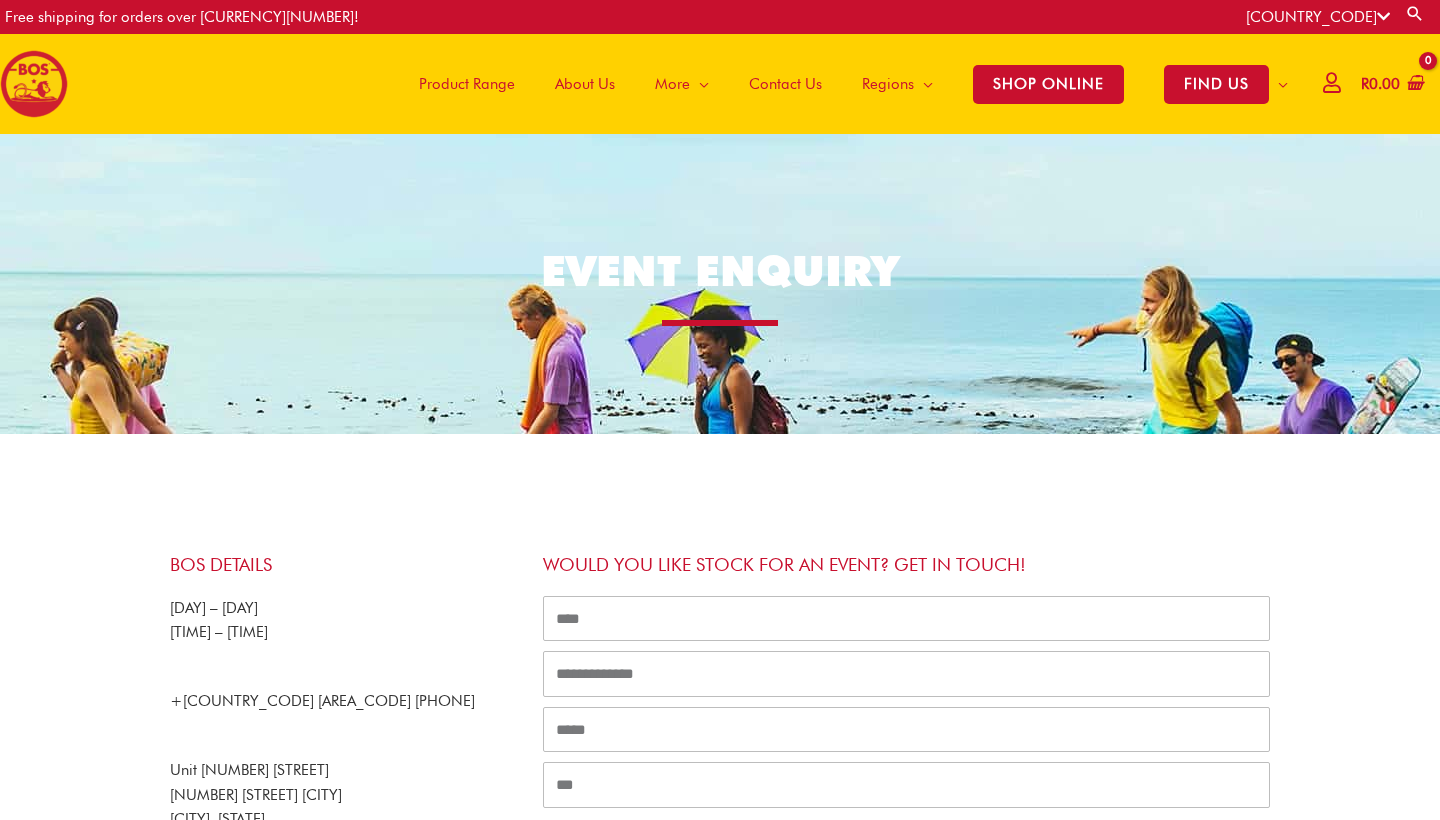 scroll, scrollTop: 0, scrollLeft: 0, axis: both 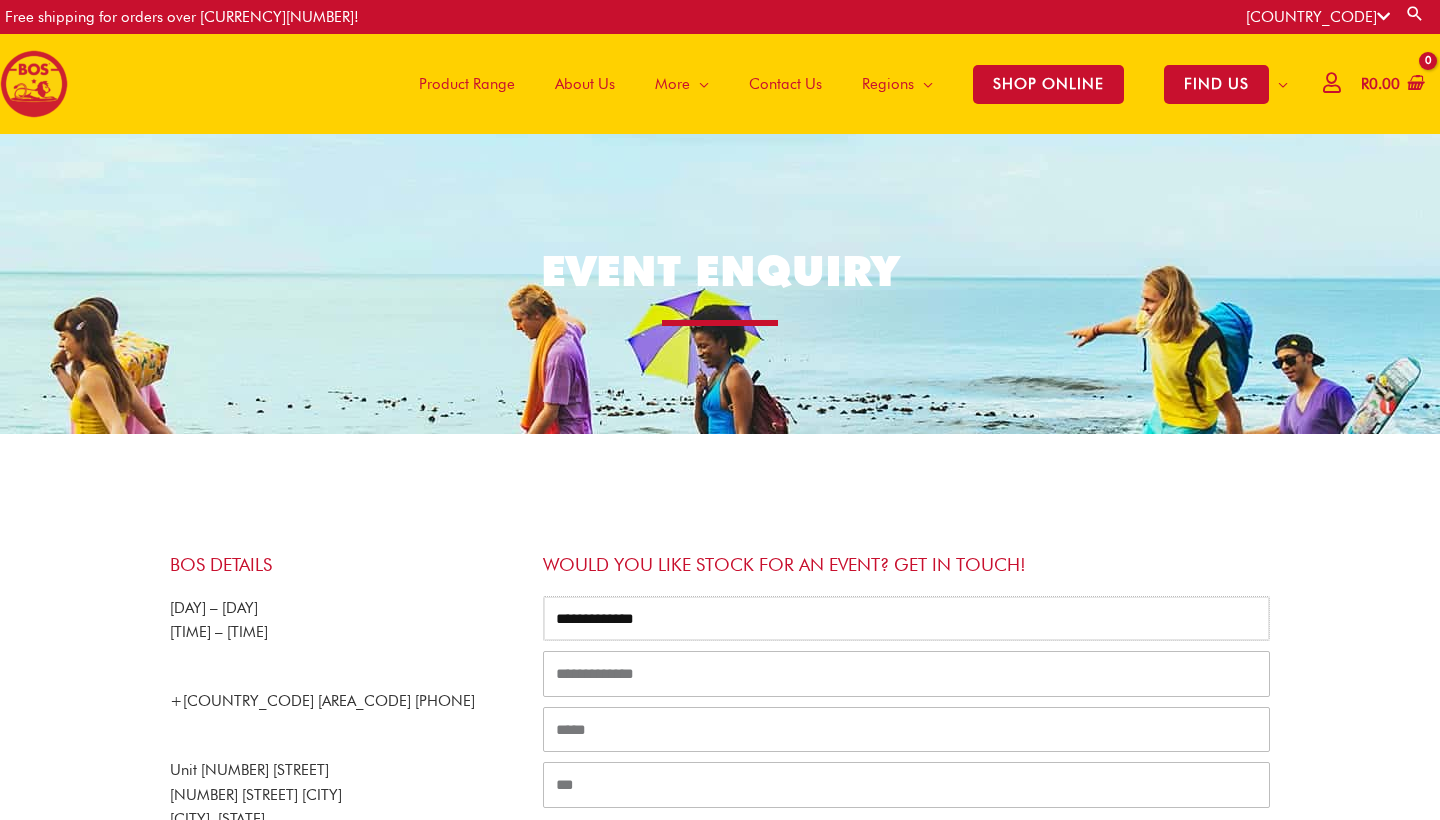 type on "**********" 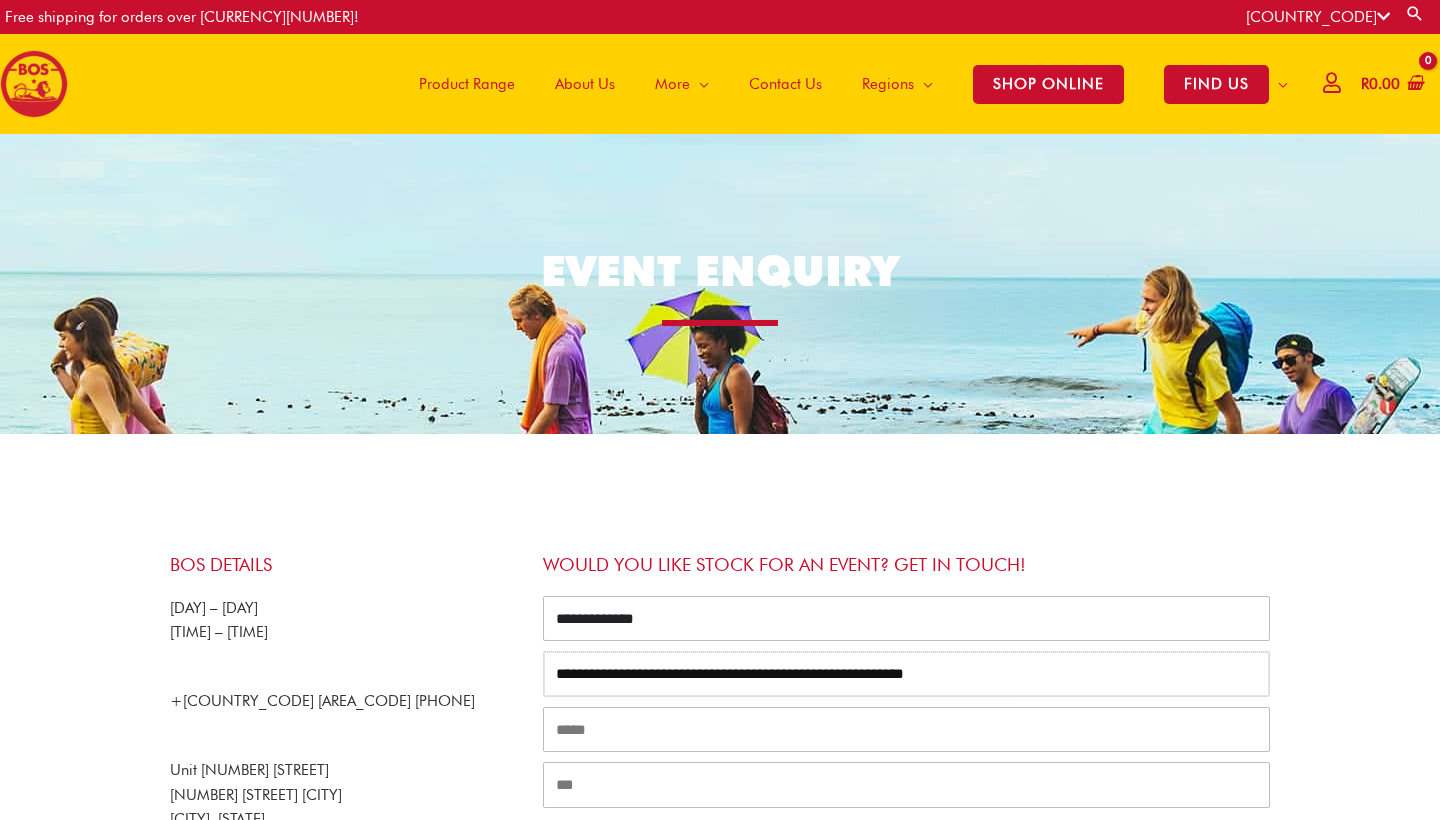 type on "**********" 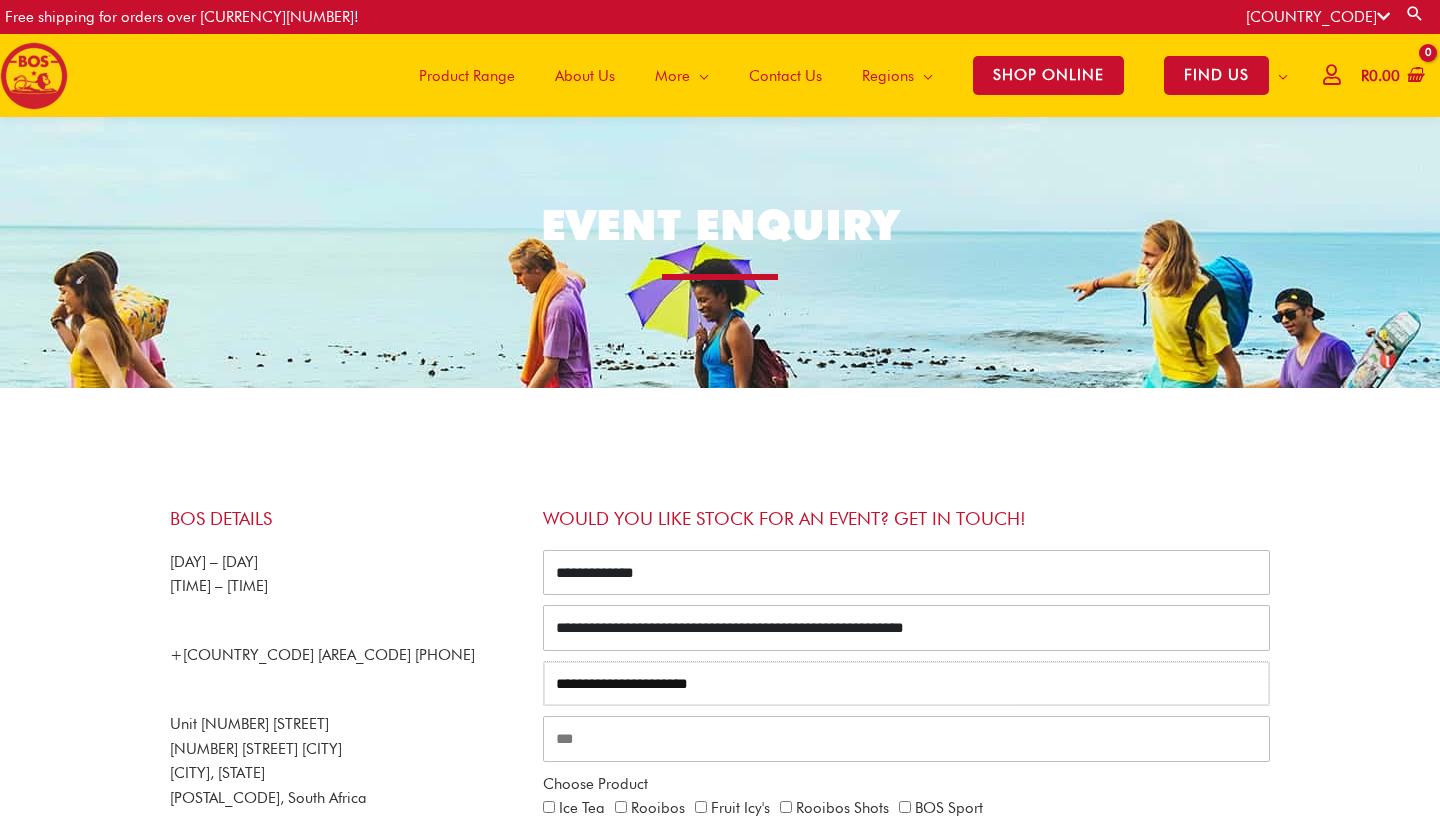 scroll, scrollTop: 65, scrollLeft: 0, axis: vertical 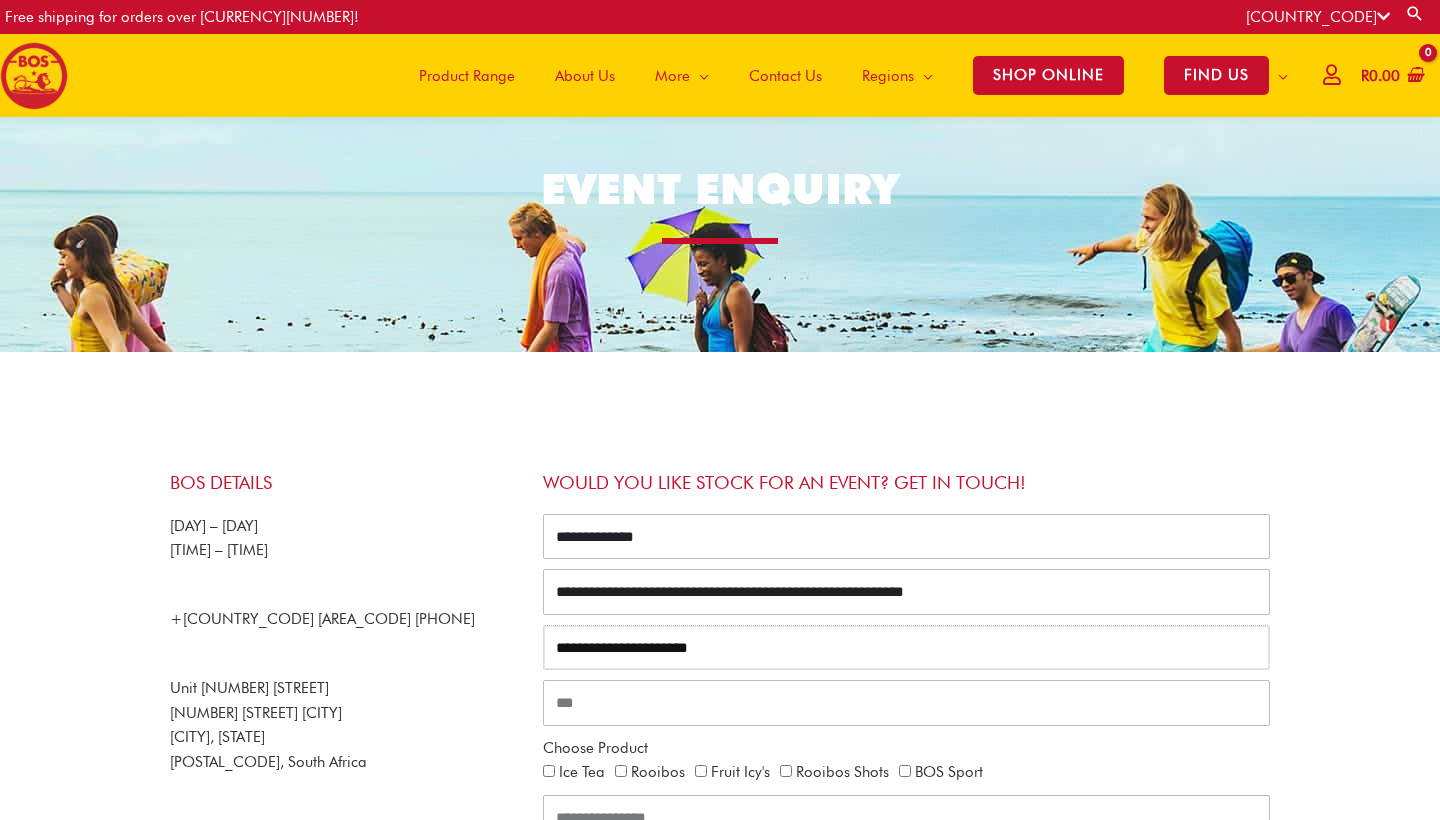 type on "**********" 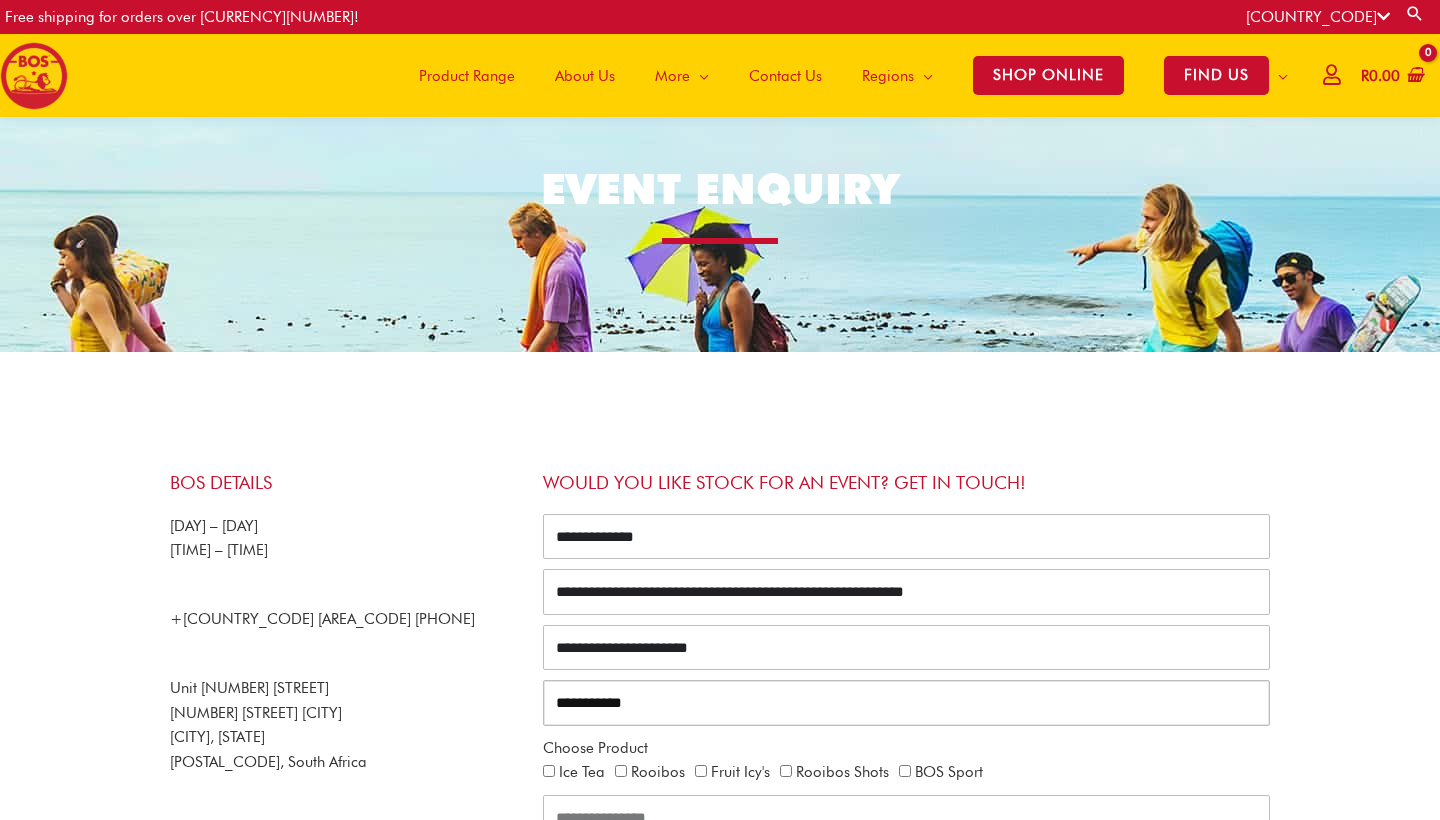 click on "**********" at bounding box center [906, 703] 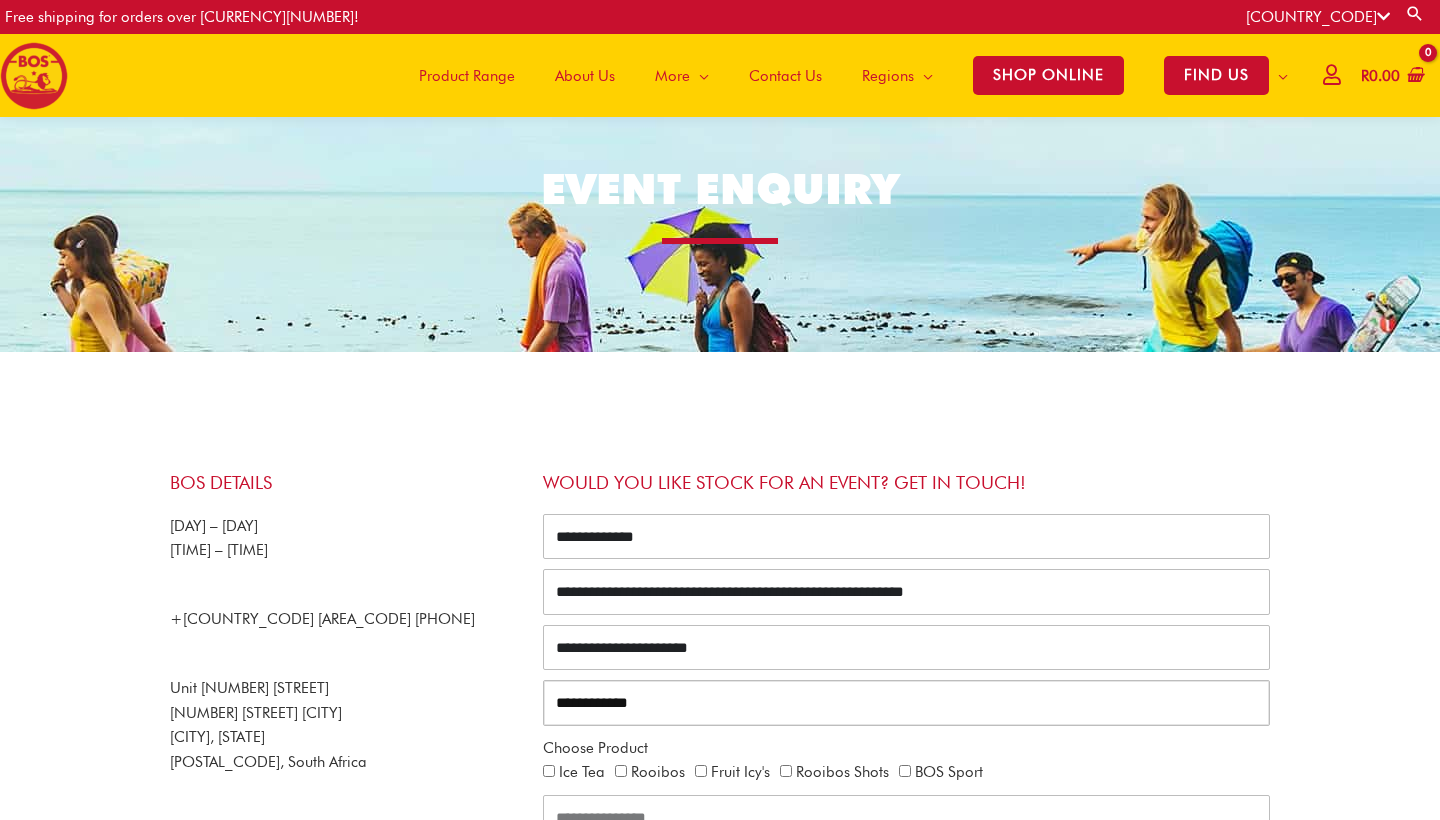 click on "**********" at bounding box center [906, 703] 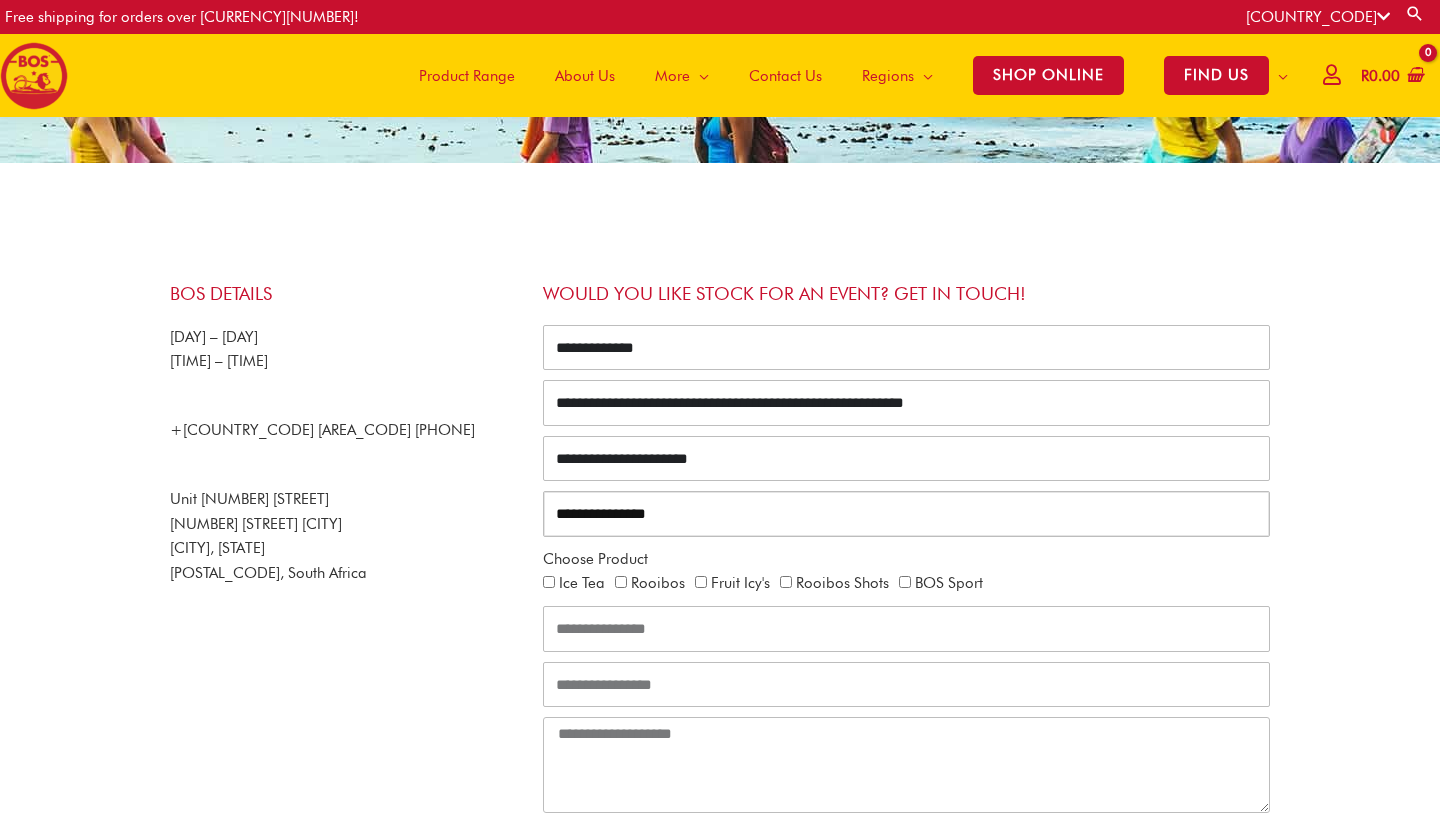 scroll, scrollTop: 262, scrollLeft: 0, axis: vertical 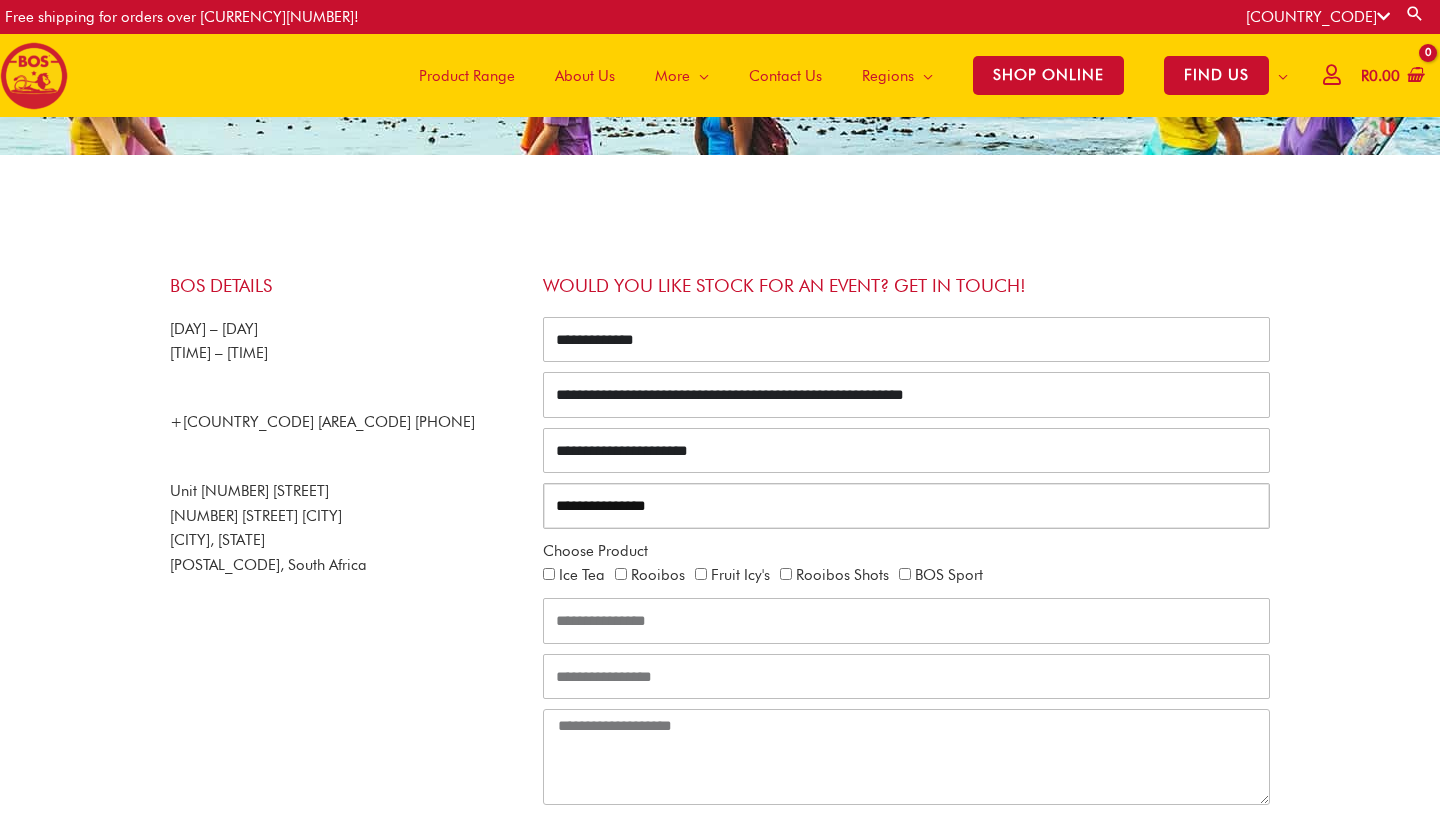 type on "**********" 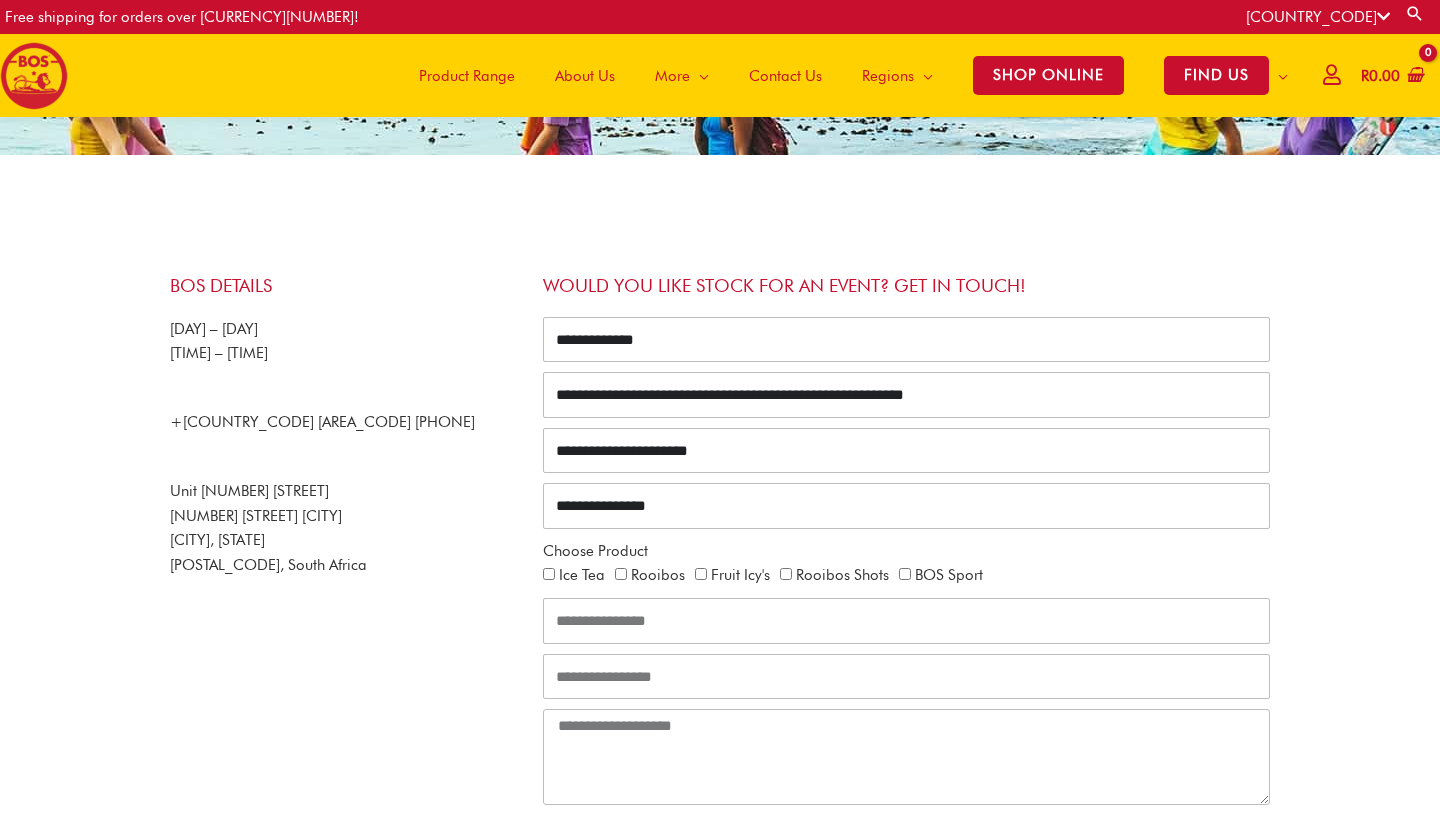 click on "Ice Tea" at bounding box center [579, 575] 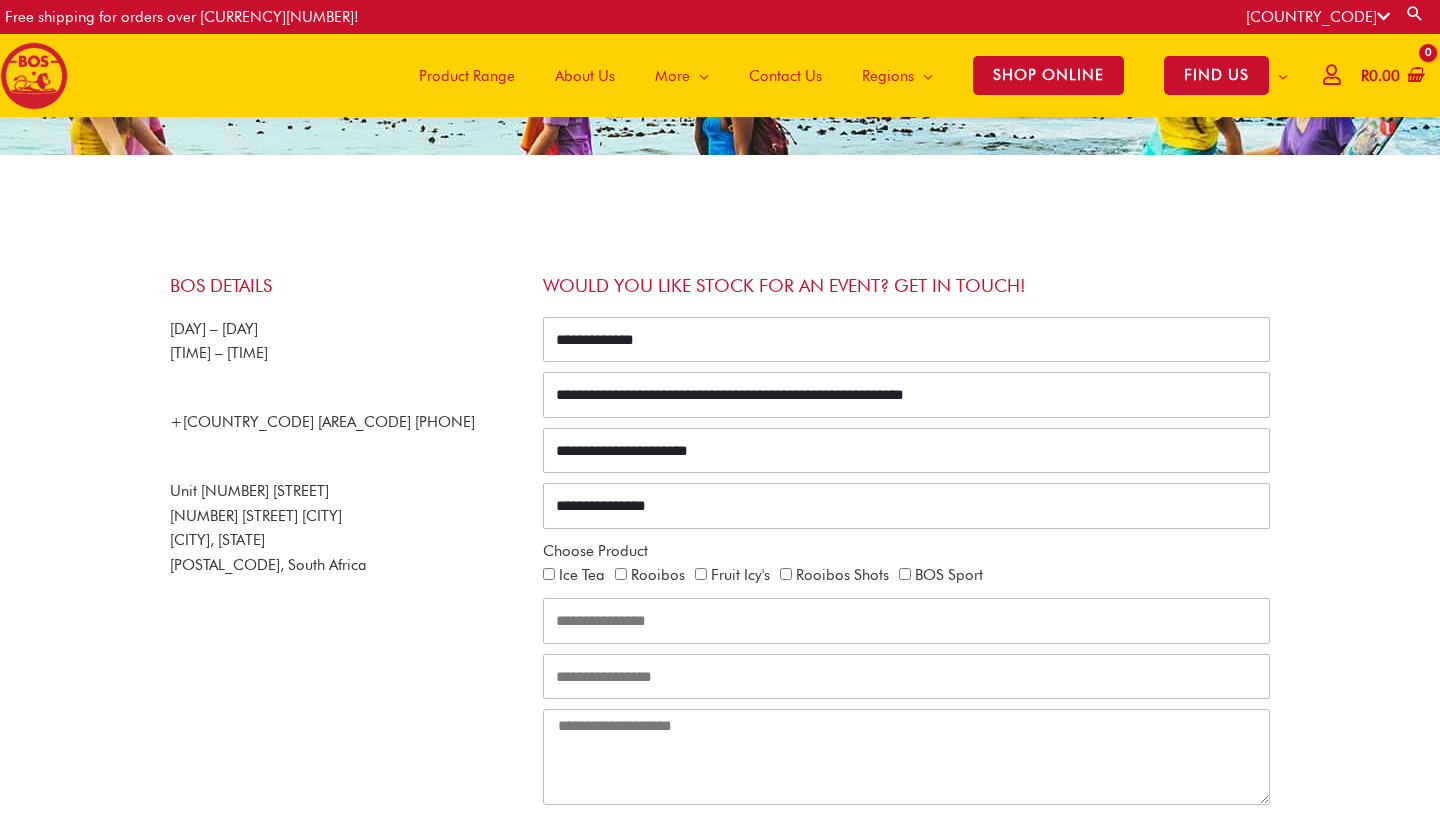 click on "Fruit Icy's" at bounding box center (737, 575) 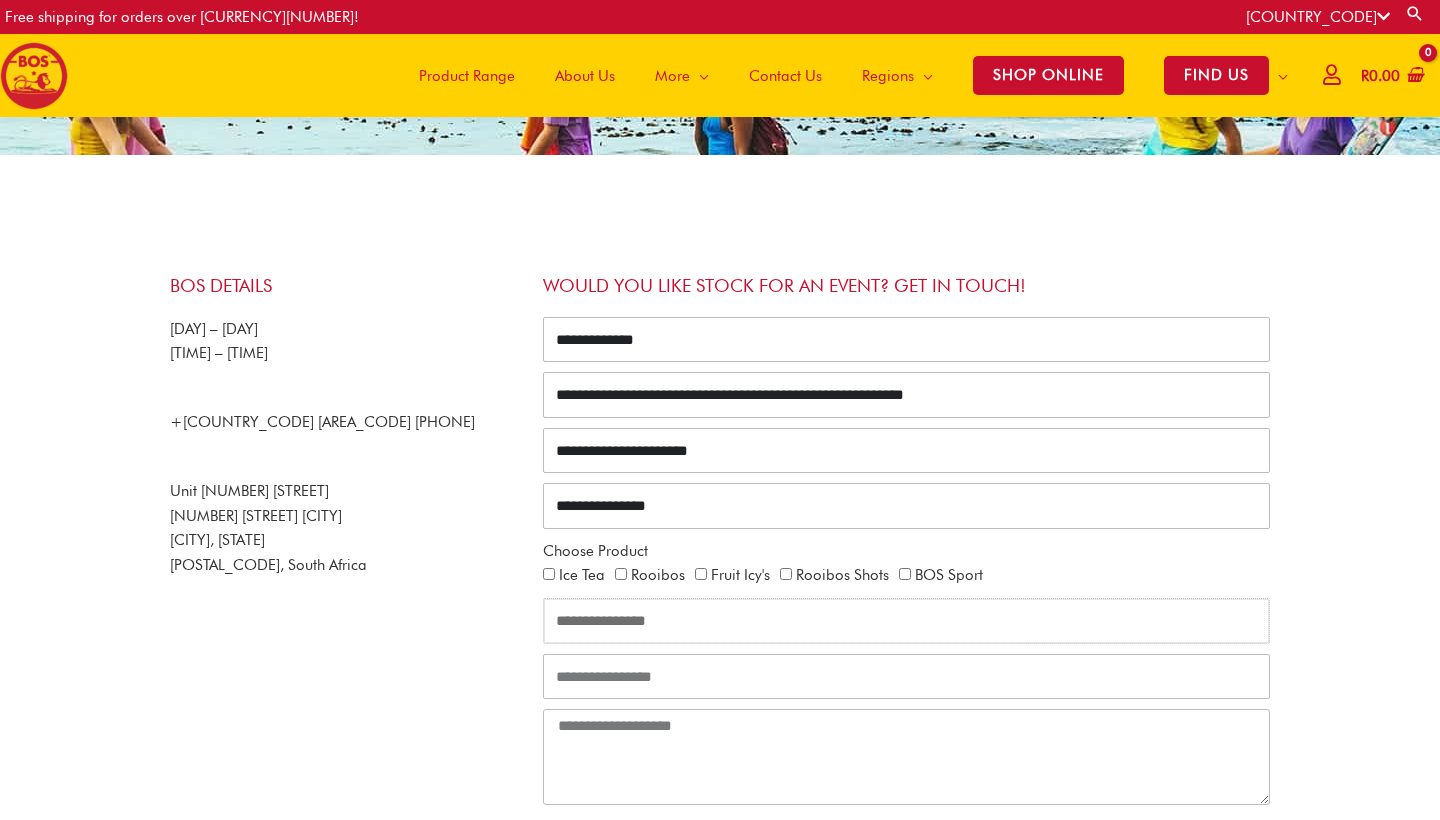 click at bounding box center (906, 621) 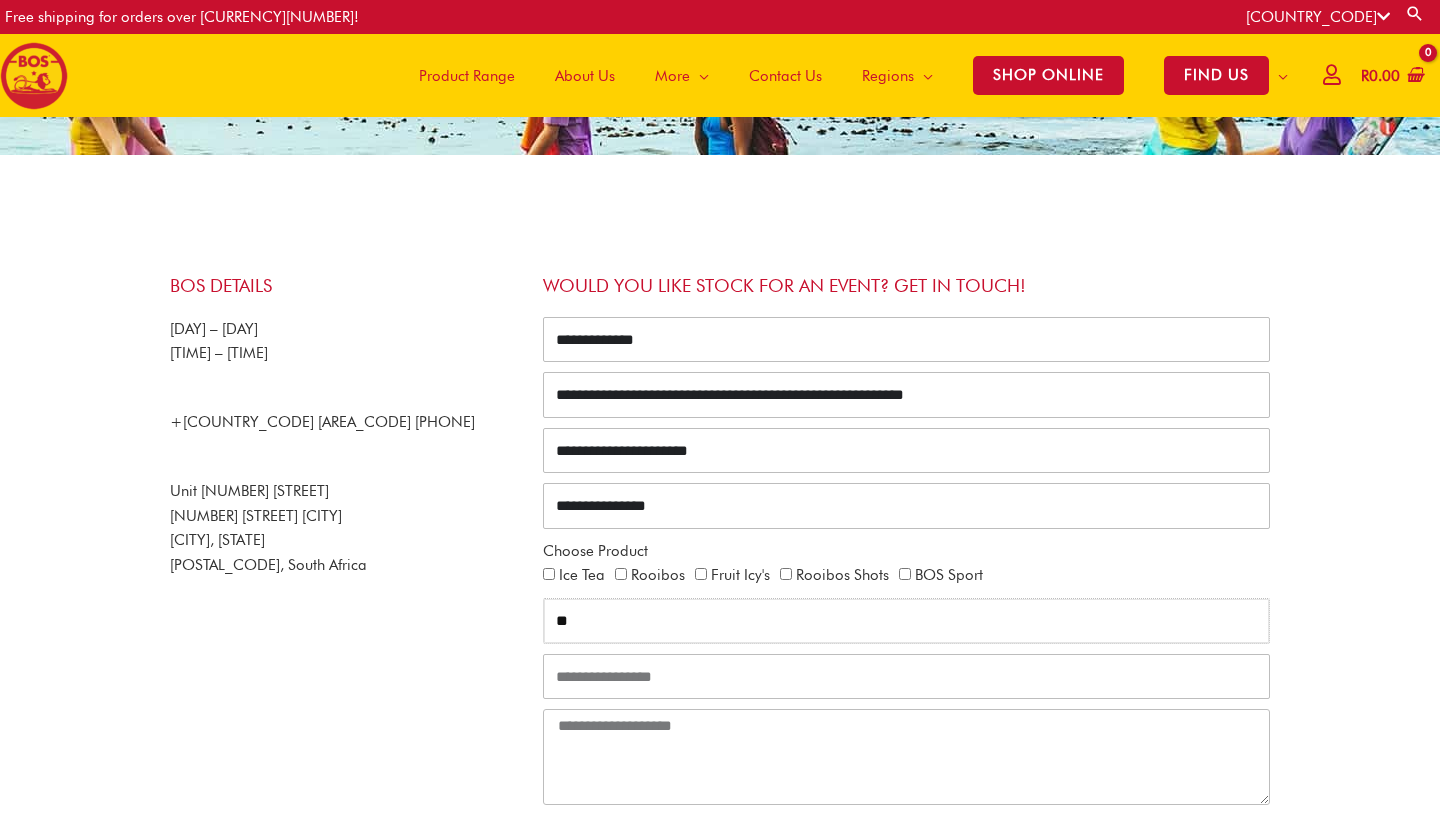 type on "*" 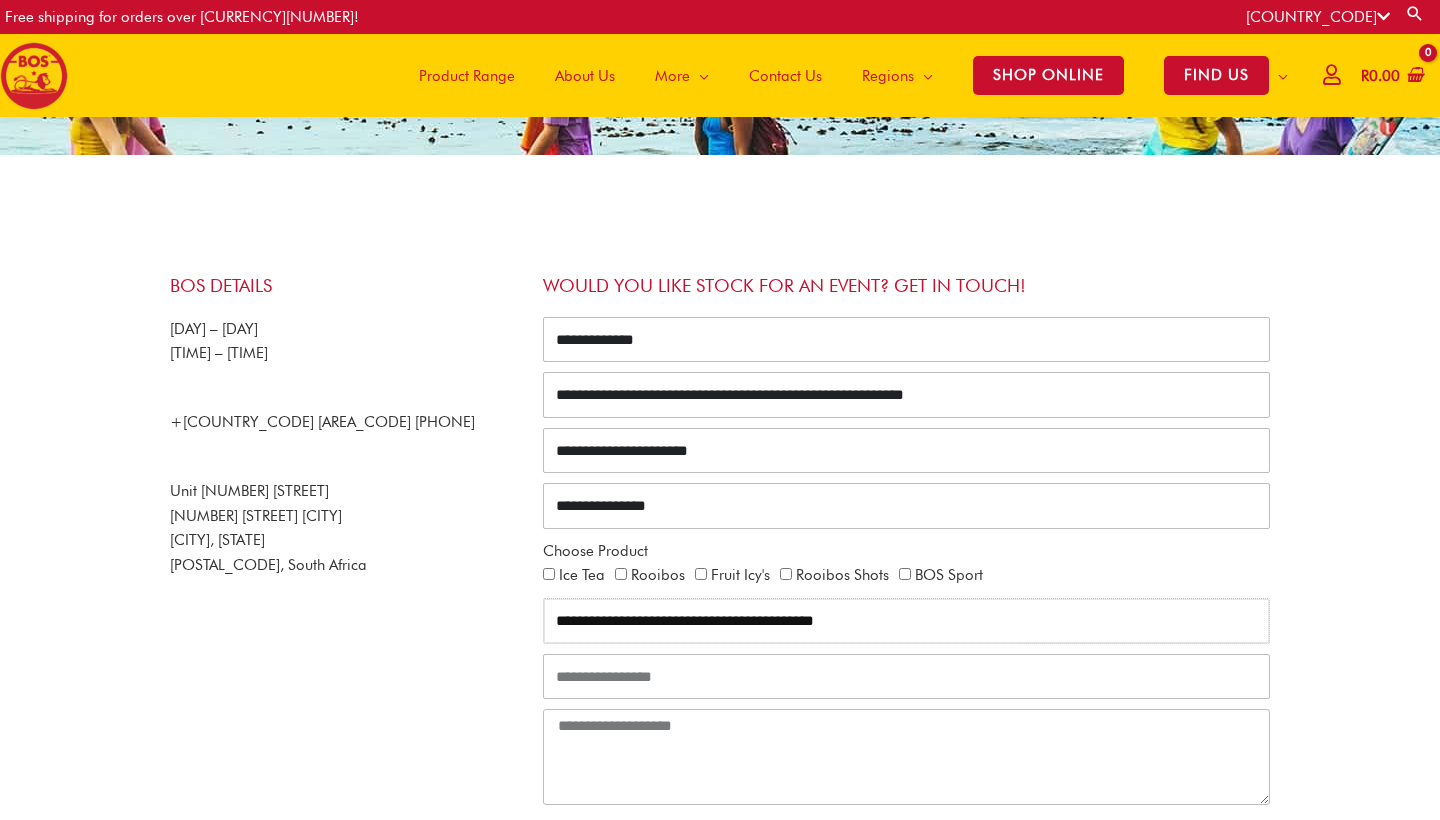 type on "**********" 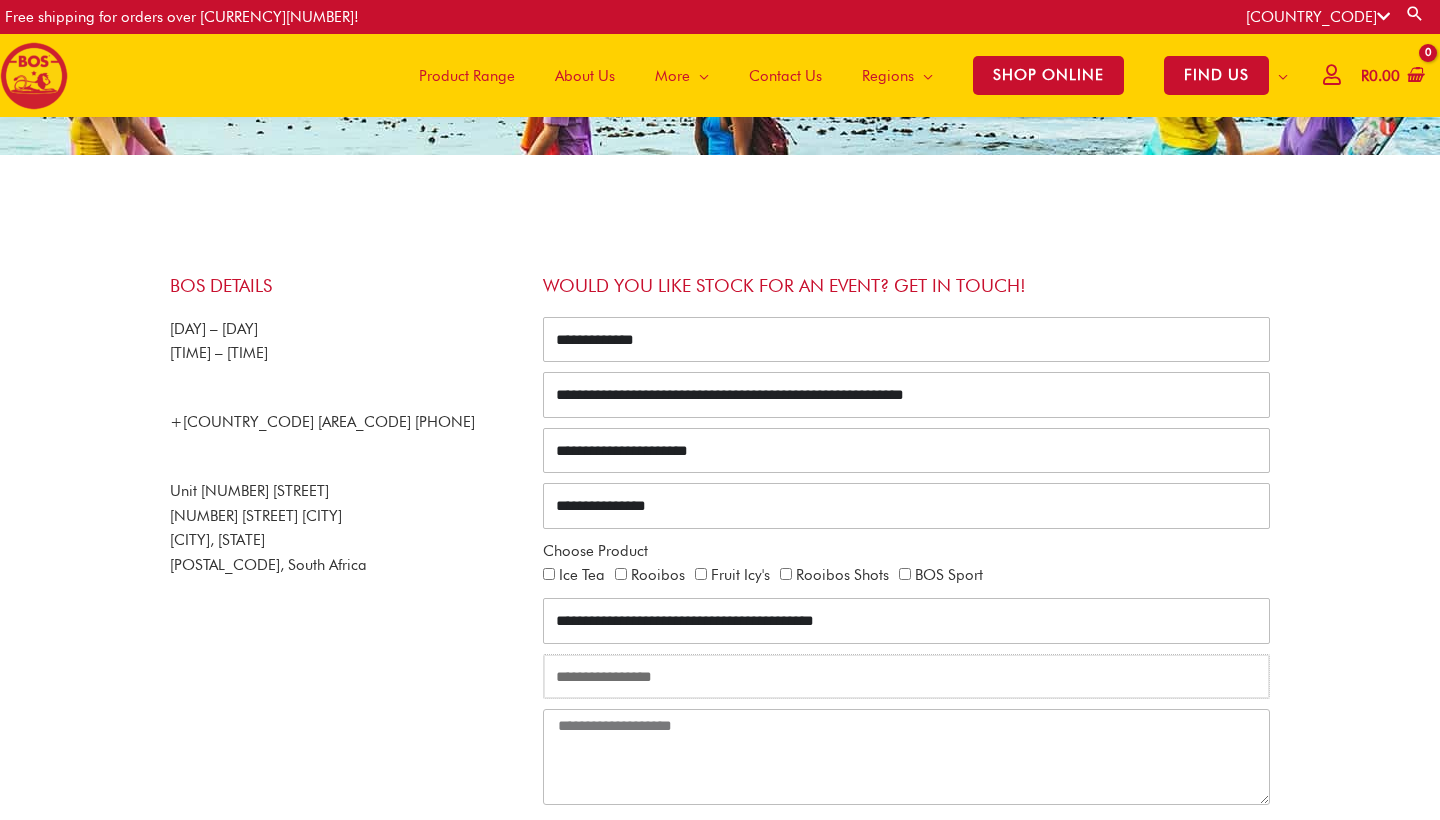 click at bounding box center (906, 677) 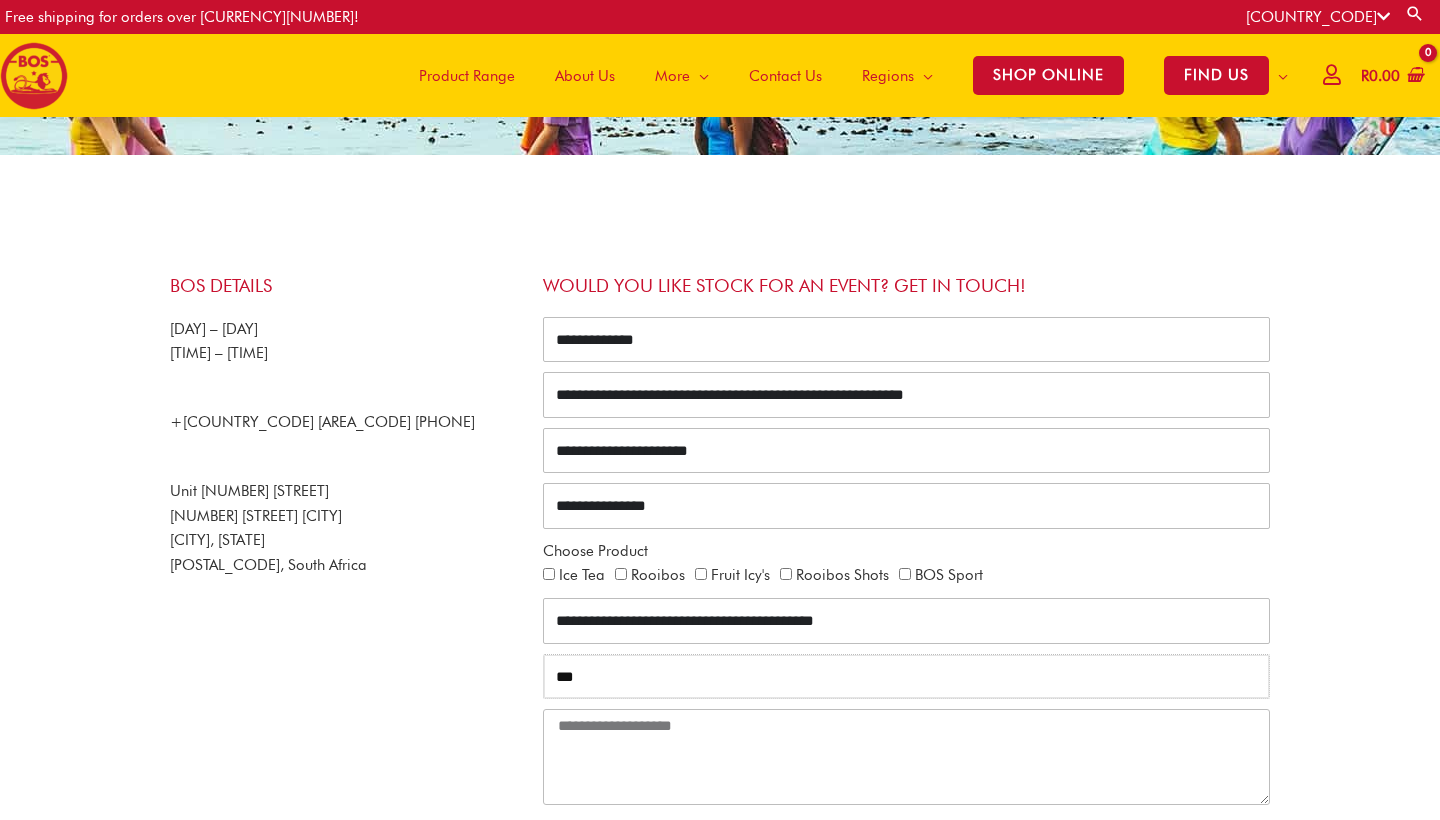 type on "***" 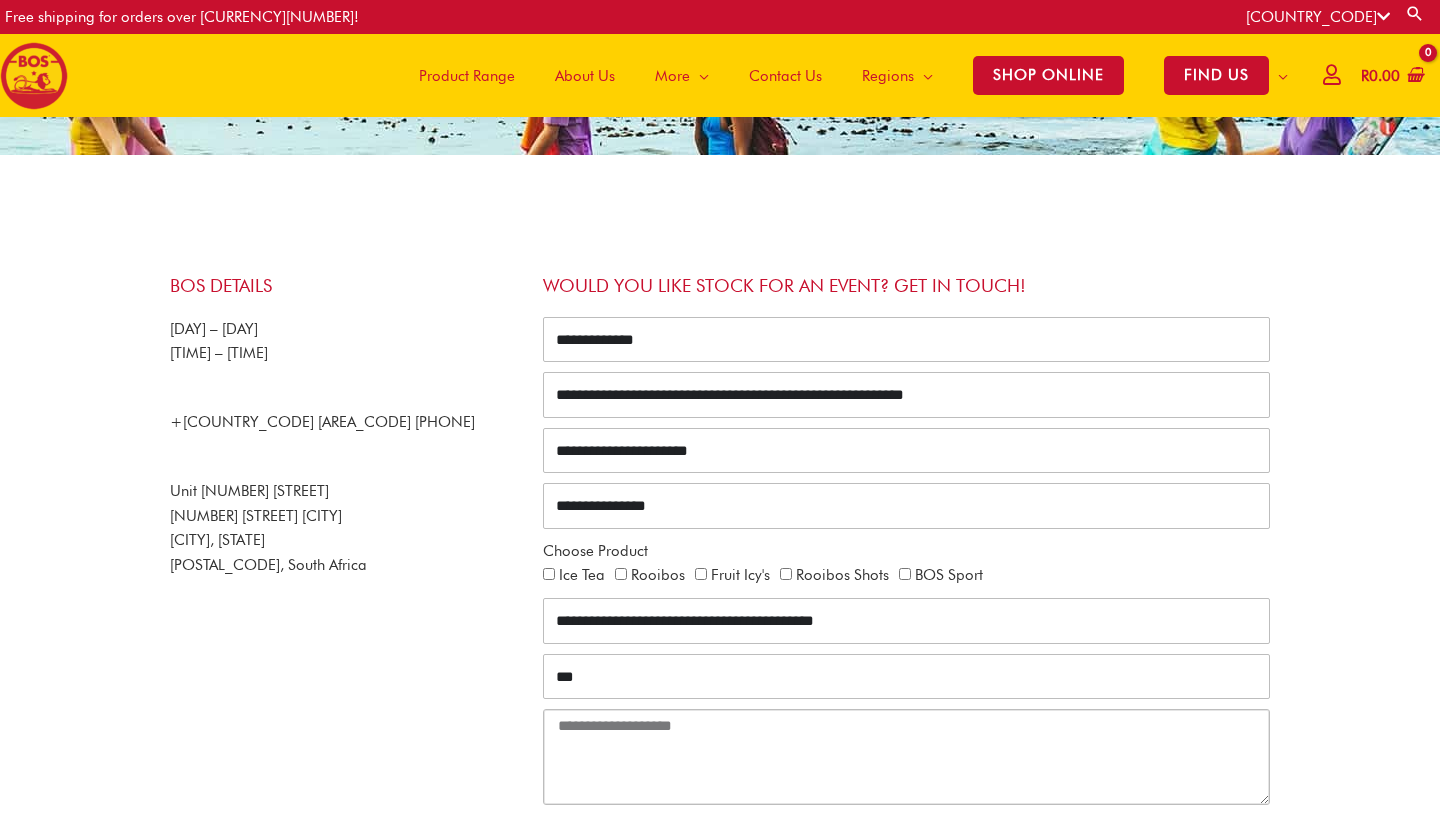 click at bounding box center (906, 757) 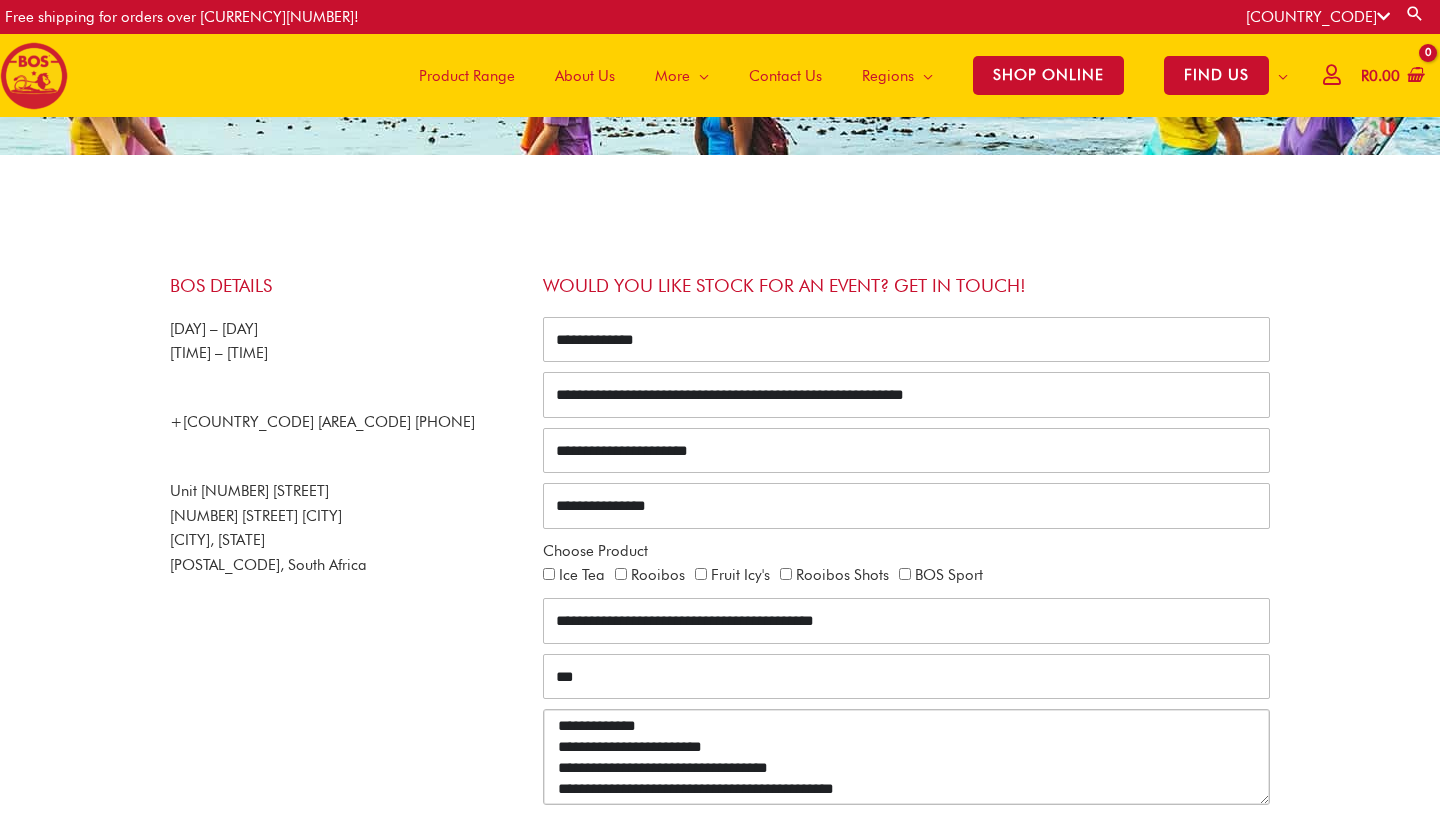 scroll, scrollTop: 567, scrollLeft: 0, axis: vertical 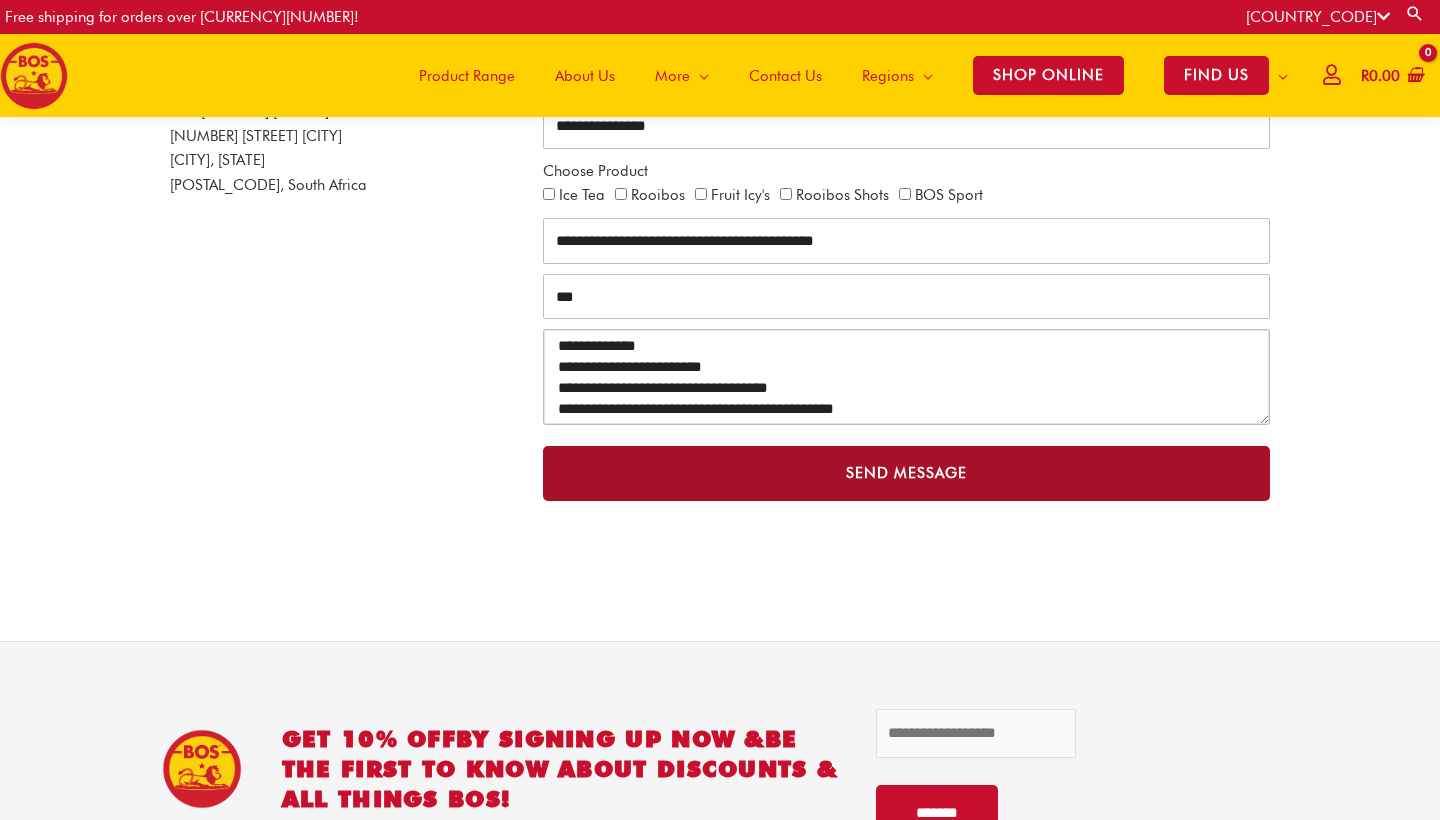 type on "**********" 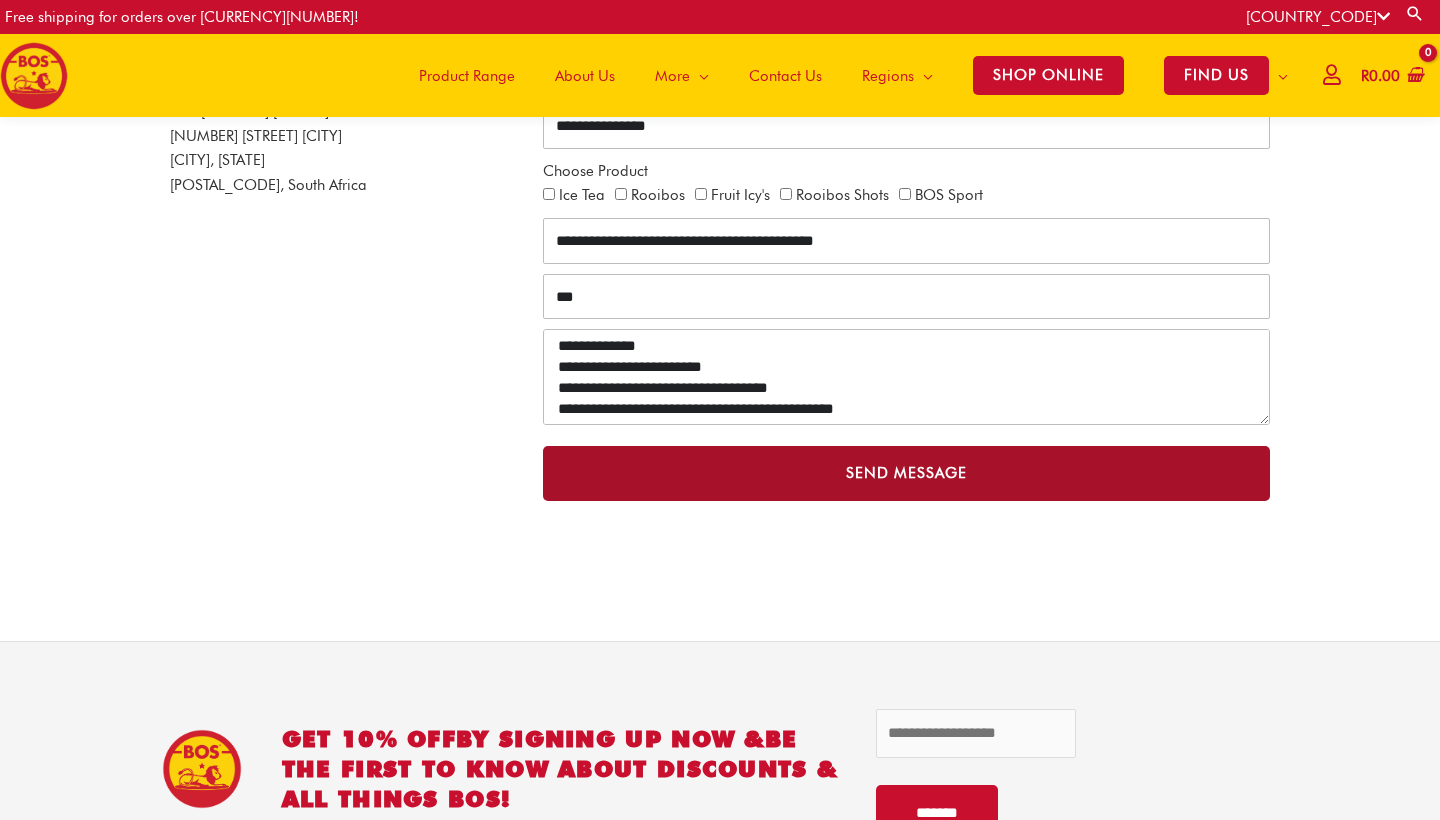 click on "Send Message" at bounding box center [906, 473] 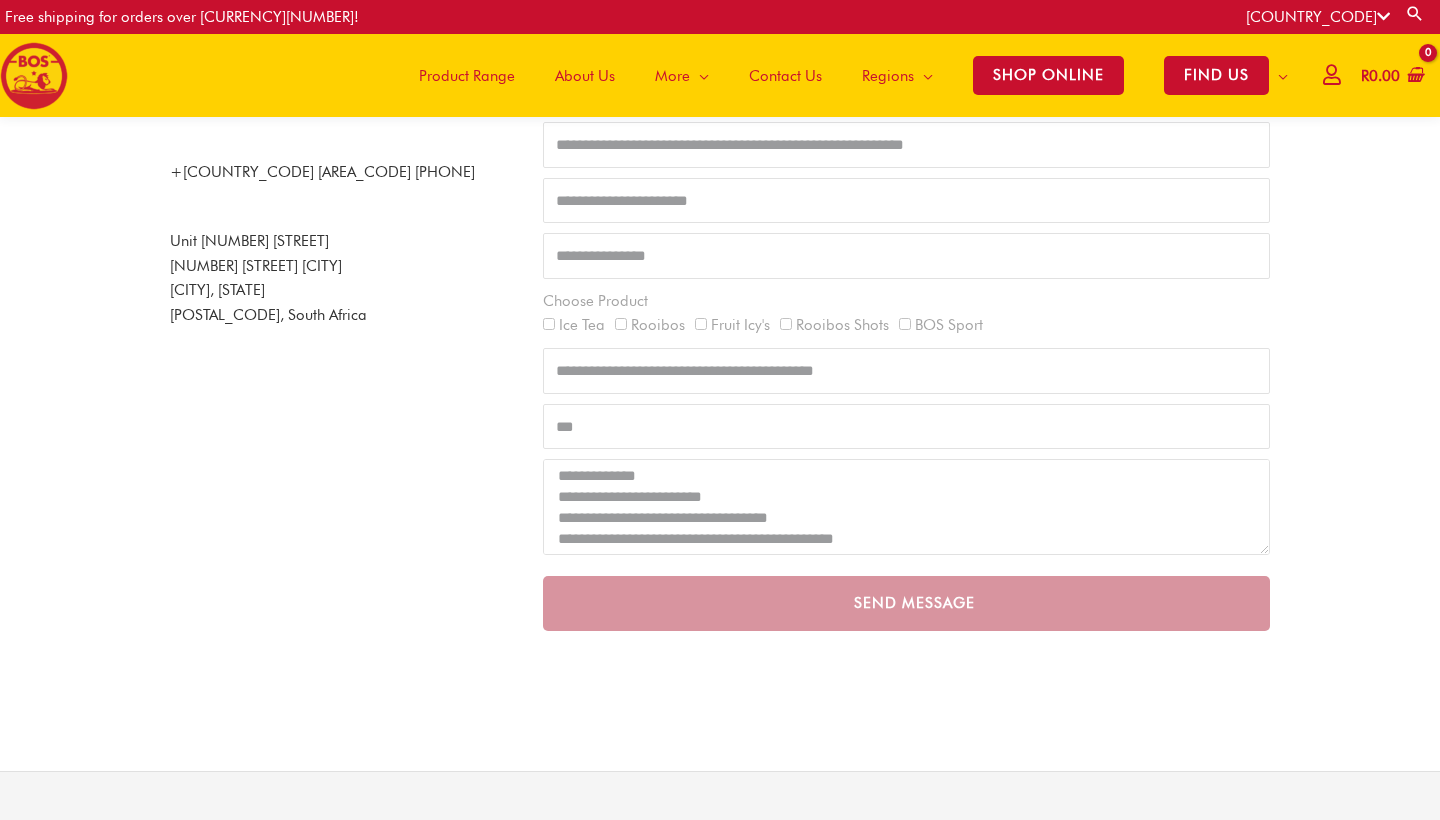 scroll, scrollTop: 509, scrollLeft: 0, axis: vertical 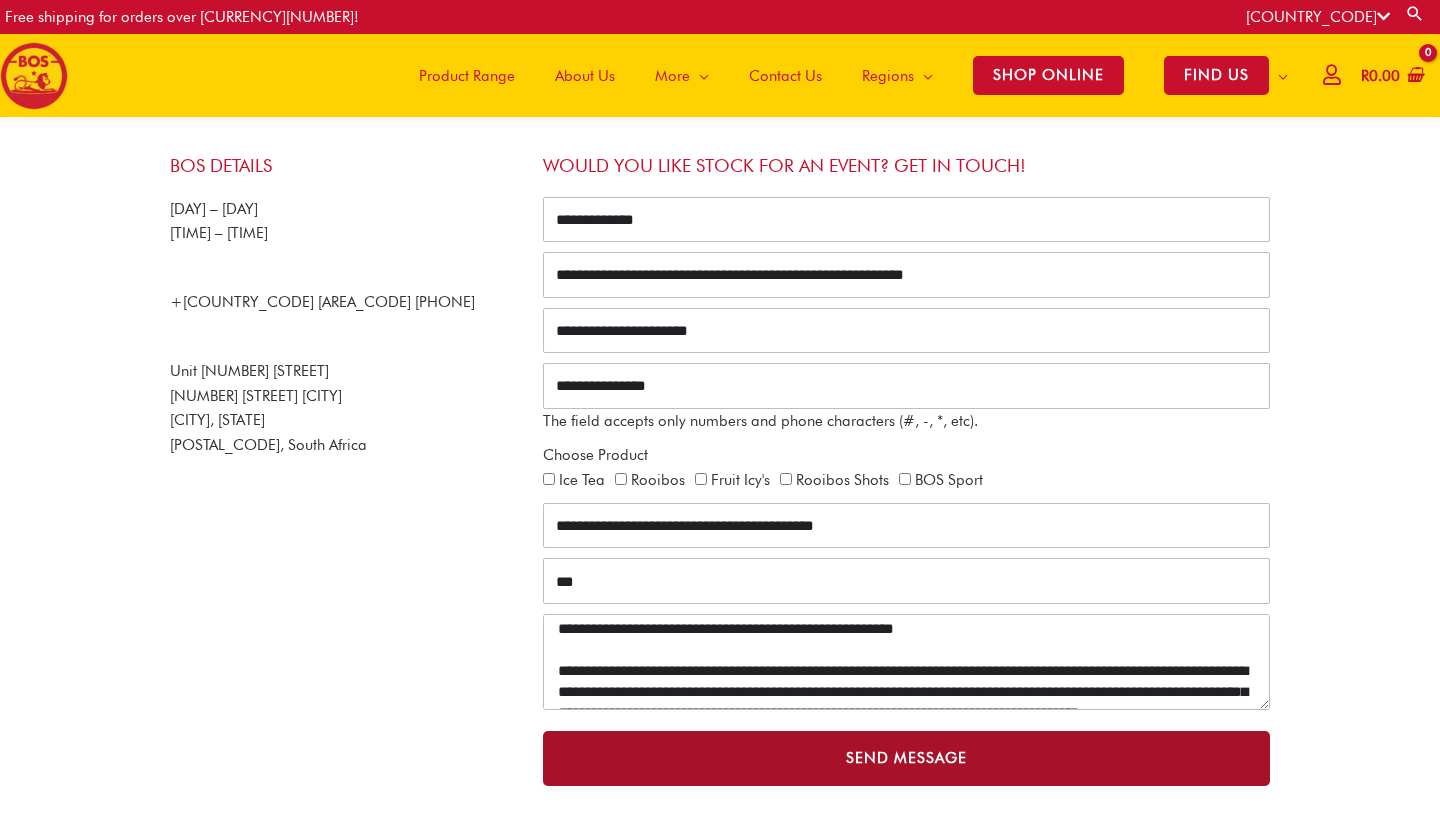 click on "Send Message" at bounding box center (906, 758) 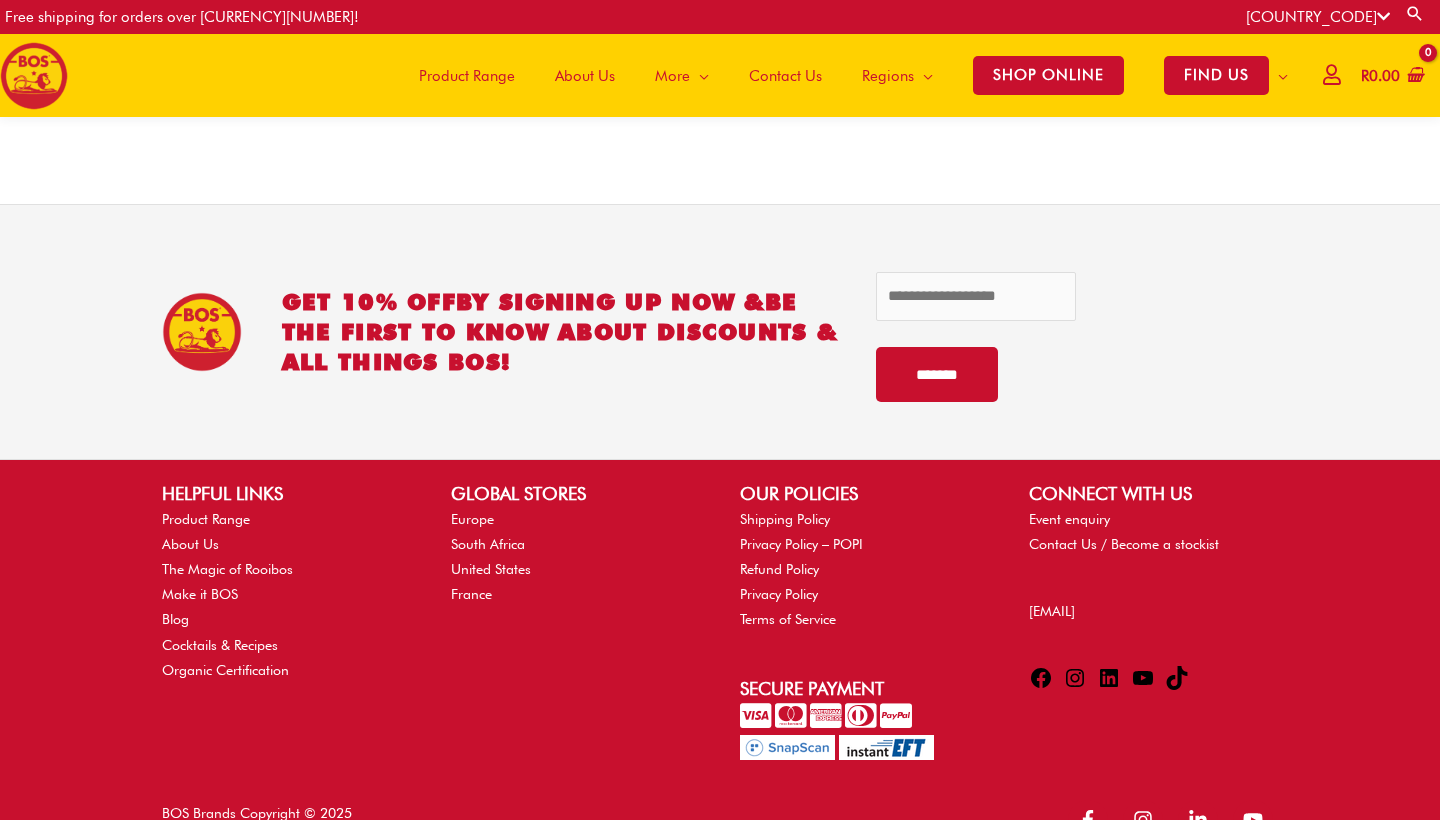 scroll, scrollTop: 1108, scrollLeft: 0, axis: vertical 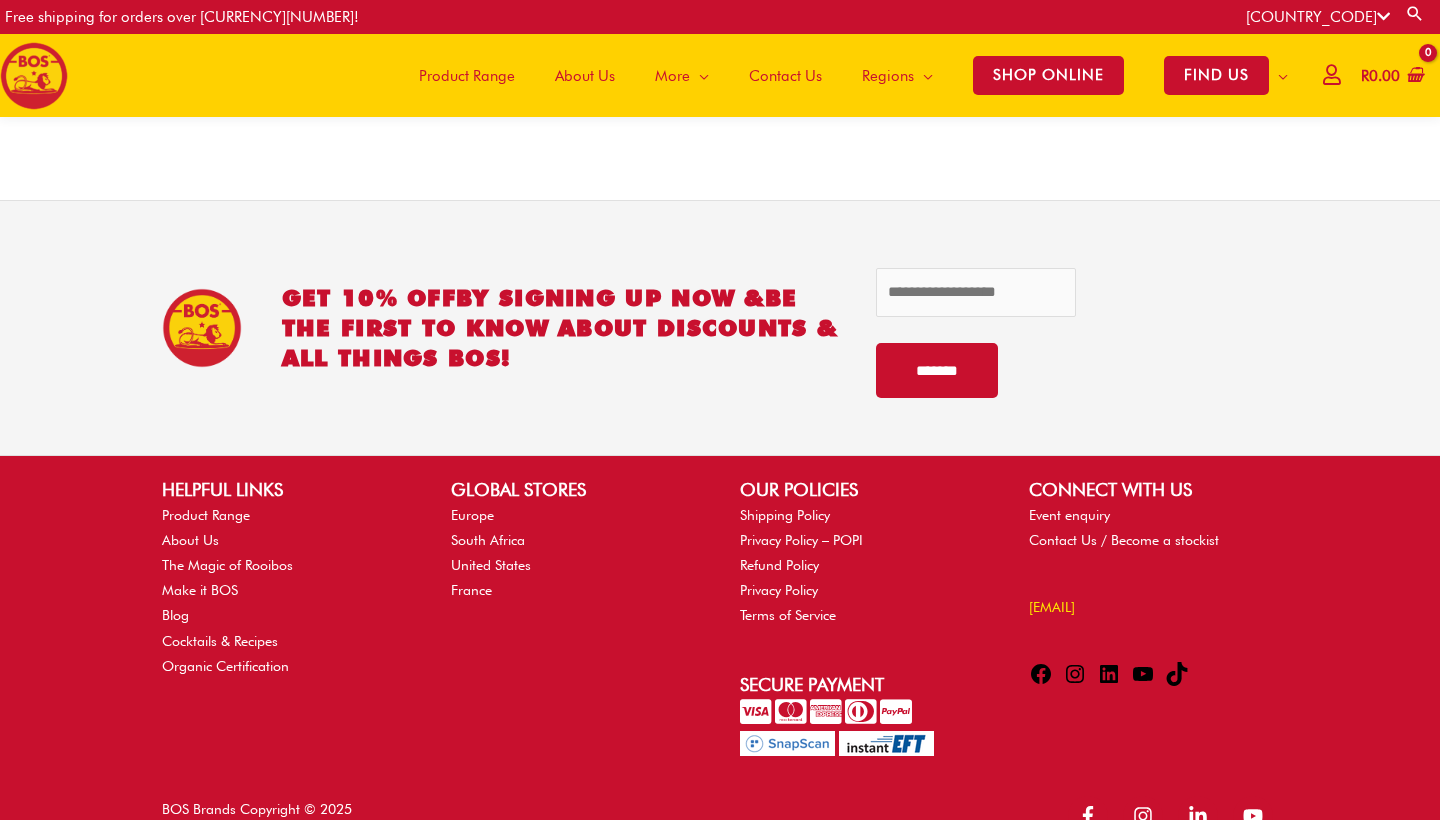 drag, startPoint x: 1015, startPoint y: 602, endPoint x: 1146, endPoint y: 604, distance: 131.01526 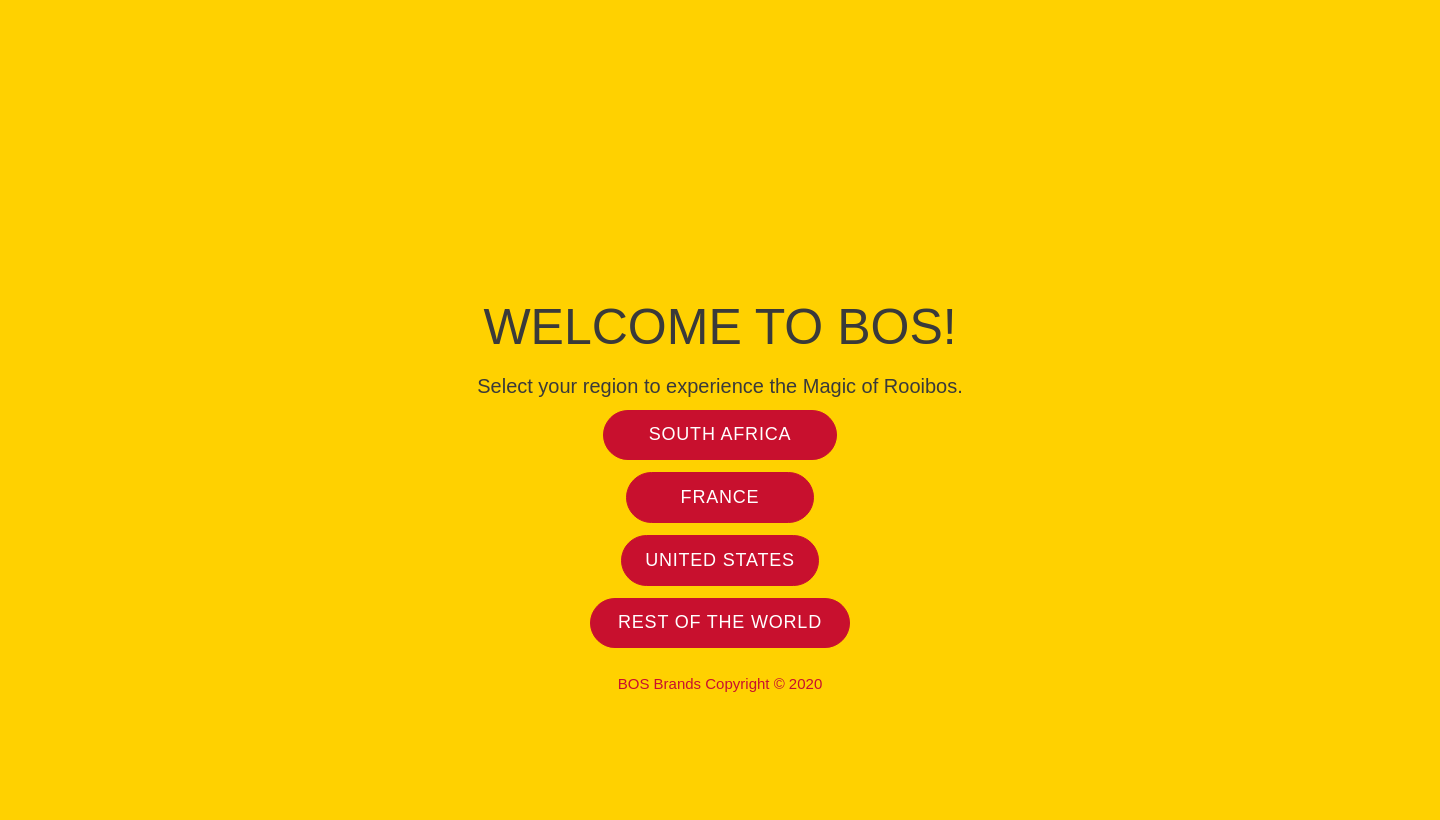 scroll, scrollTop: 0, scrollLeft: 0, axis: both 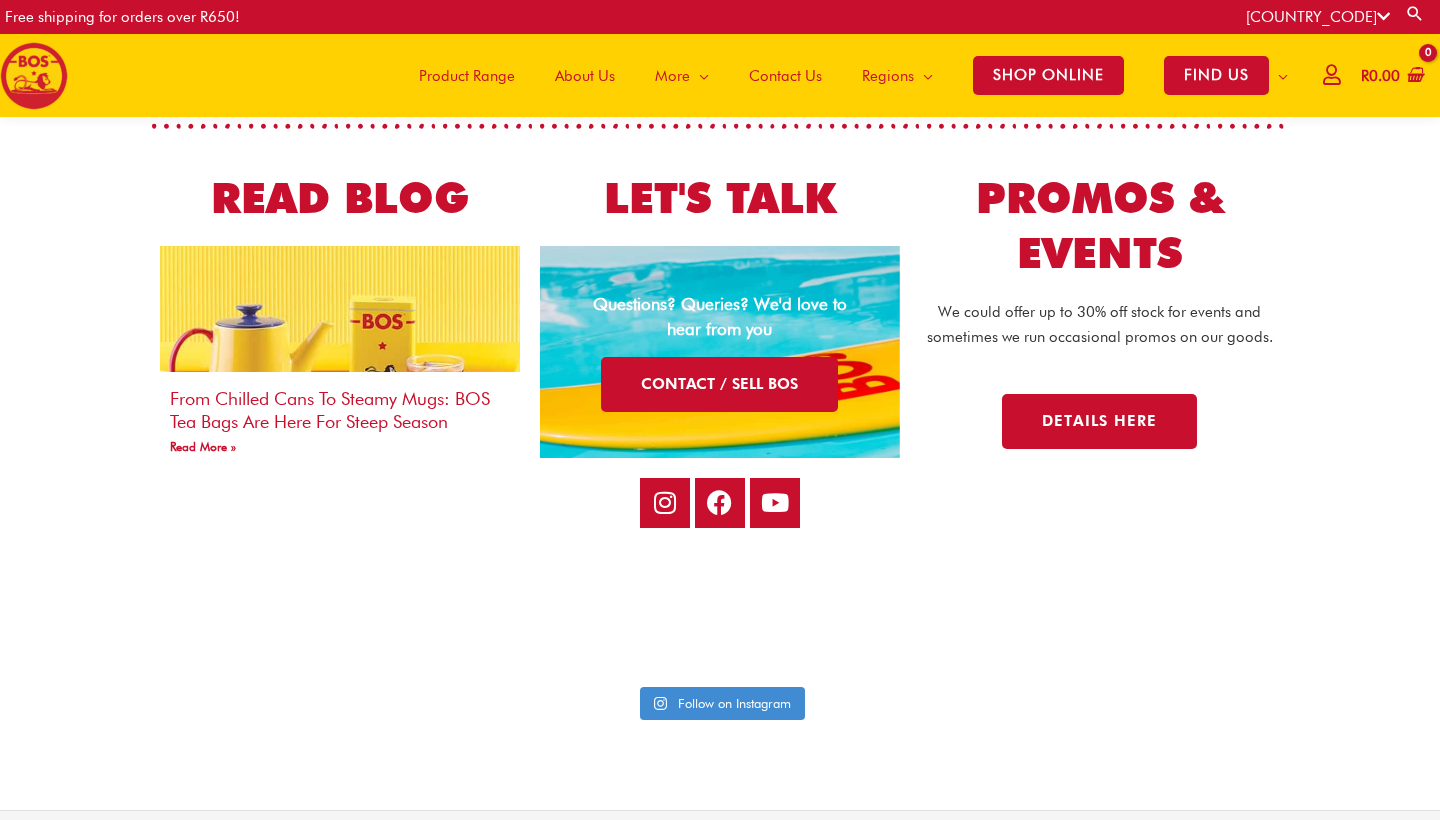click on "PROMOs & EVENTS
We could offer up to 30% off stock for events and sometimes we run occasional promos on our goods.
Details here" at bounding box center [1100, 349] 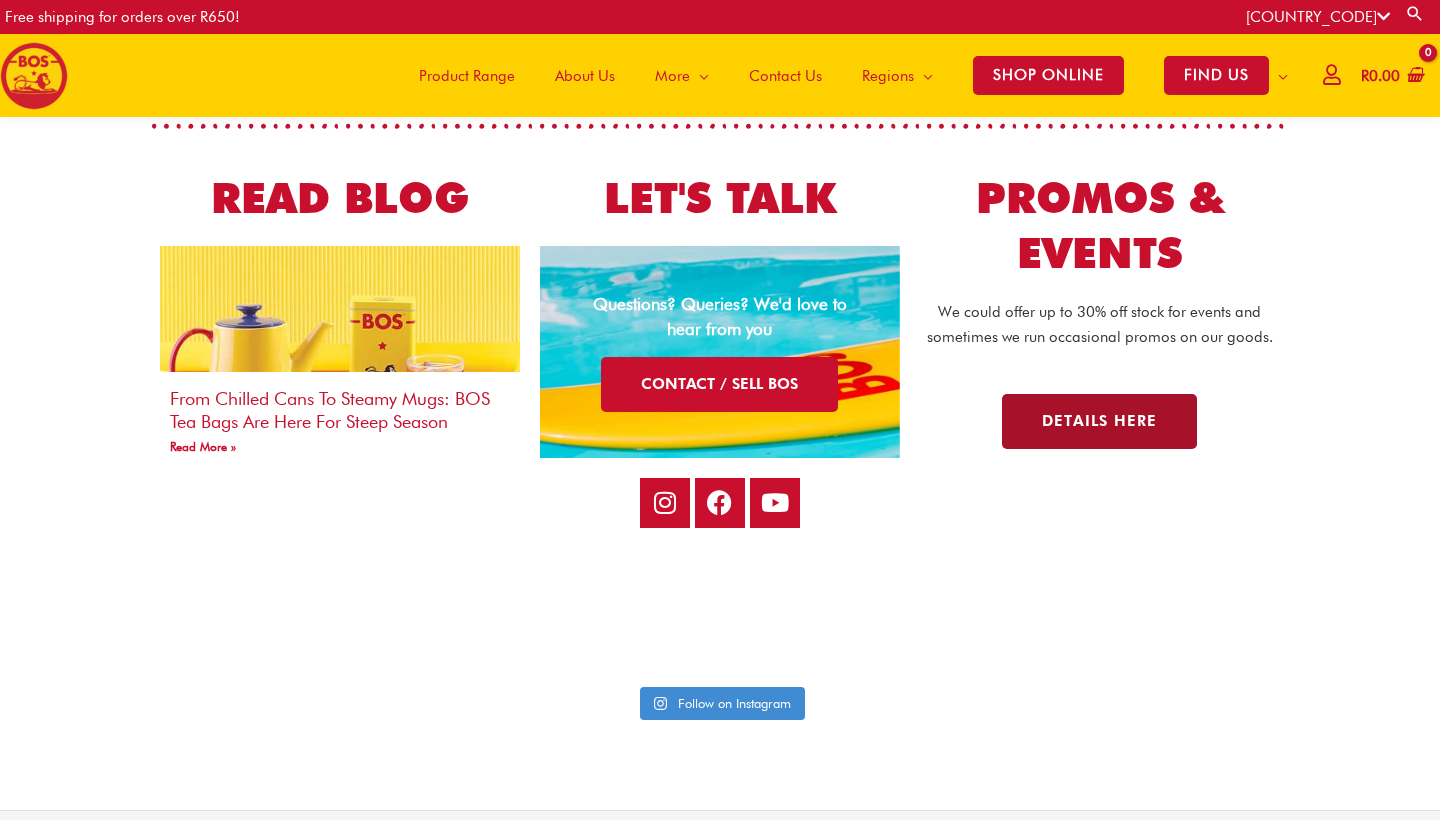 click on "Details here" at bounding box center [1099, 421] 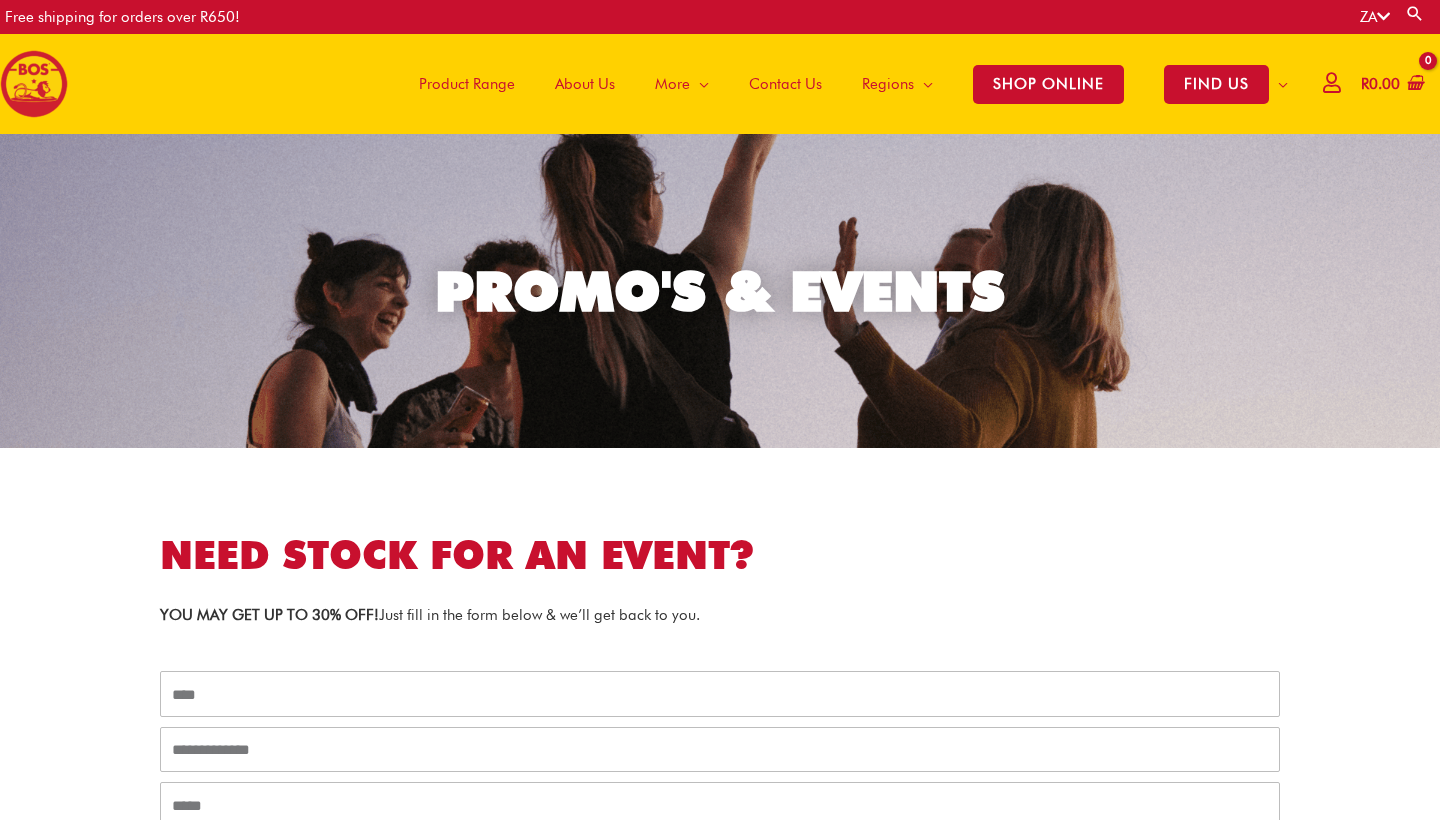 scroll, scrollTop: 0, scrollLeft: 0, axis: both 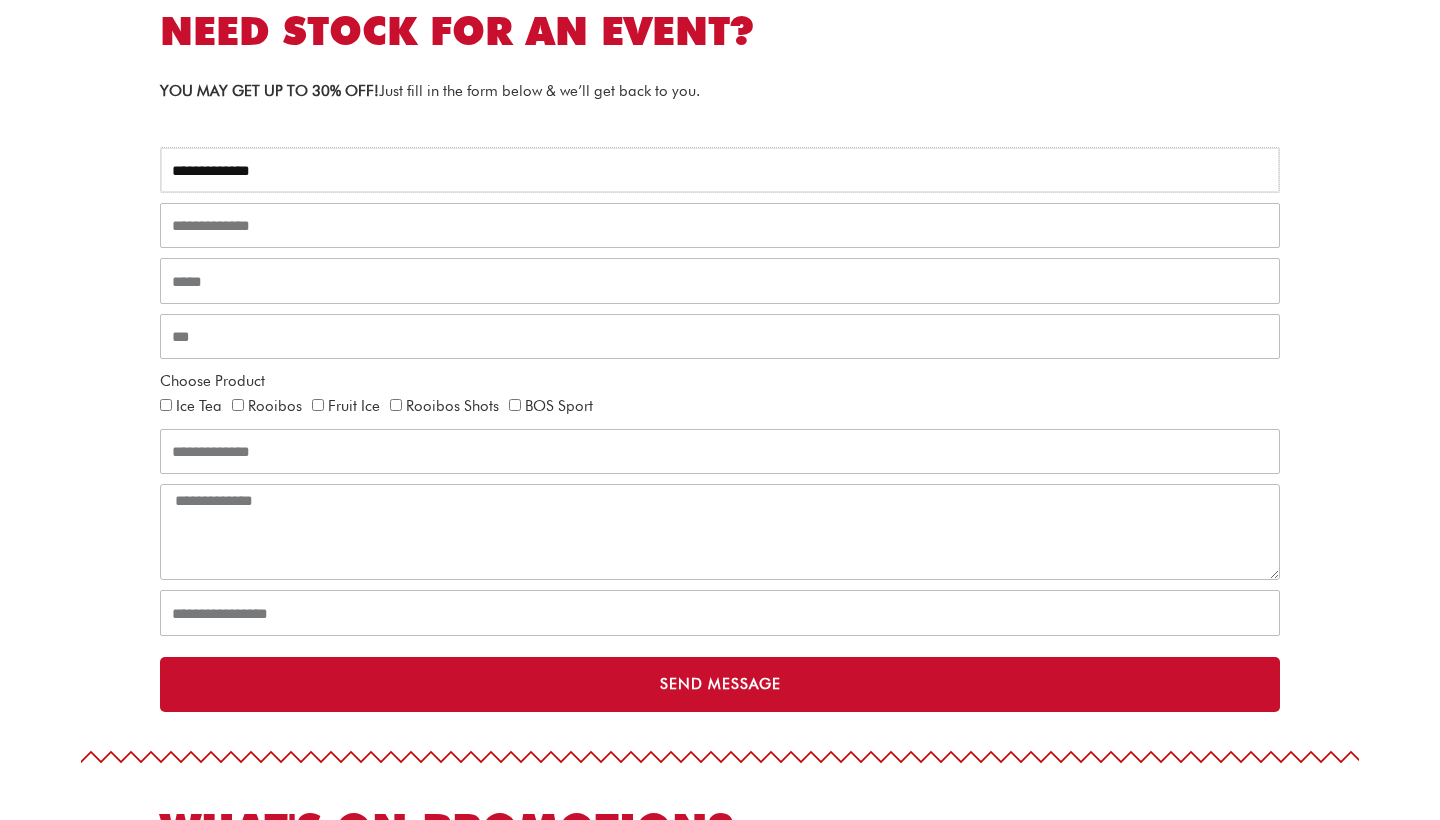 type on "**********" 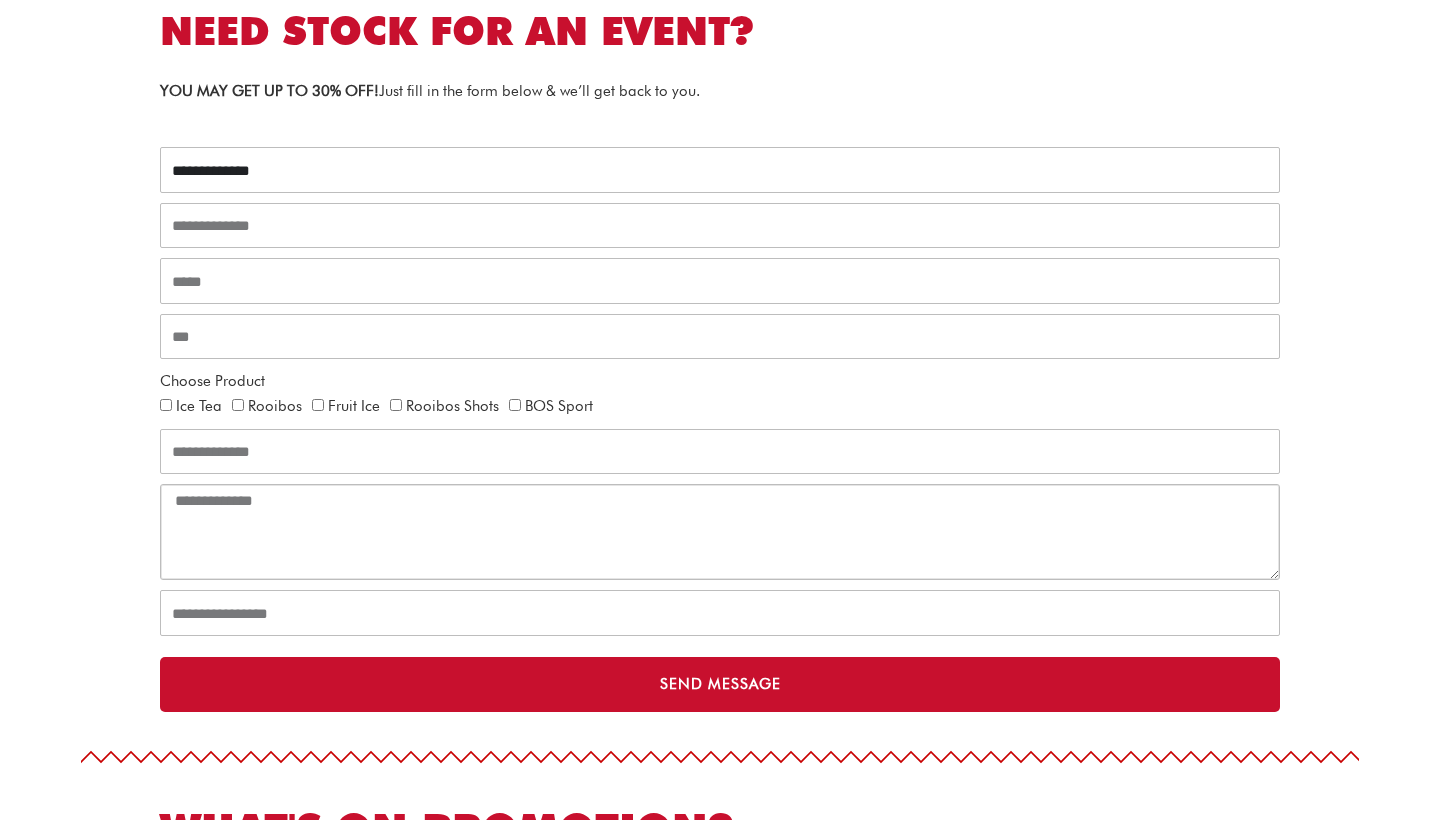 click at bounding box center (720, 532) 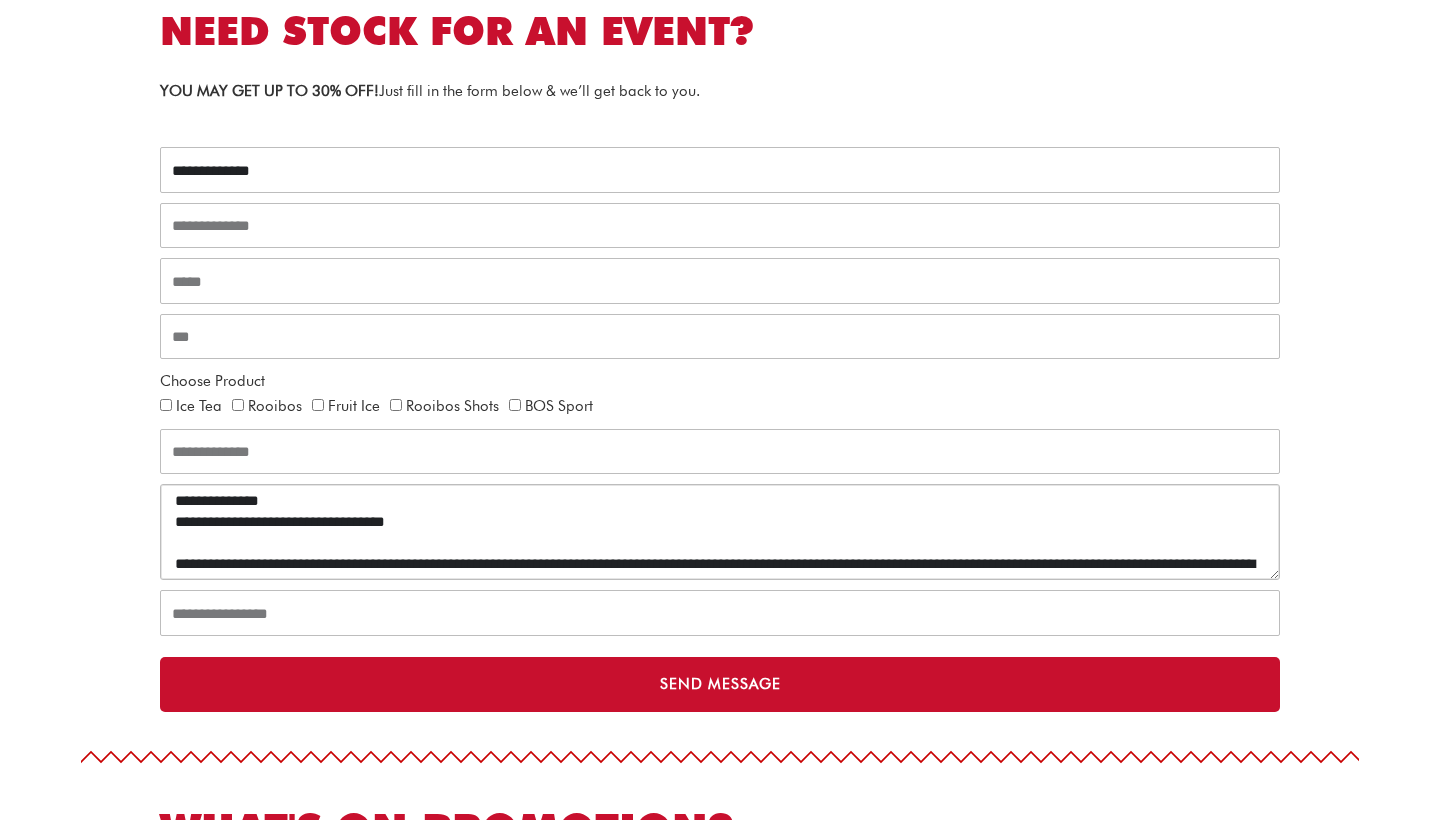 scroll, scrollTop: 441, scrollLeft: 0, axis: vertical 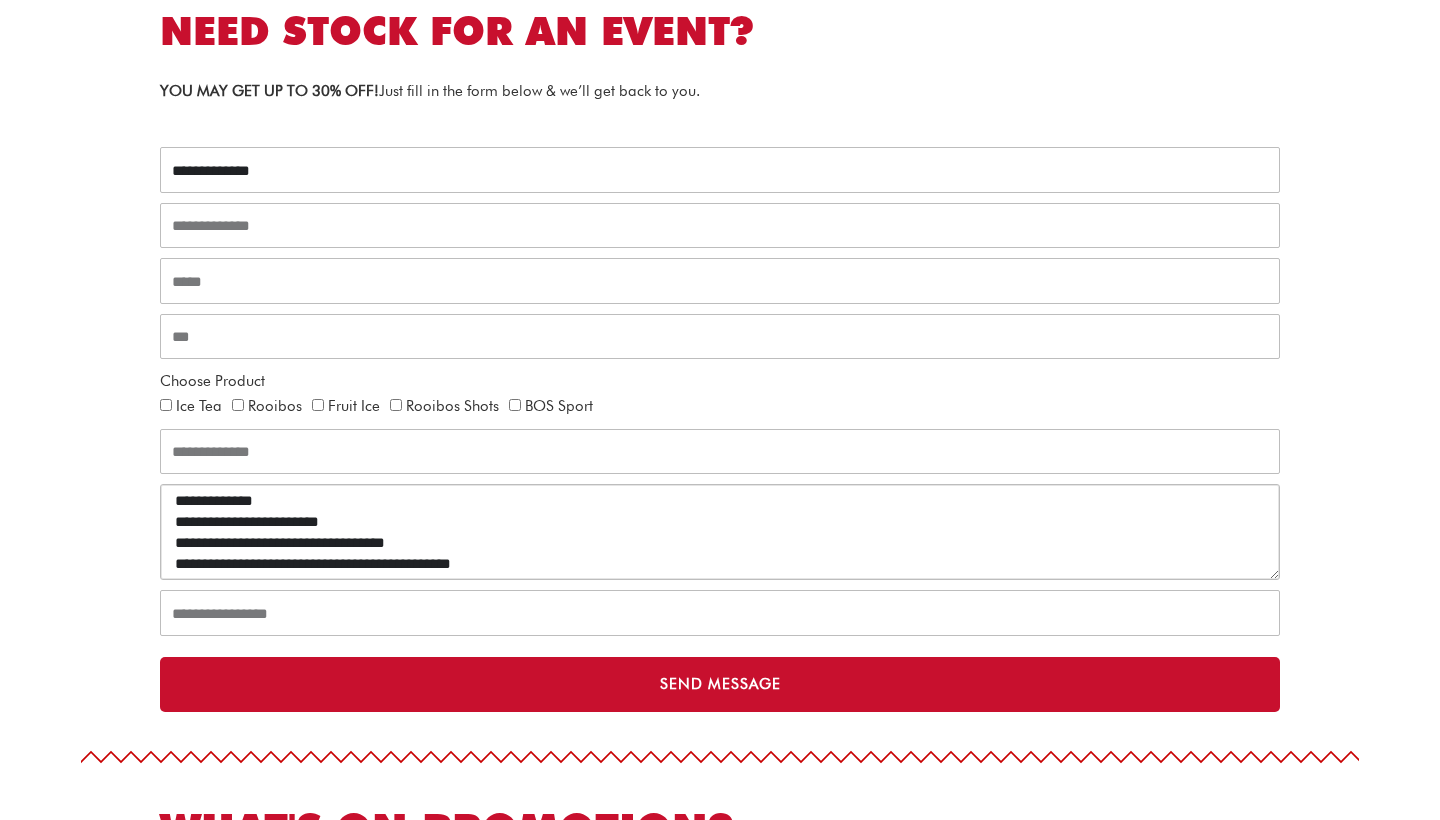 type on "**********" 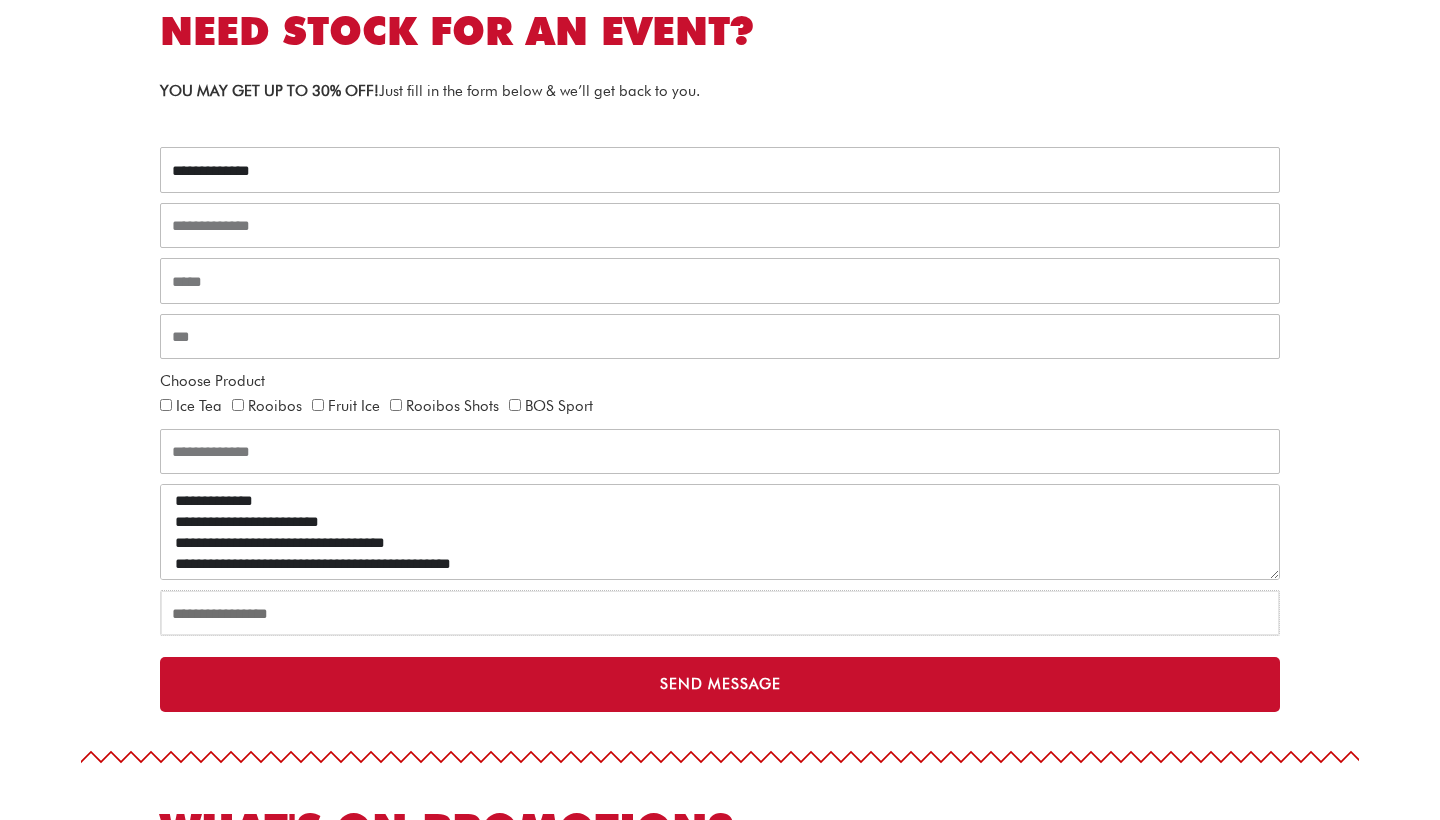click at bounding box center (720, 613) 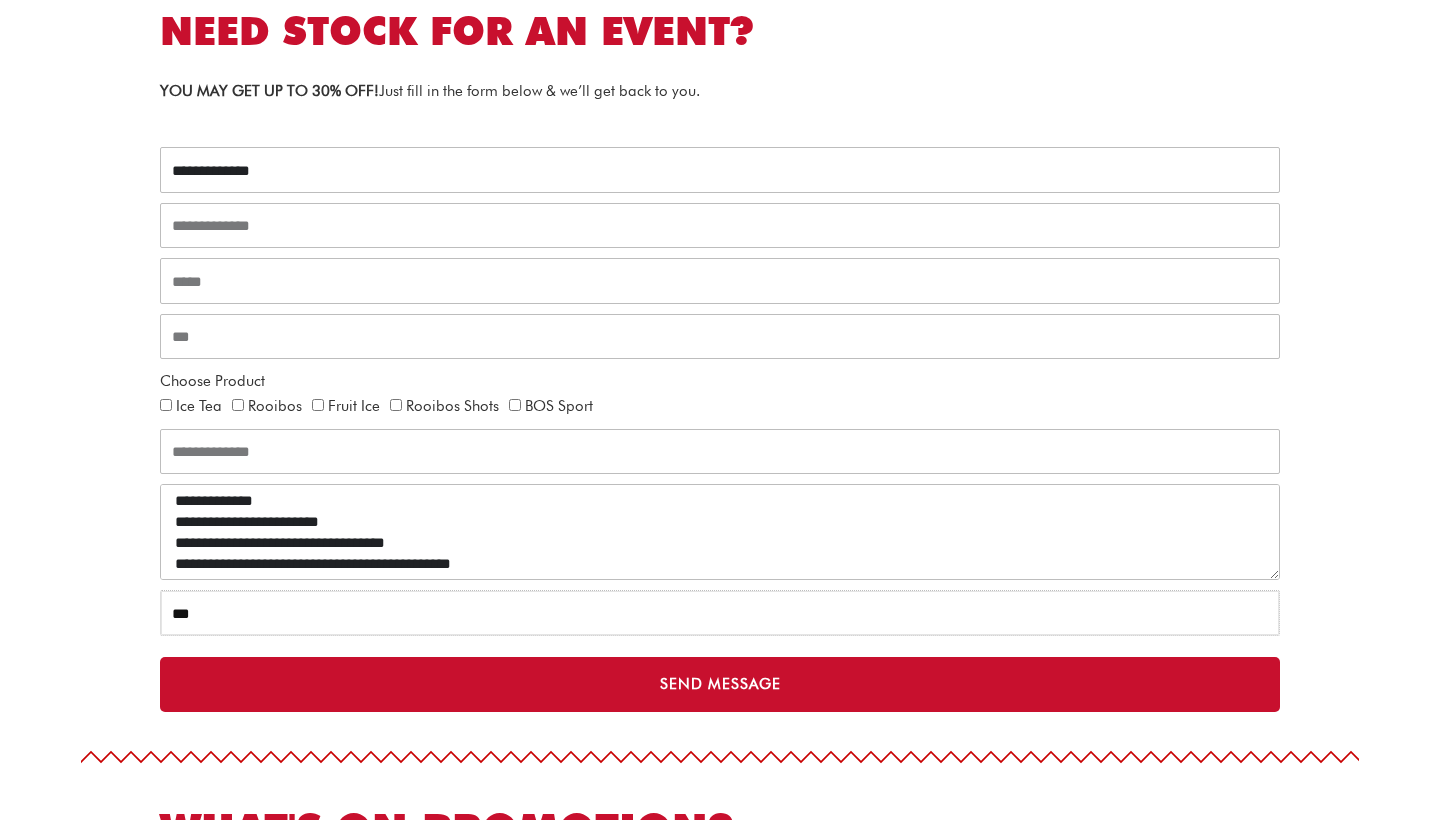 type on "***" 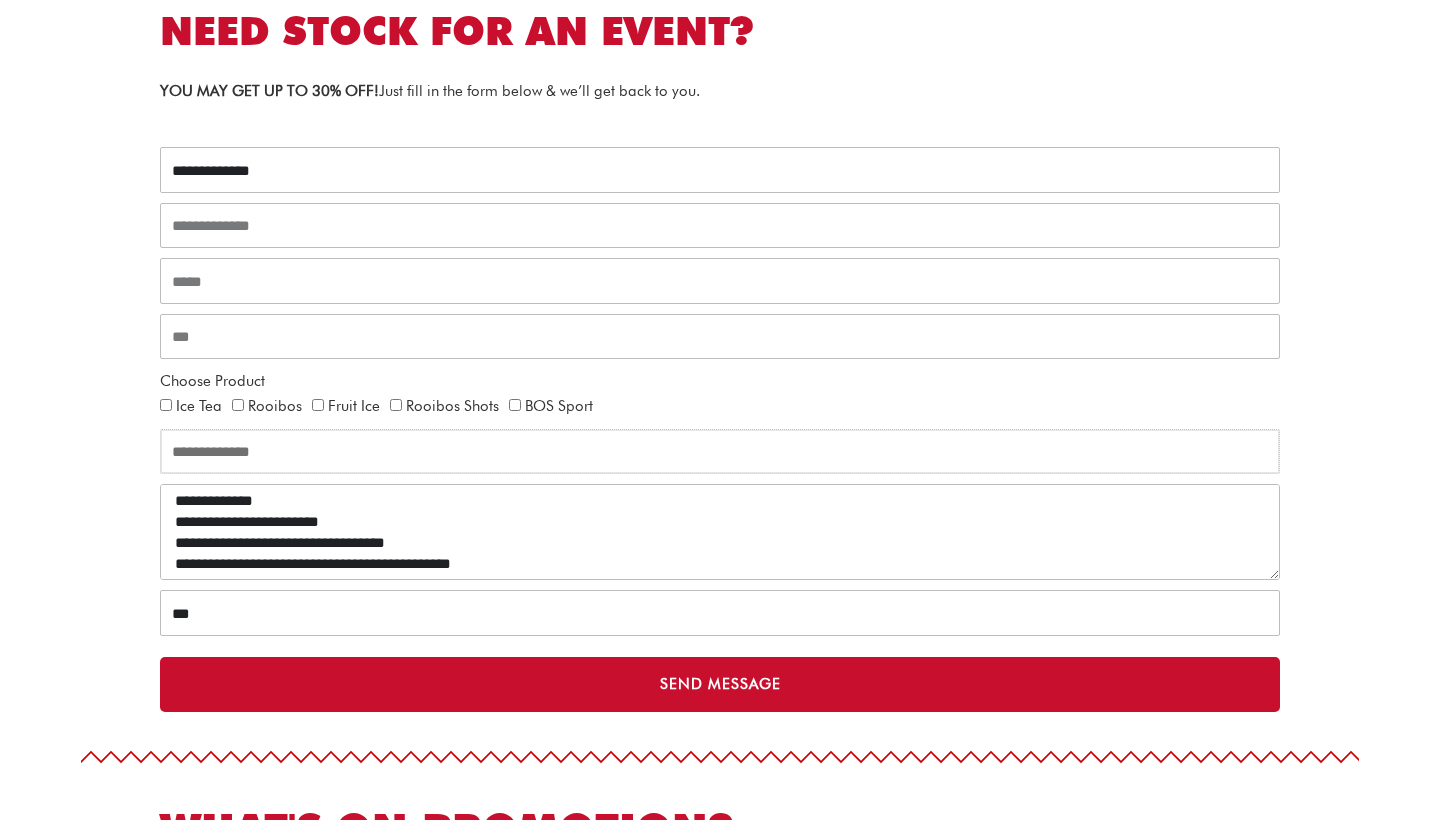 click at bounding box center (720, 452) 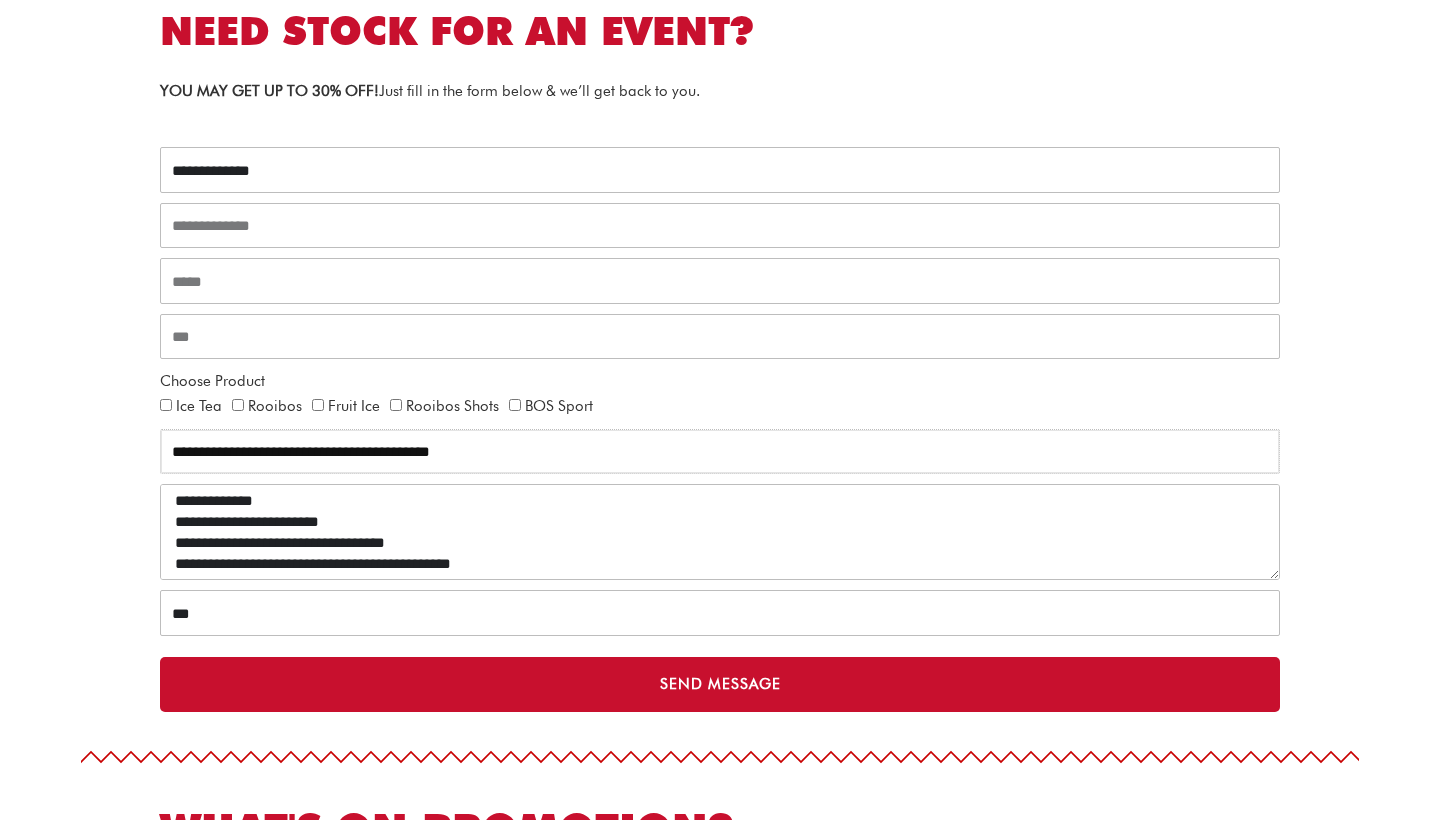 type on "**********" 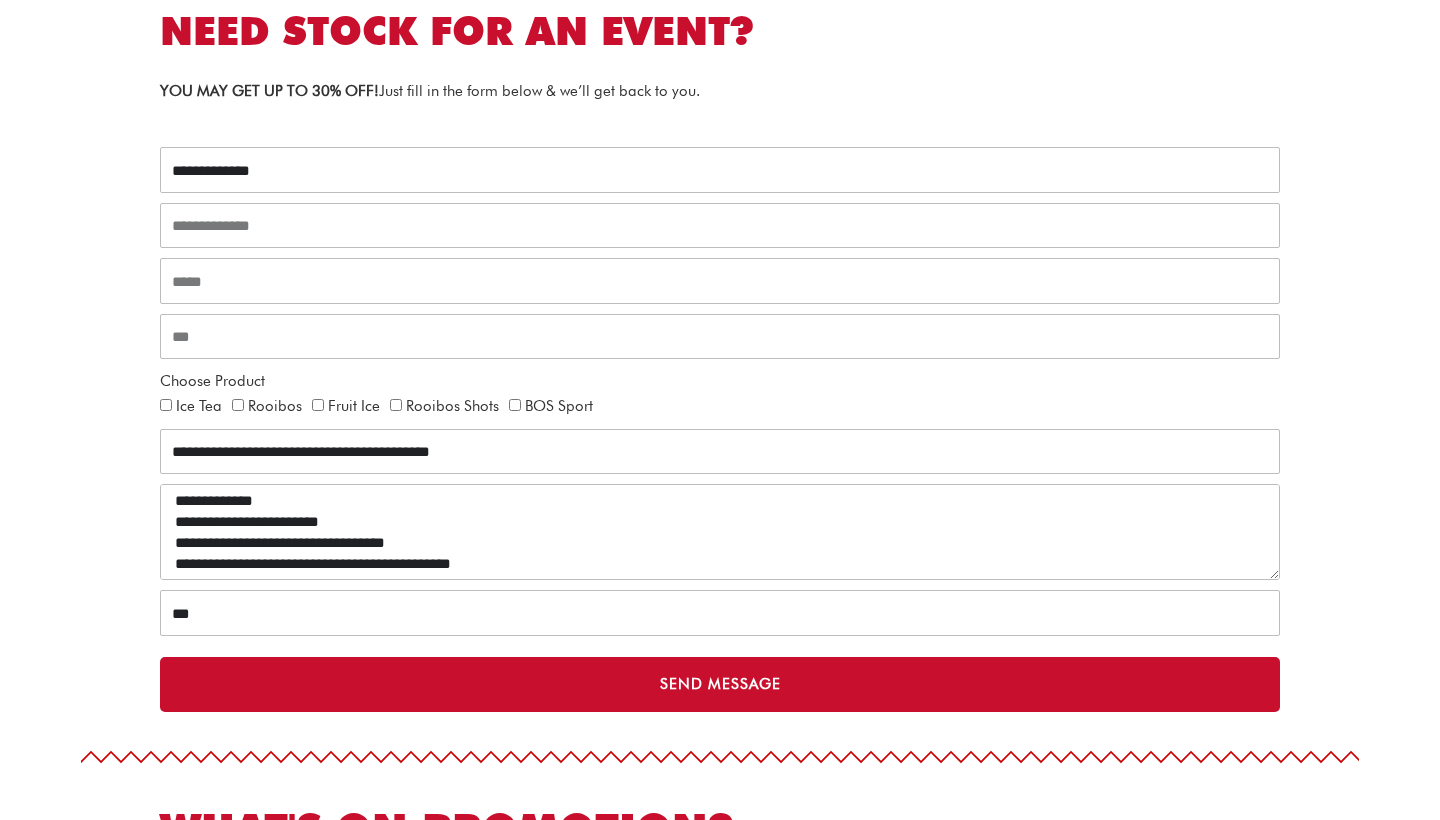 click on "Choose Product
Ice Tea   Rooibos   Fruit Ice   Rooibos Shots   BOS Sport" at bounding box center [720, 394] 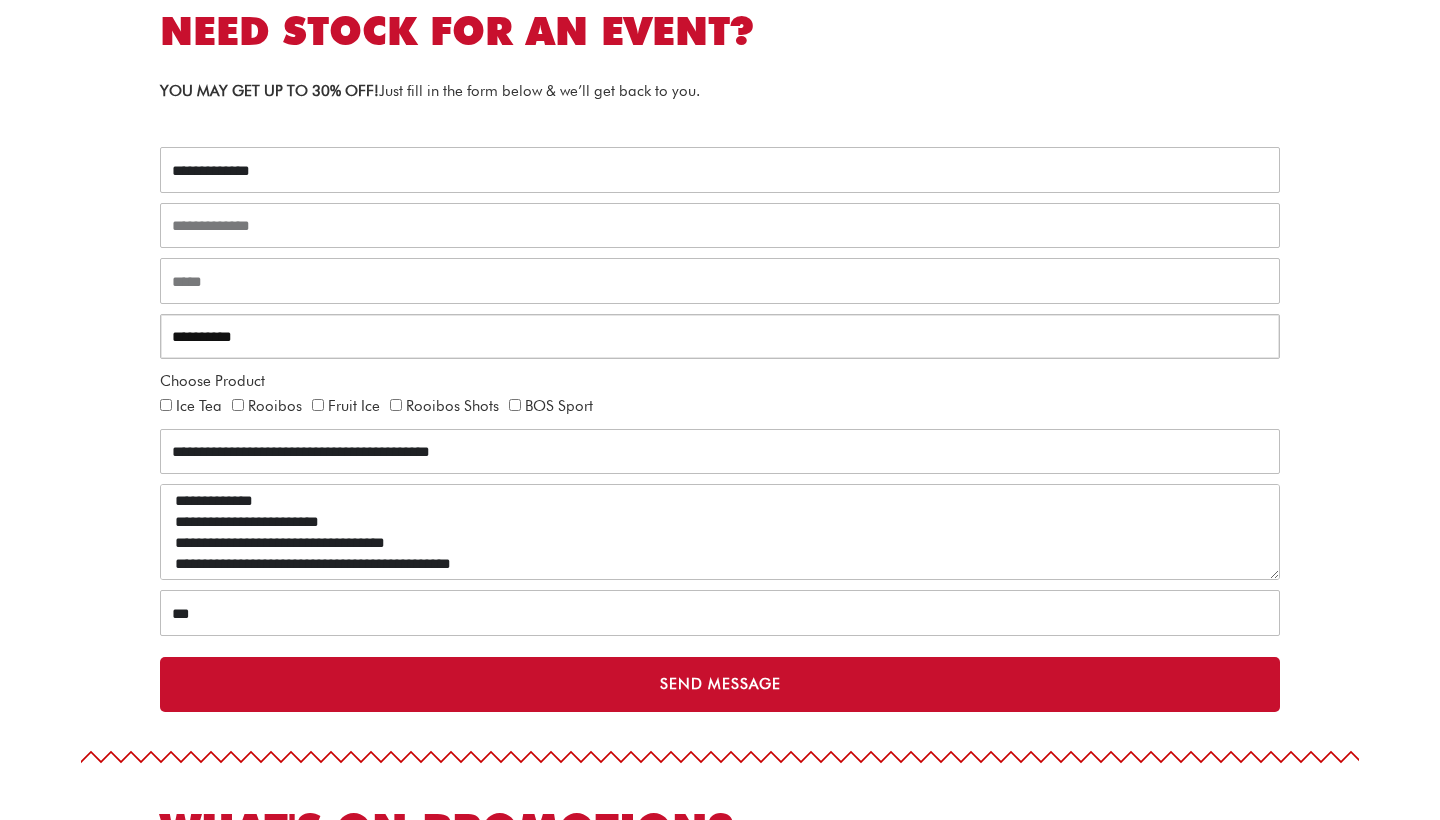 type on "**********" 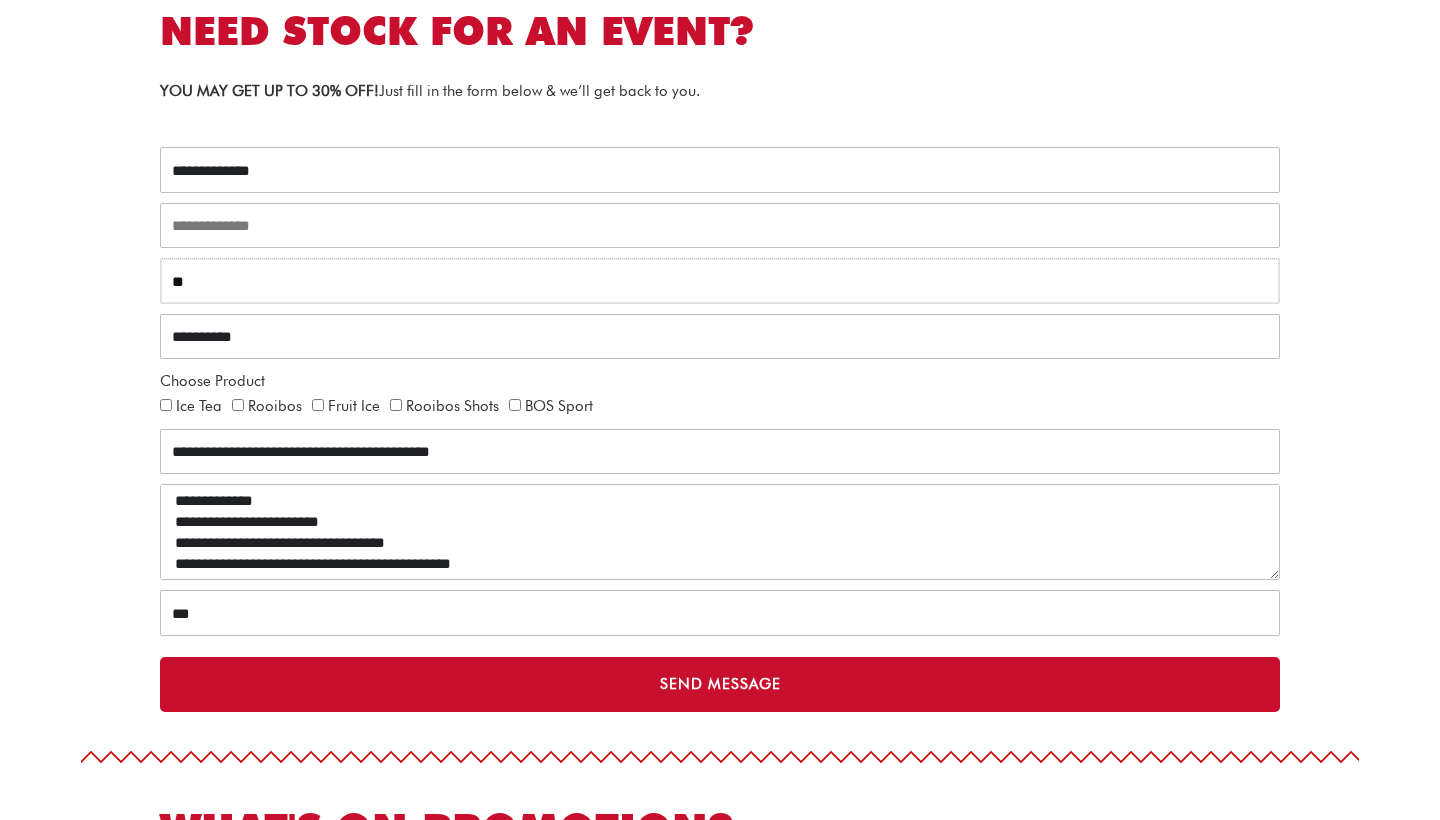 type on "*" 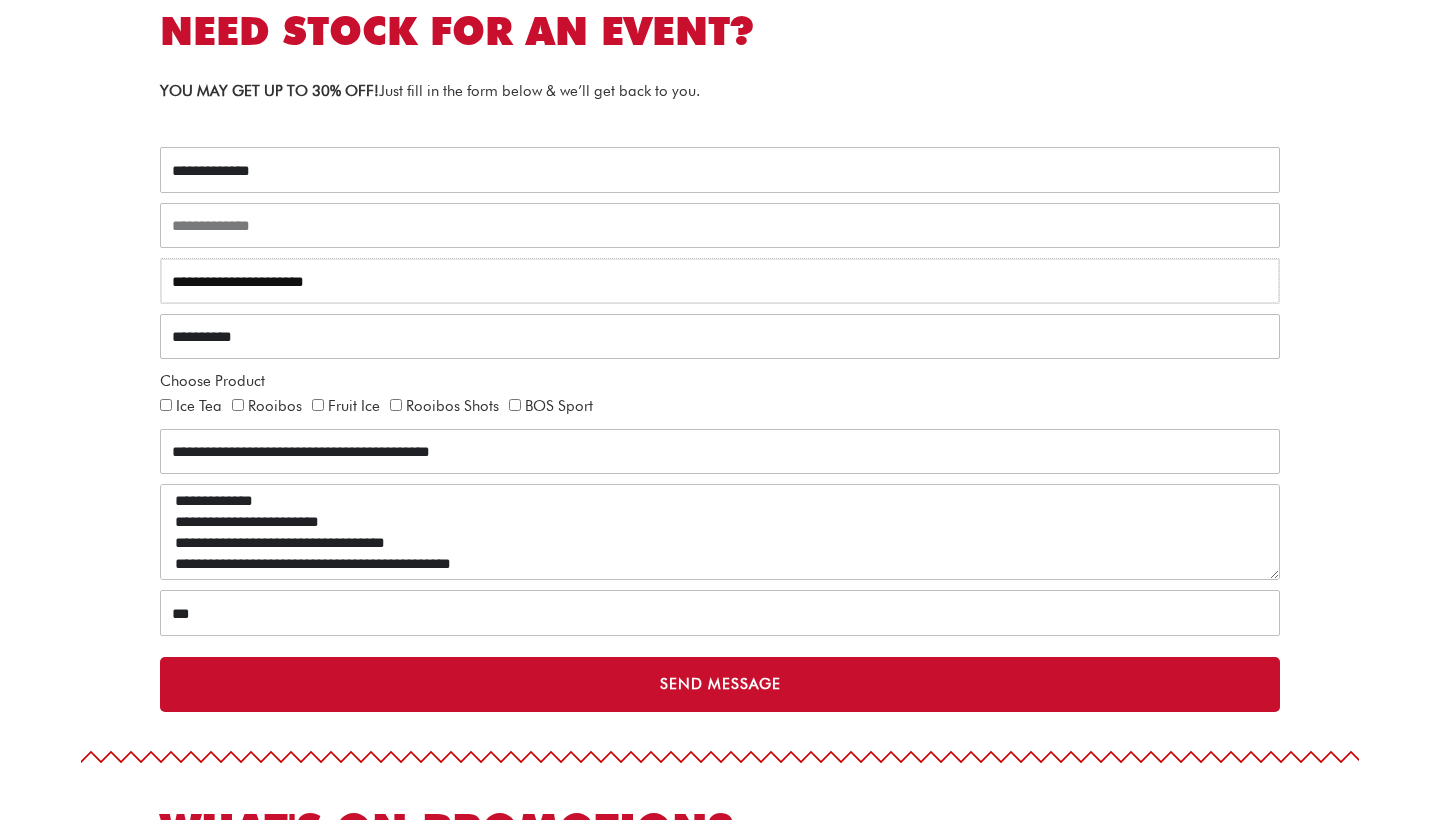 type on "**********" 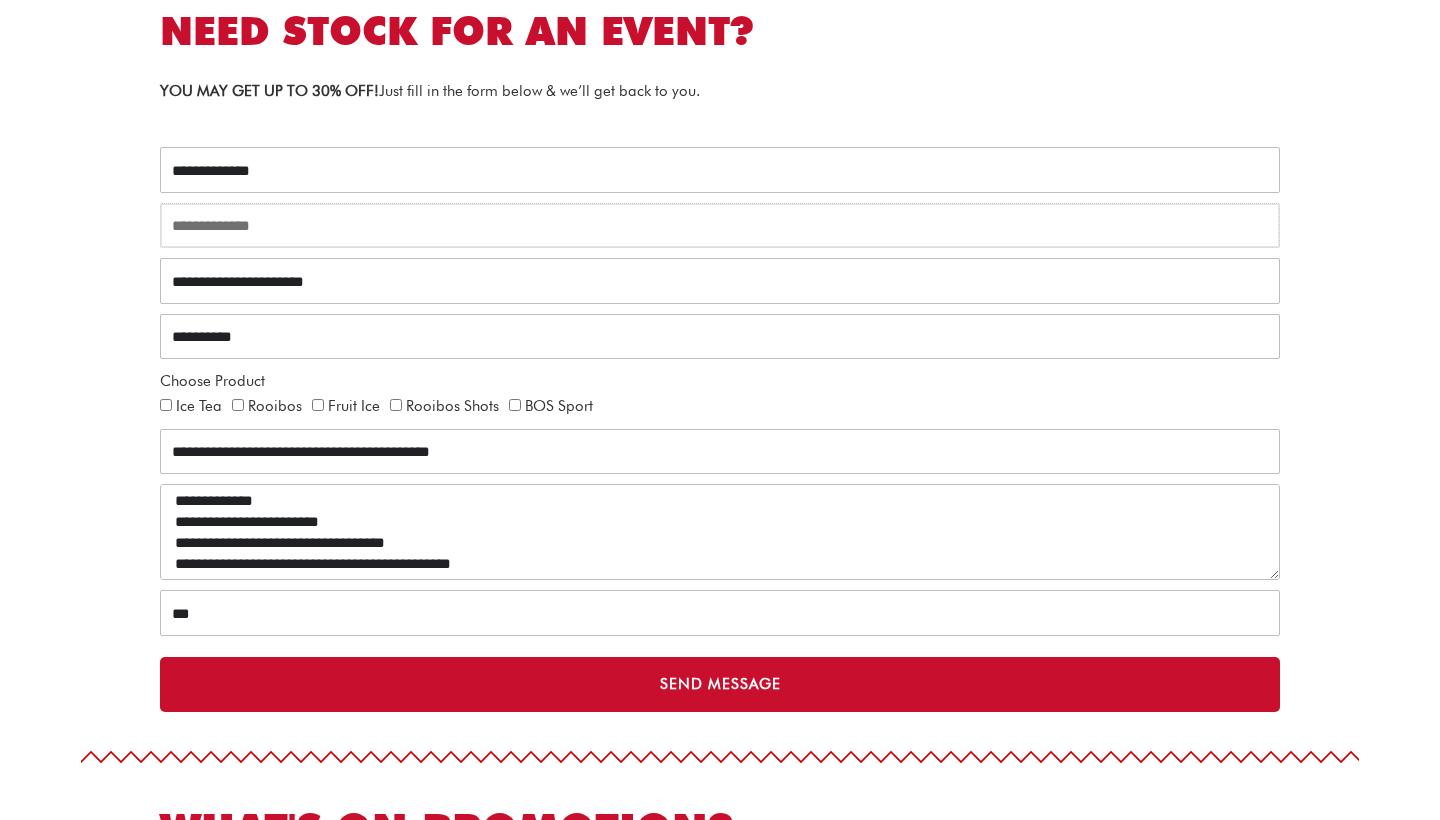 type on "*" 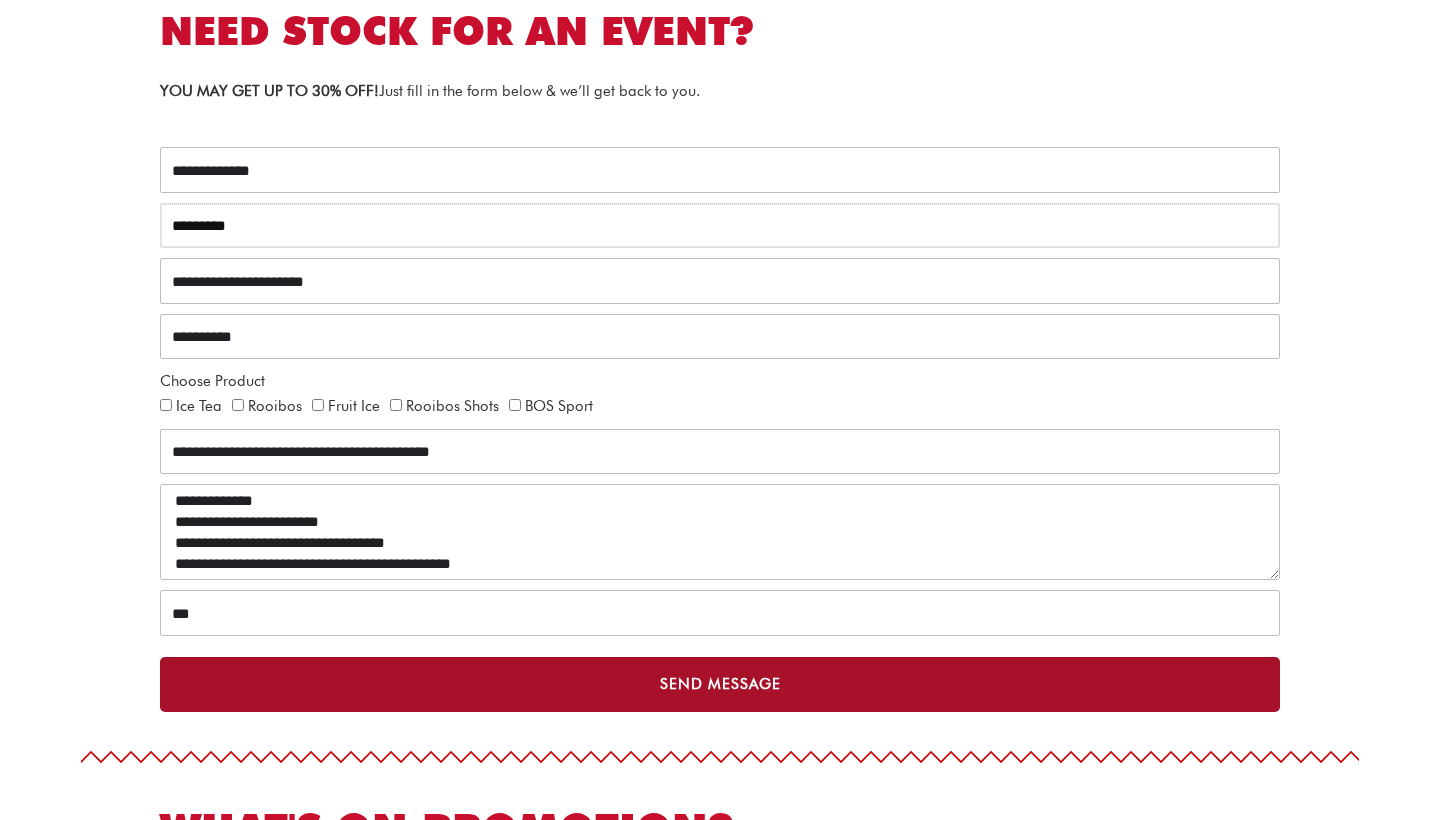type on "********" 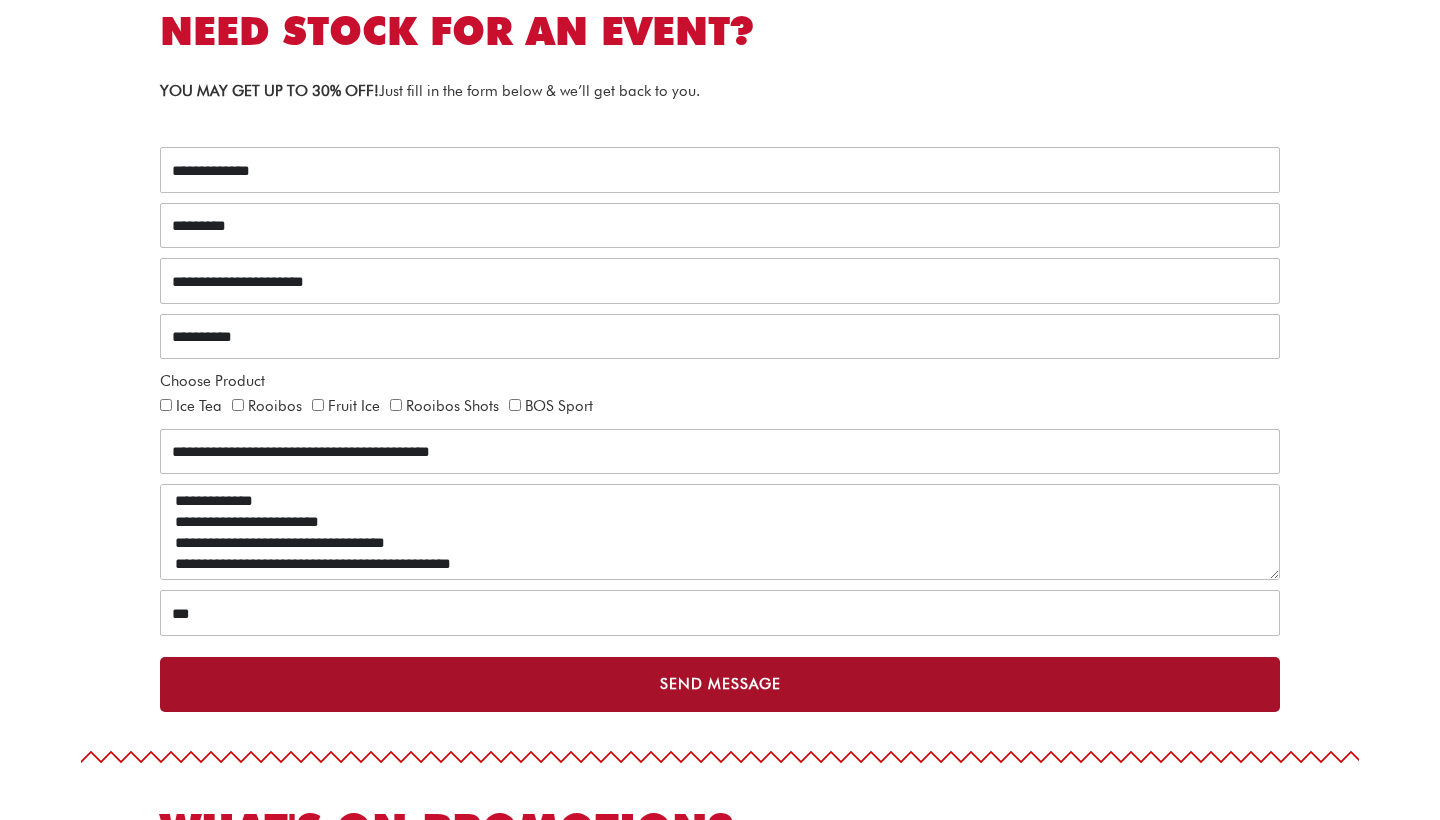 click on "Send Message" at bounding box center [720, 684] 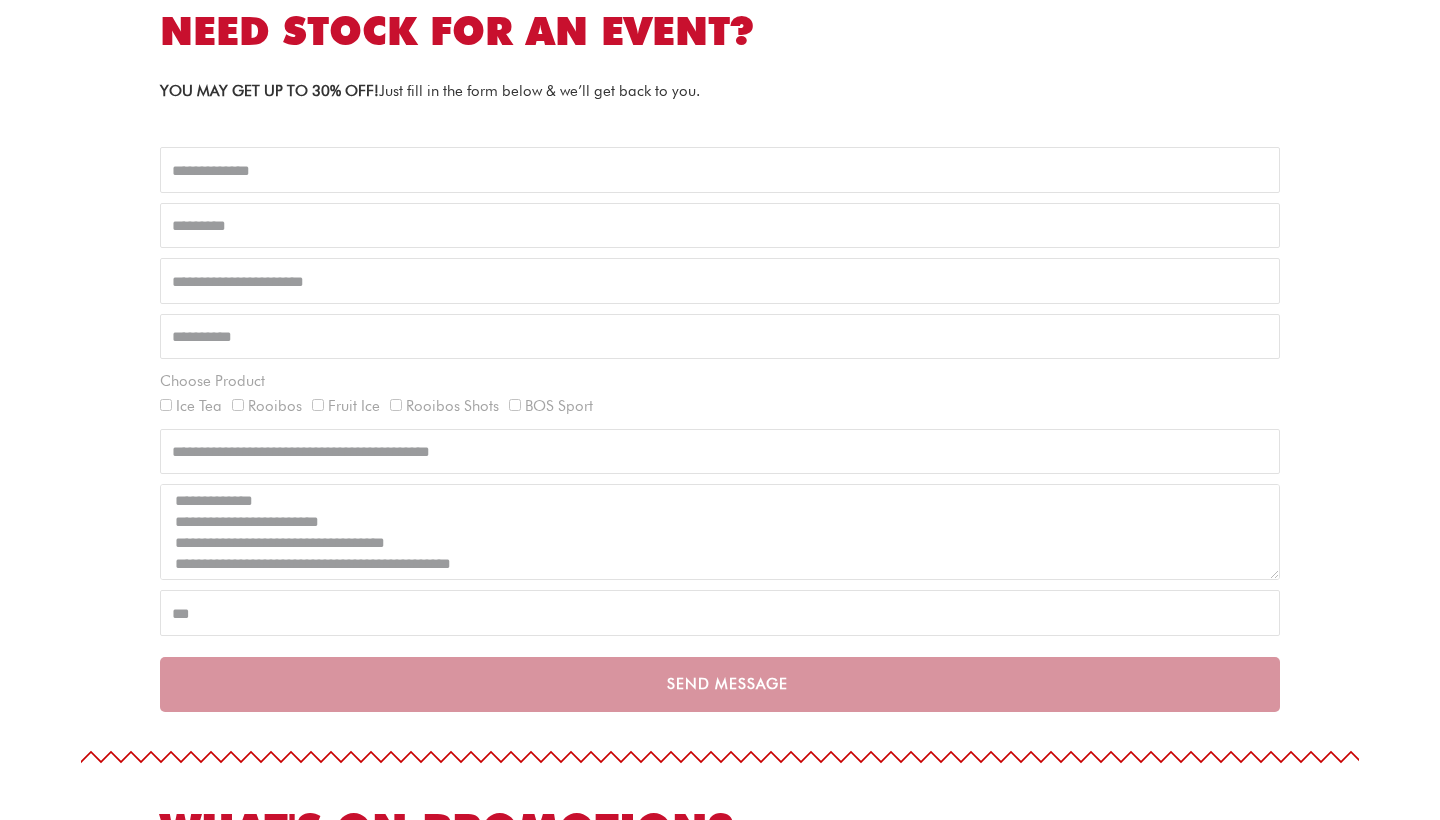 scroll, scrollTop: 0, scrollLeft: 0, axis: both 